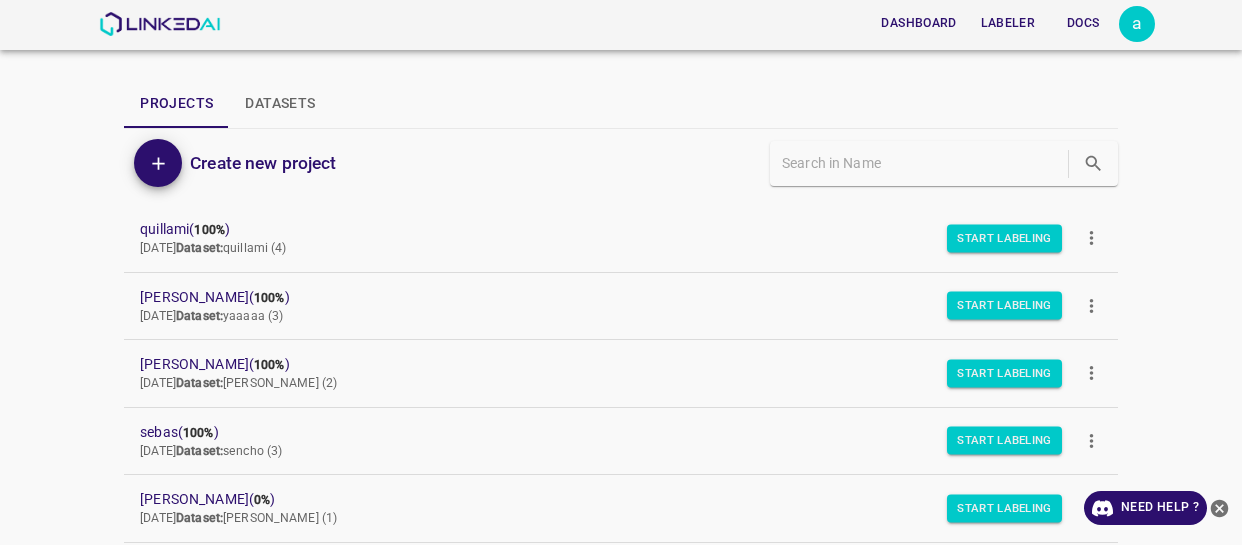 scroll, scrollTop: 0, scrollLeft: 0, axis: both 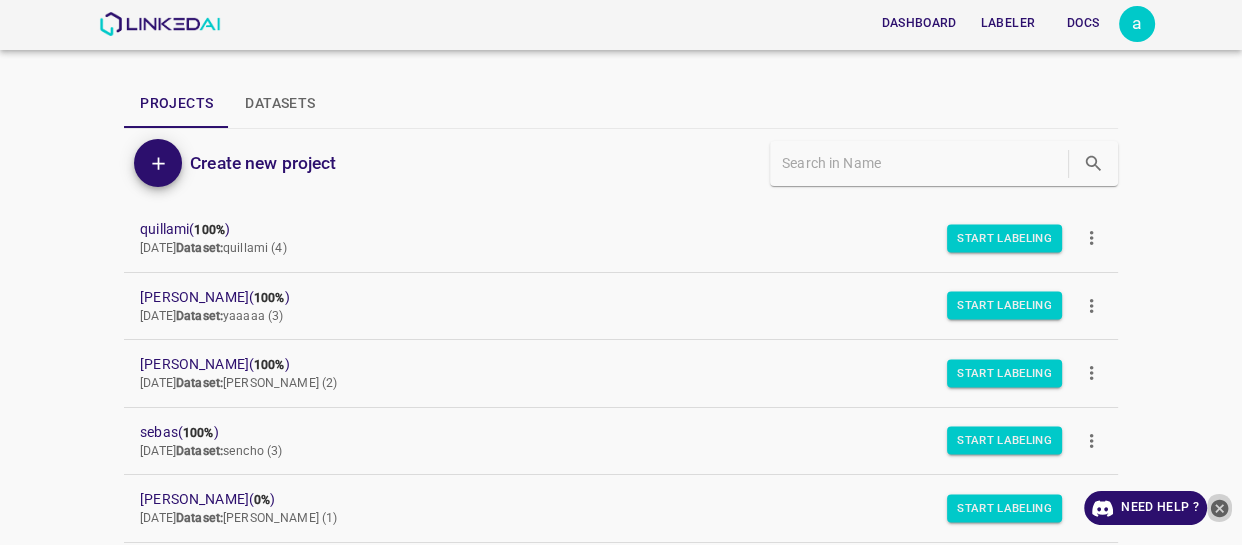 click 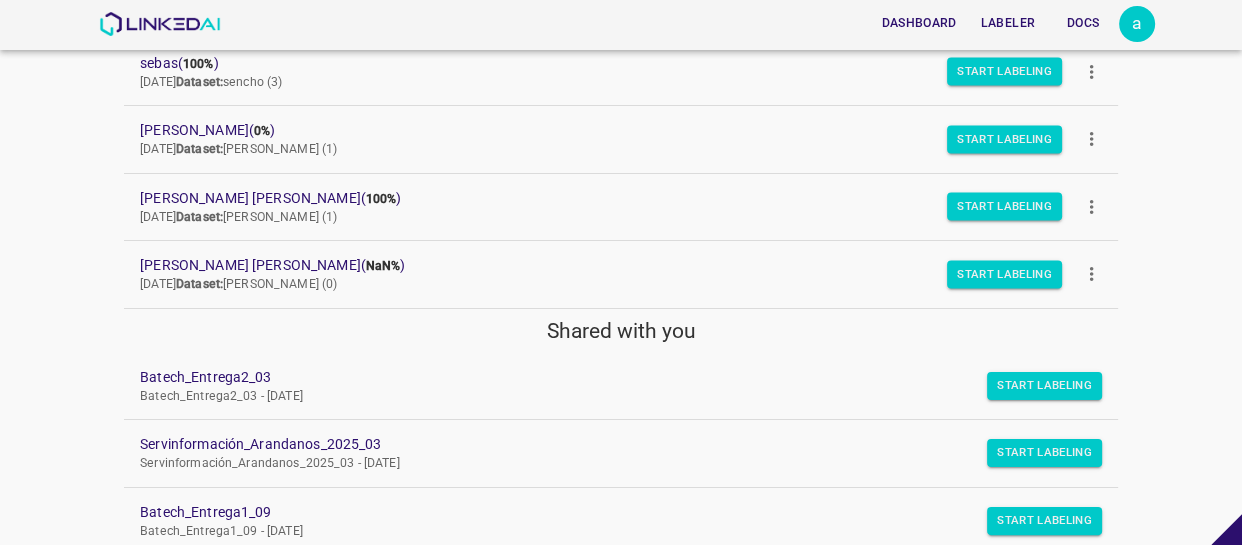 scroll, scrollTop: 454, scrollLeft: 0, axis: vertical 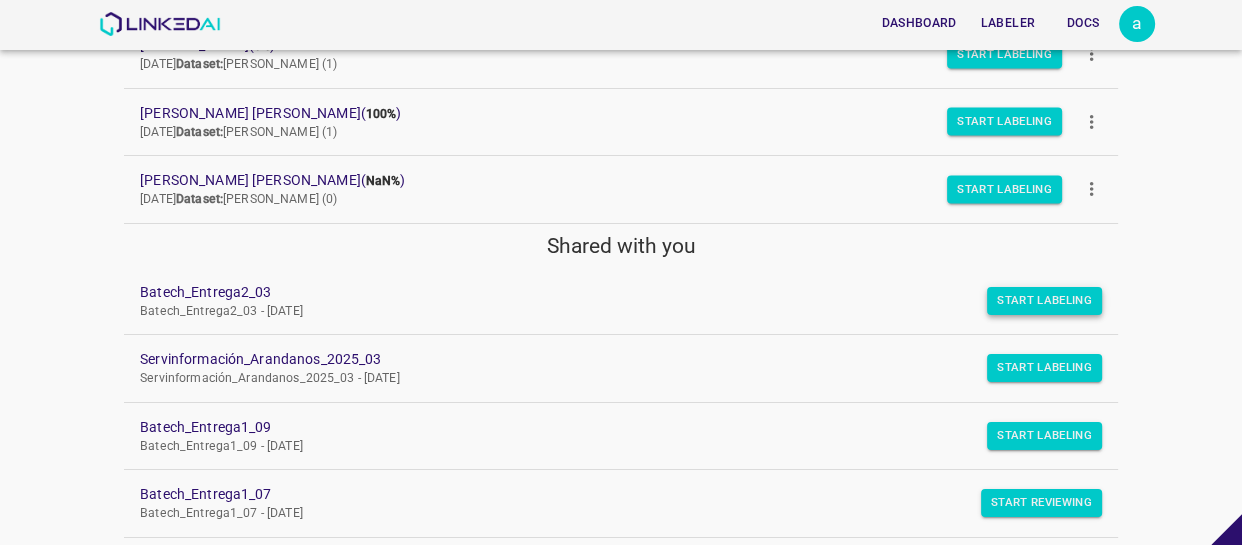click on "Start Labeling" at bounding box center [1044, 301] 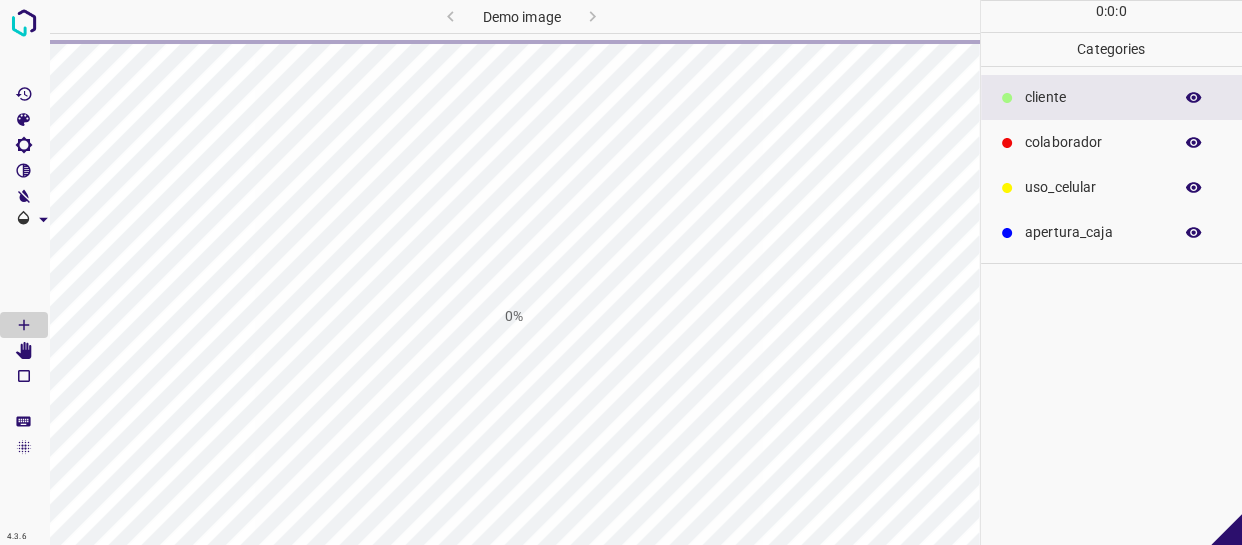 scroll, scrollTop: 0, scrollLeft: 0, axis: both 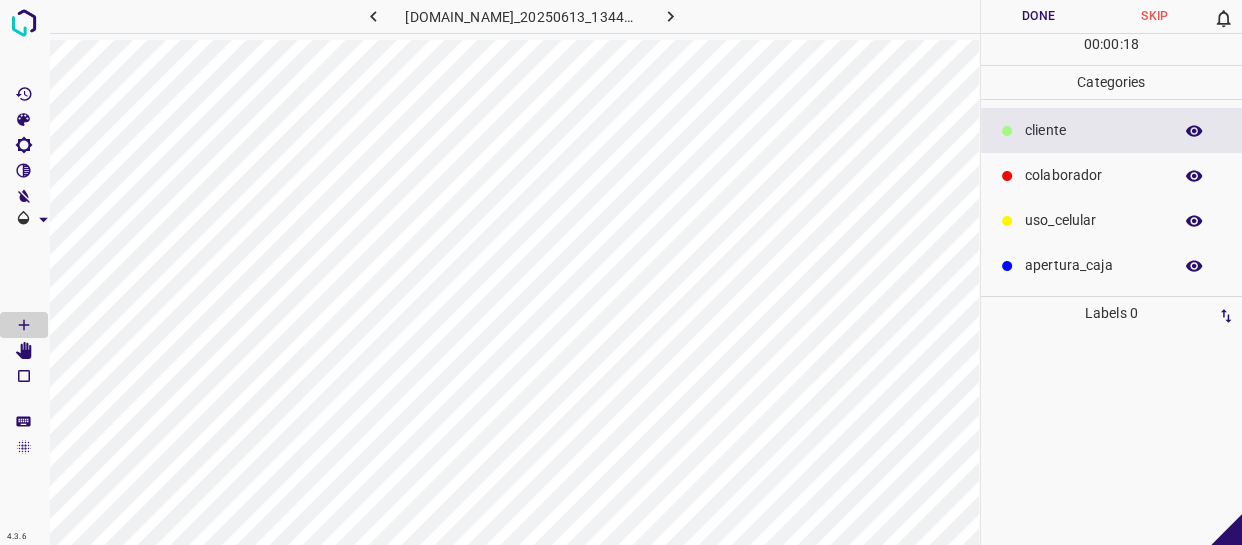 click on "​​cliente" at bounding box center [1112, 130] 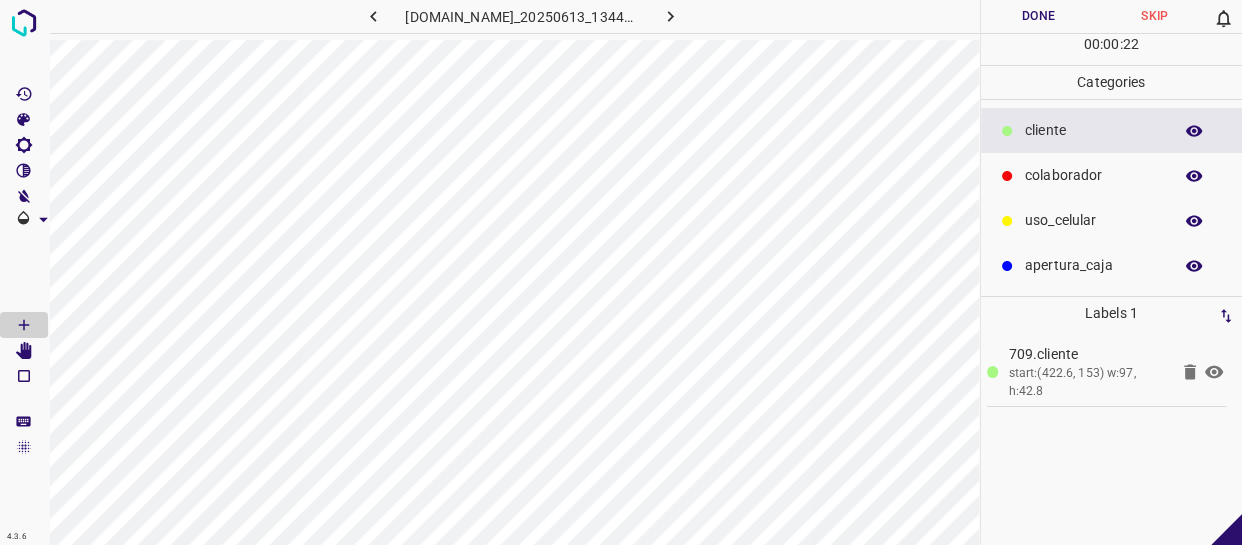 drag, startPoint x: 1135, startPoint y: 172, endPoint x: 998, endPoint y: 168, distance: 137.05838 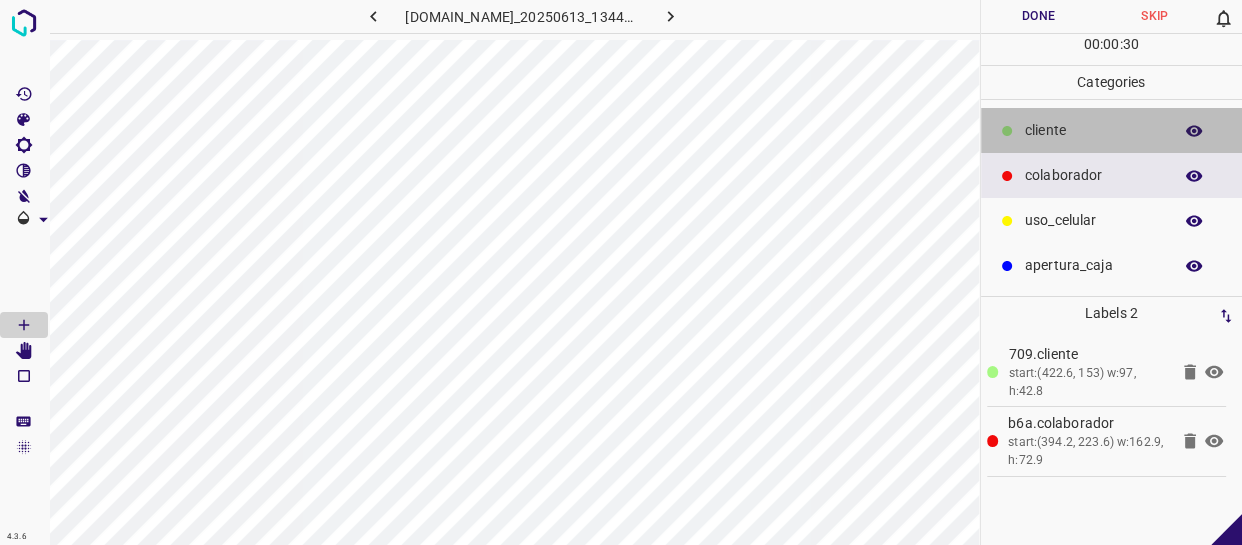 click on "​​cliente" at bounding box center [1093, 130] 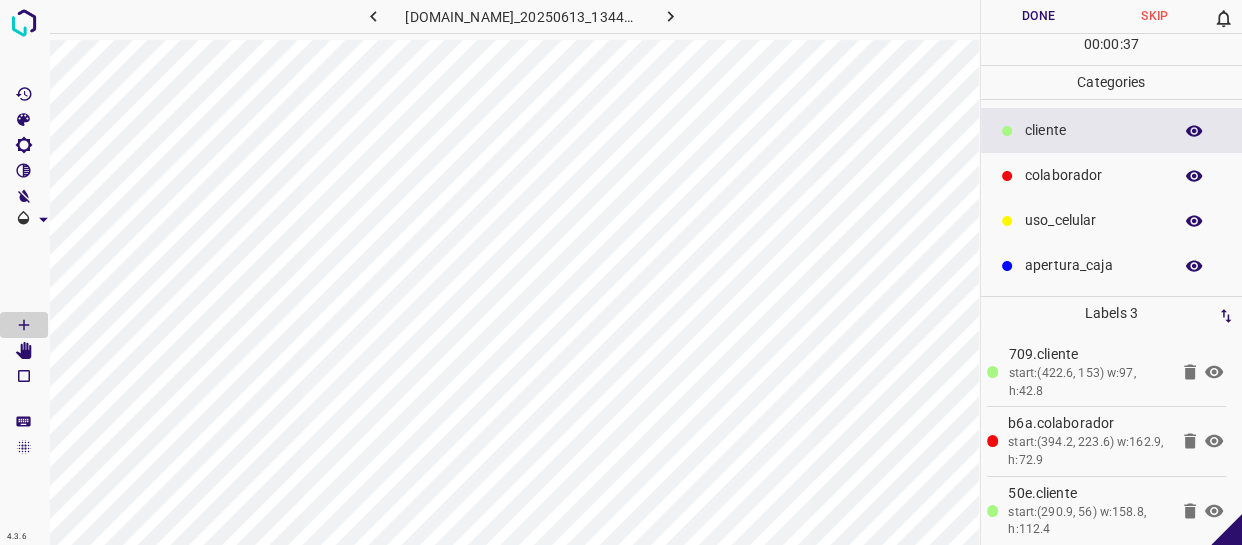 click on "Done" at bounding box center [1039, 16] 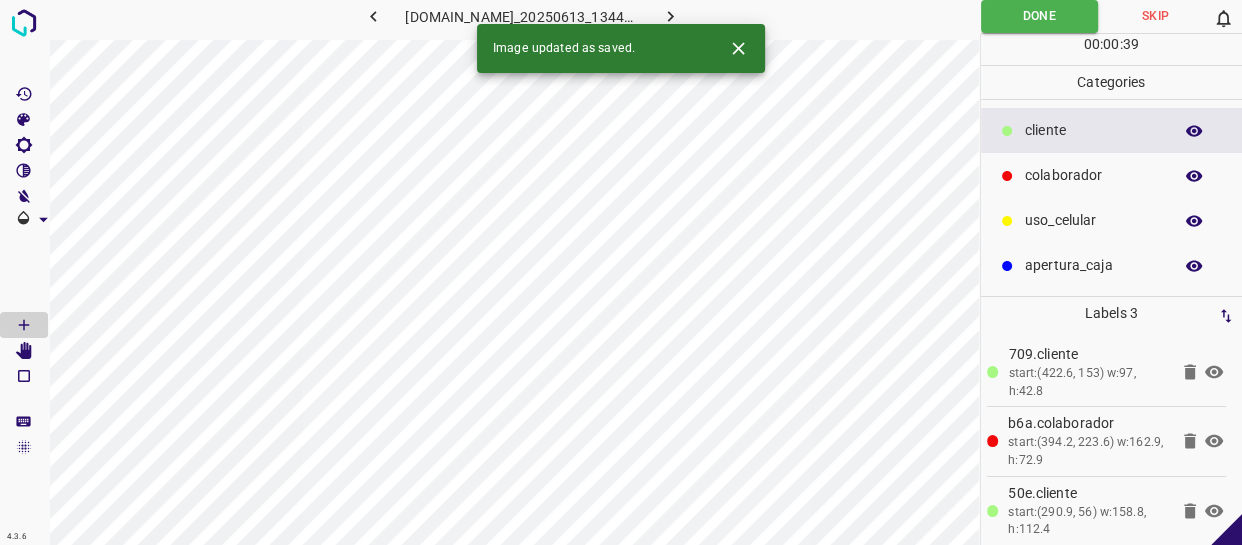 click at bounding box center [670, 16] 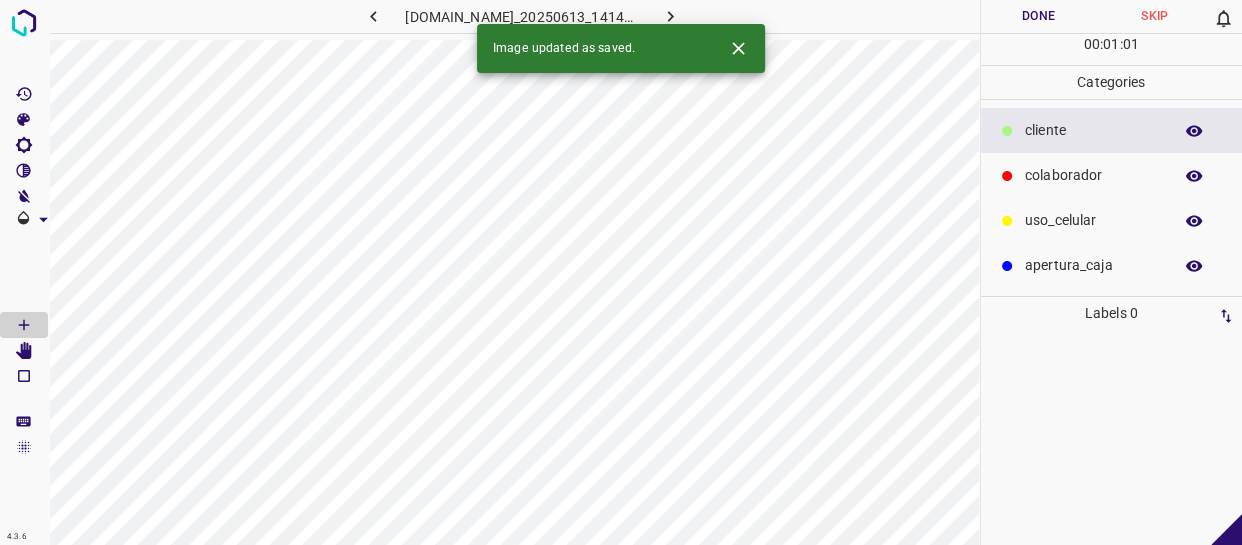 click on "colaborador" at bounding box center [1093, 175] 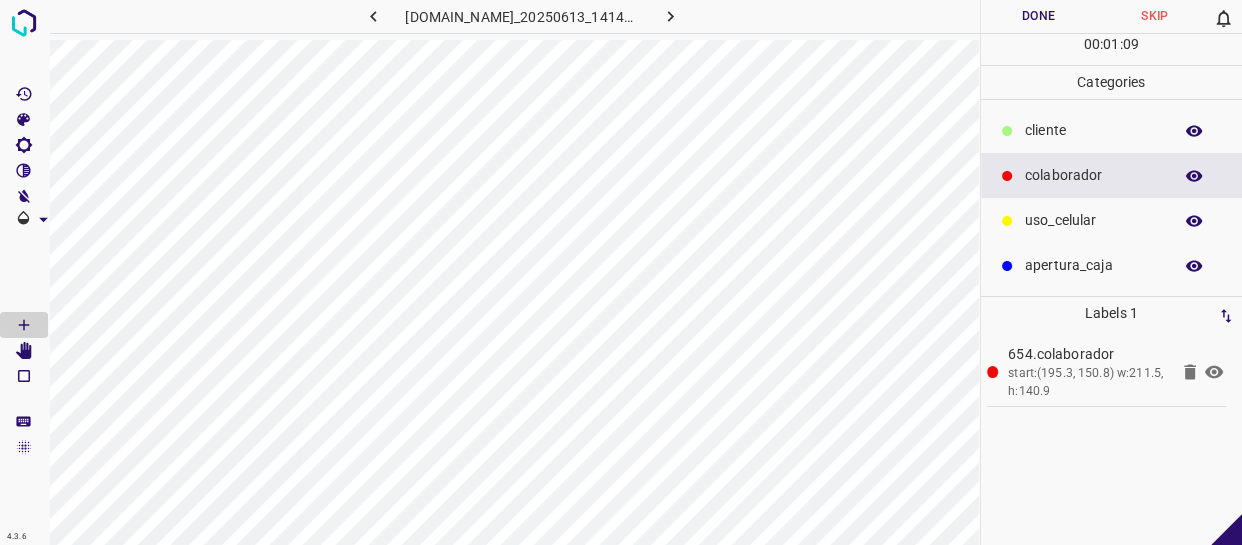 click on "​​cliente" at bounding box center (1093, 130) 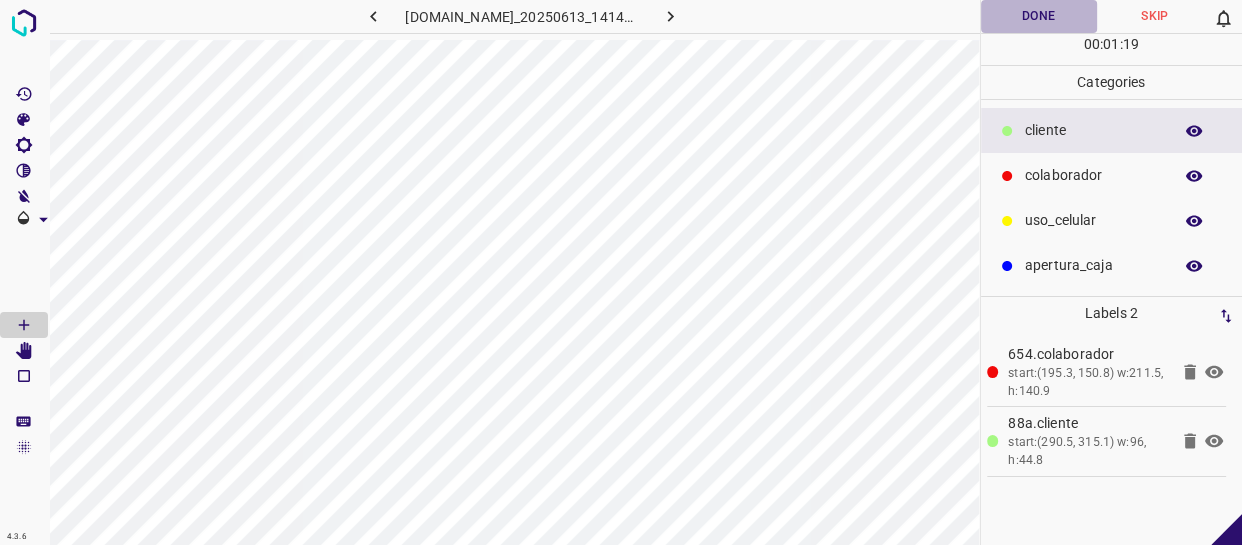 click on "Done" at bounding box center [1039, 16] 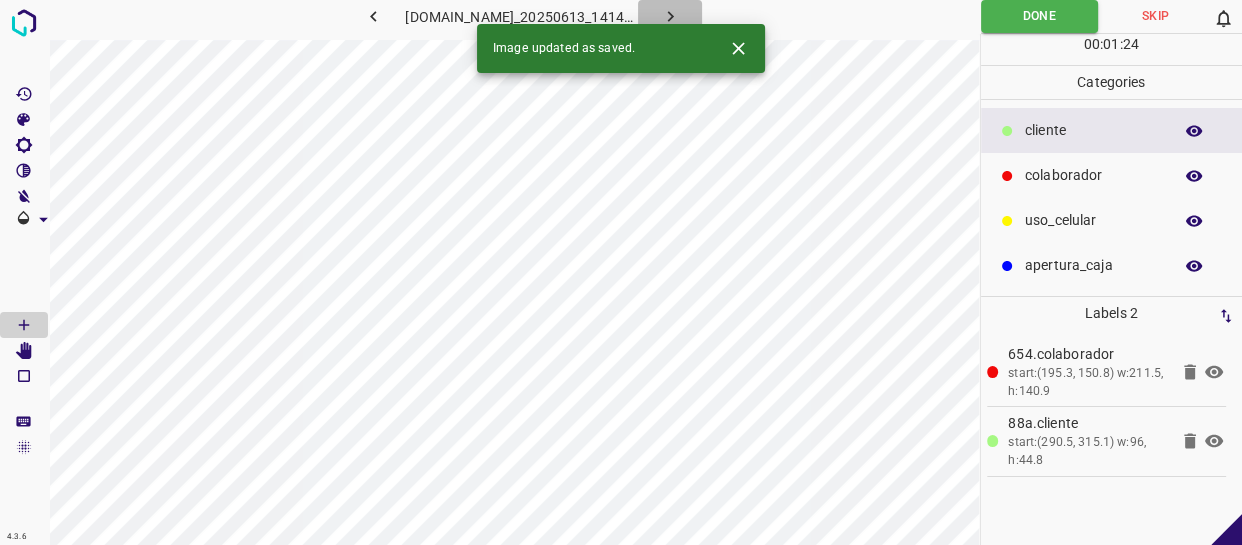 click 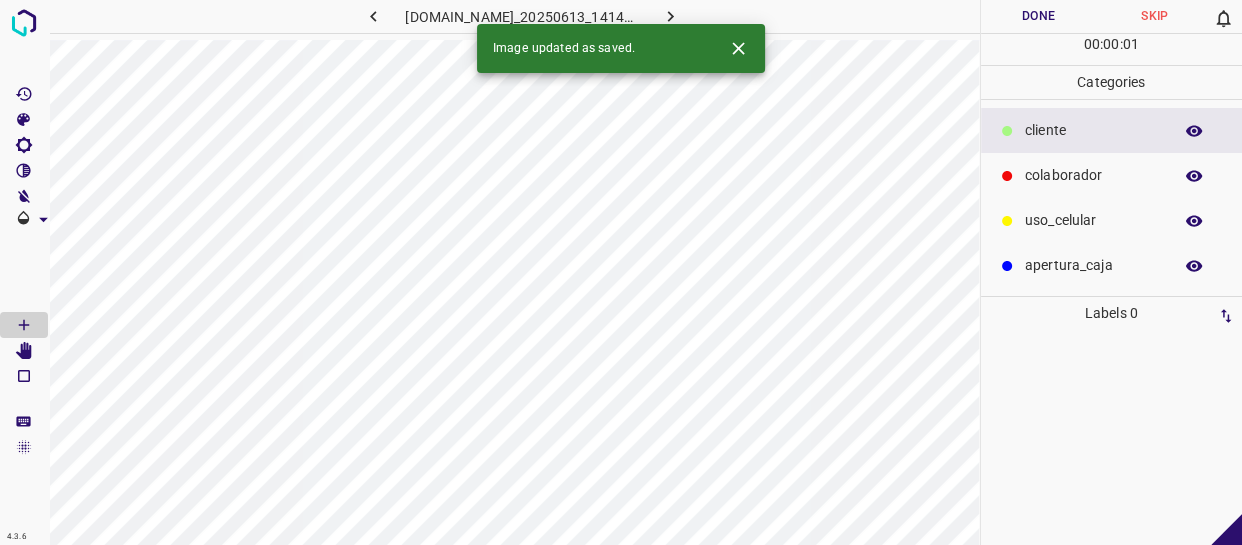 click on "​​cliente" at bounding box center (1093, 130) 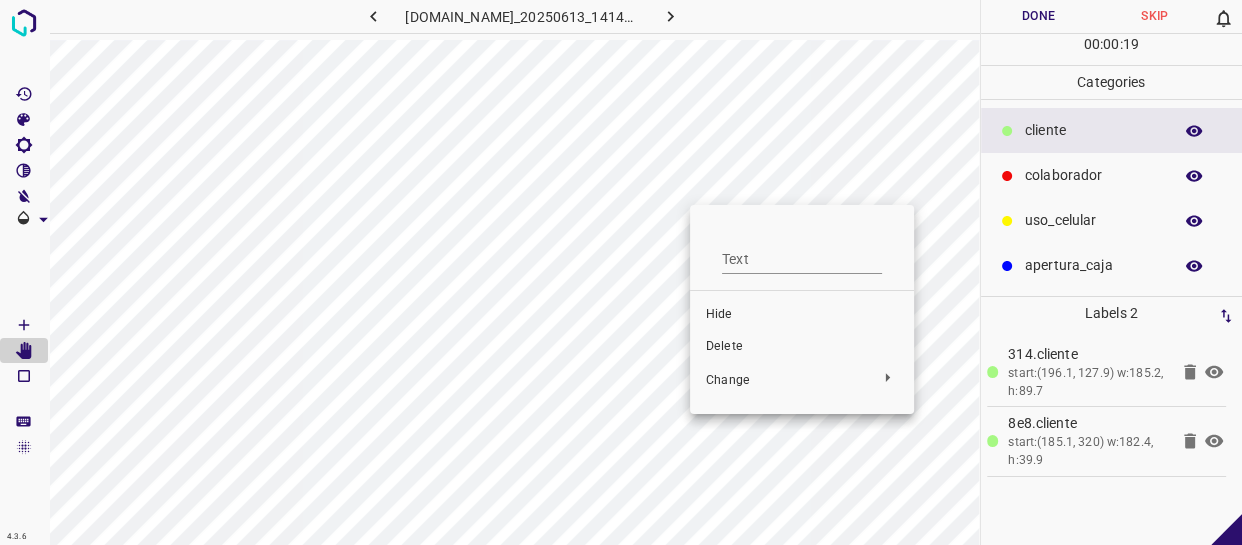 drag, startPoint x: 1016, startPoint y: 140, endPoint x: 690, endPoint y: 212, distance: 333.85626 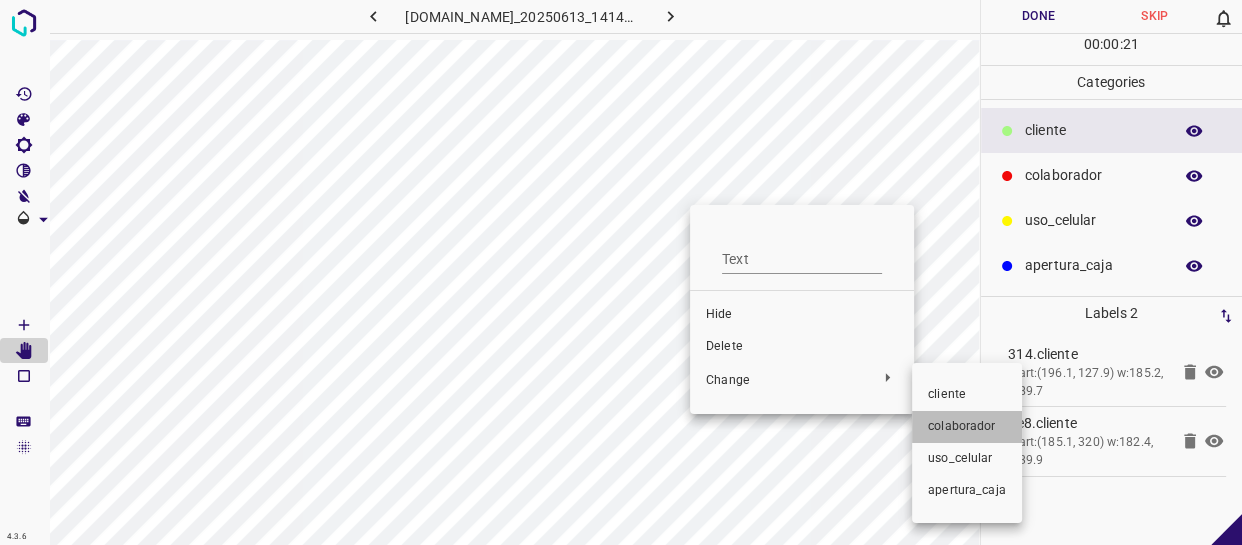 click on "colaborador" at bounding box center (967, 427) 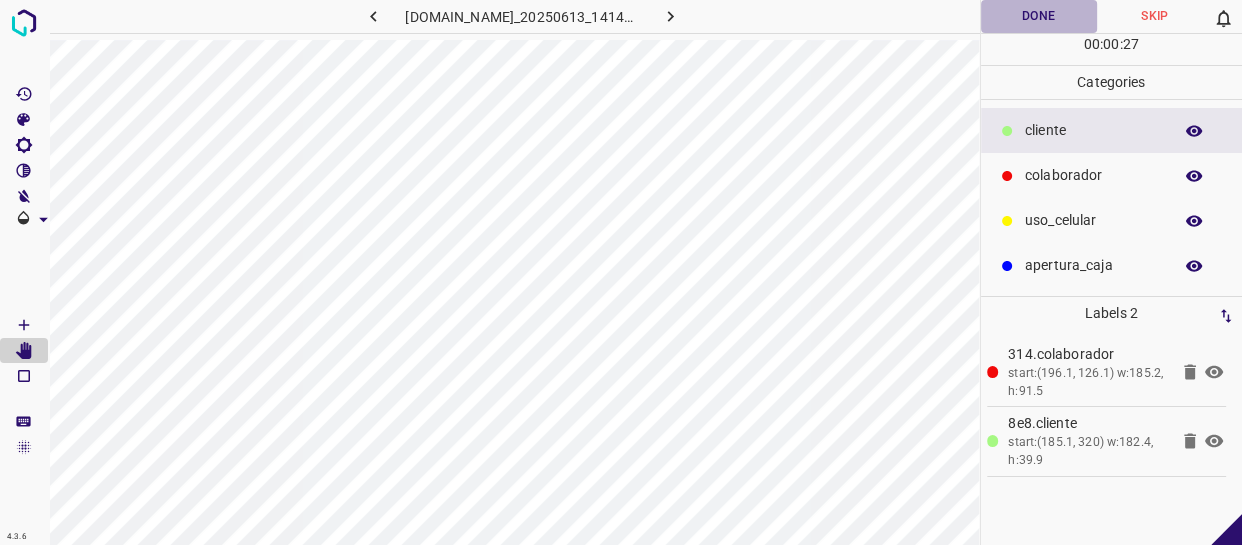 click on "Done" at bounding box center (1039, 16) 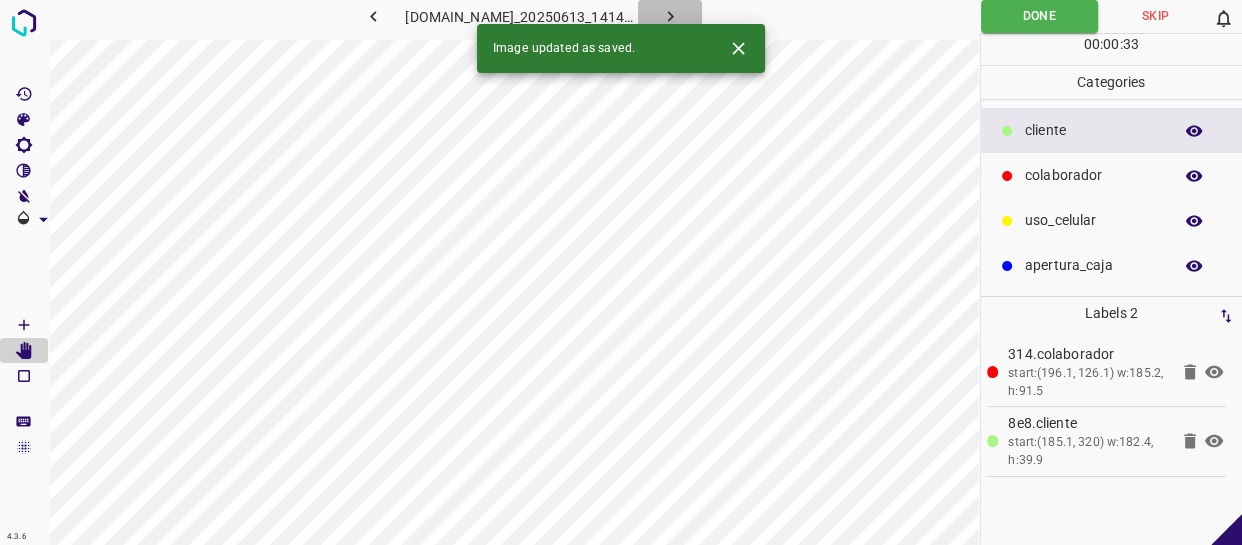 click 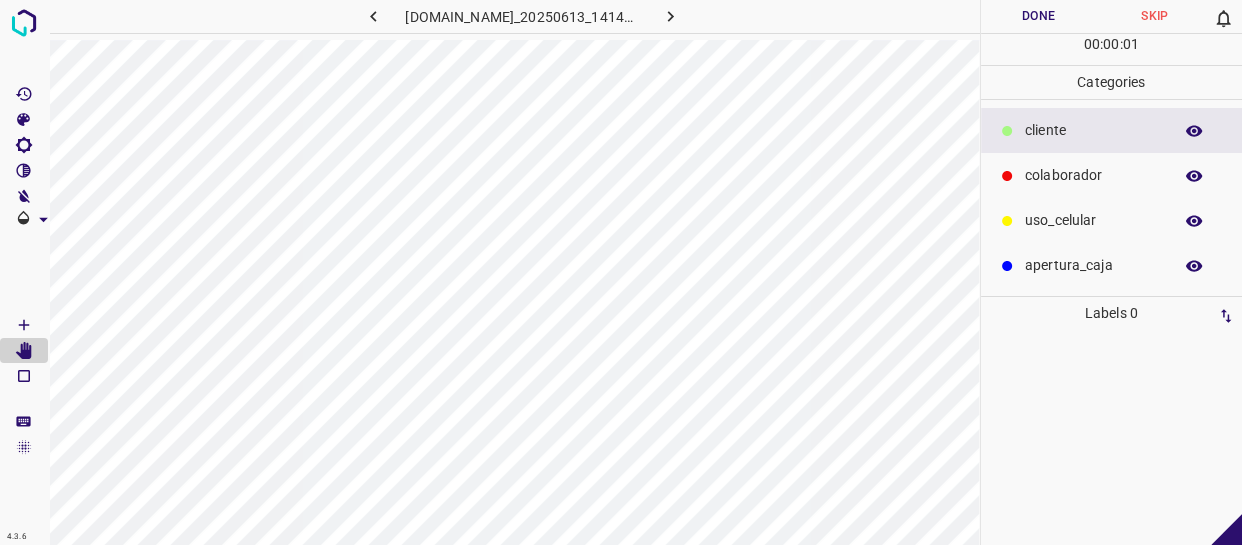 click on "colaborador" at bounding box center [1093, 175] 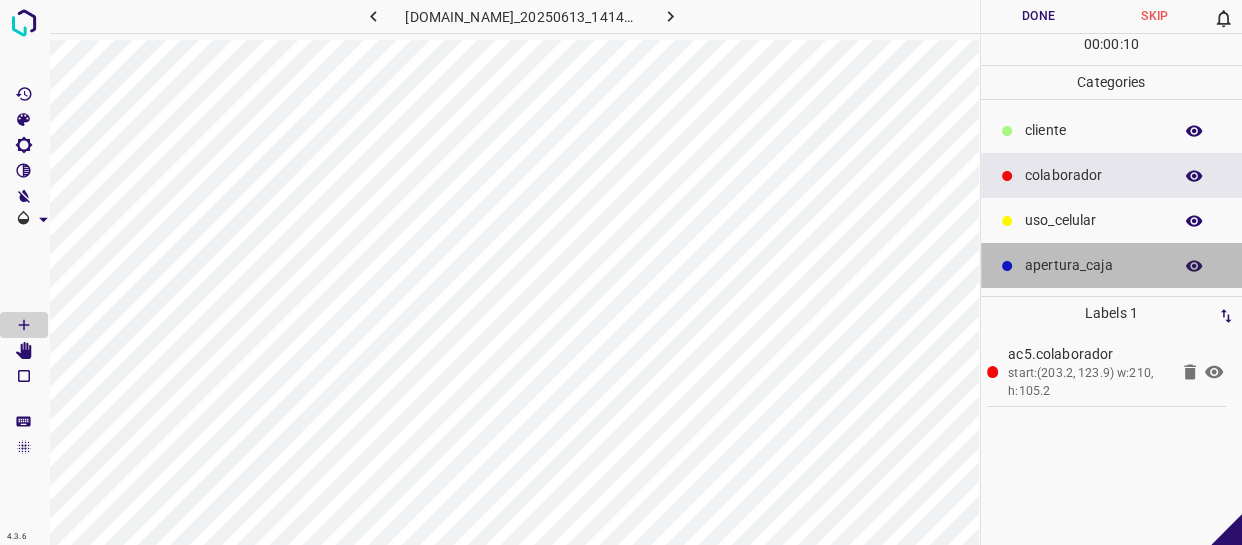 click on "apertura_caja" at bounding box center (1093, 265) 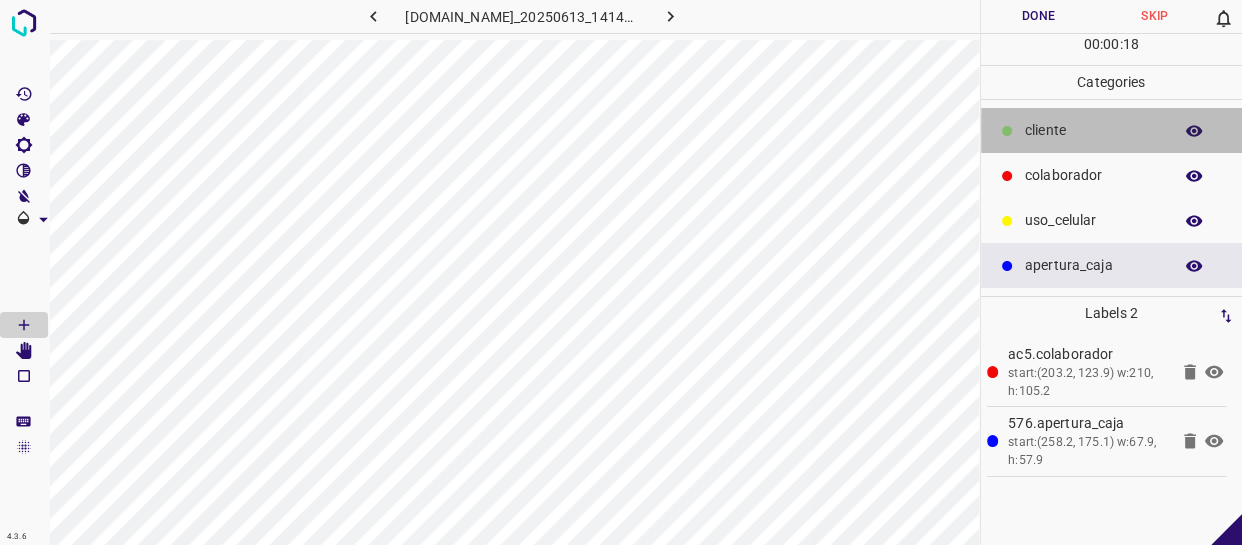 click on "​​cliente" at bounding box center [1093, 130] 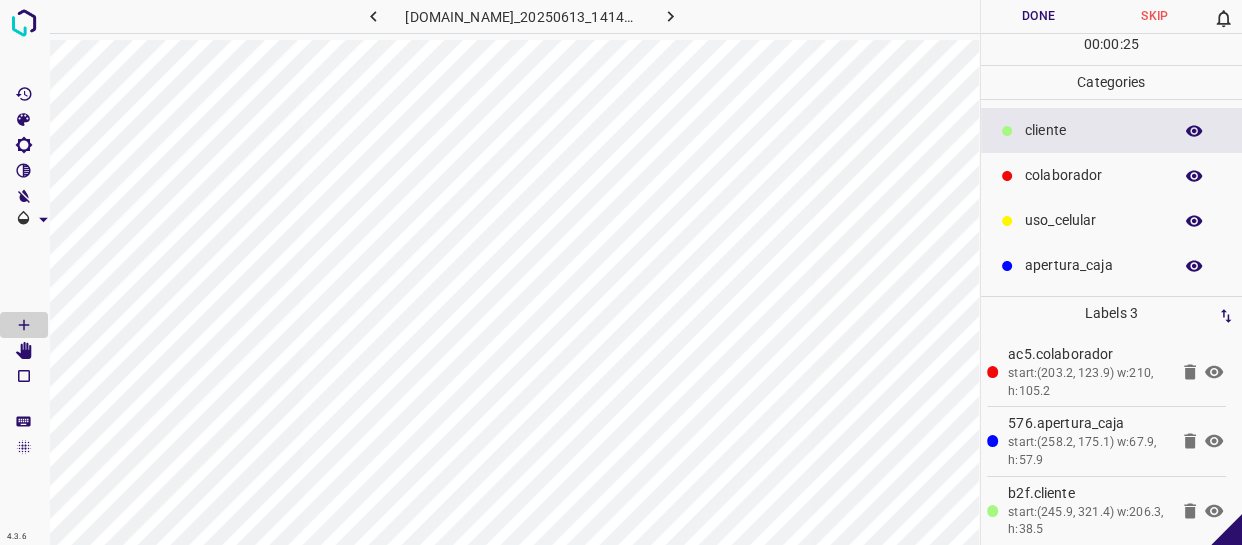click on "Done" at bounding box center (1039, 16) 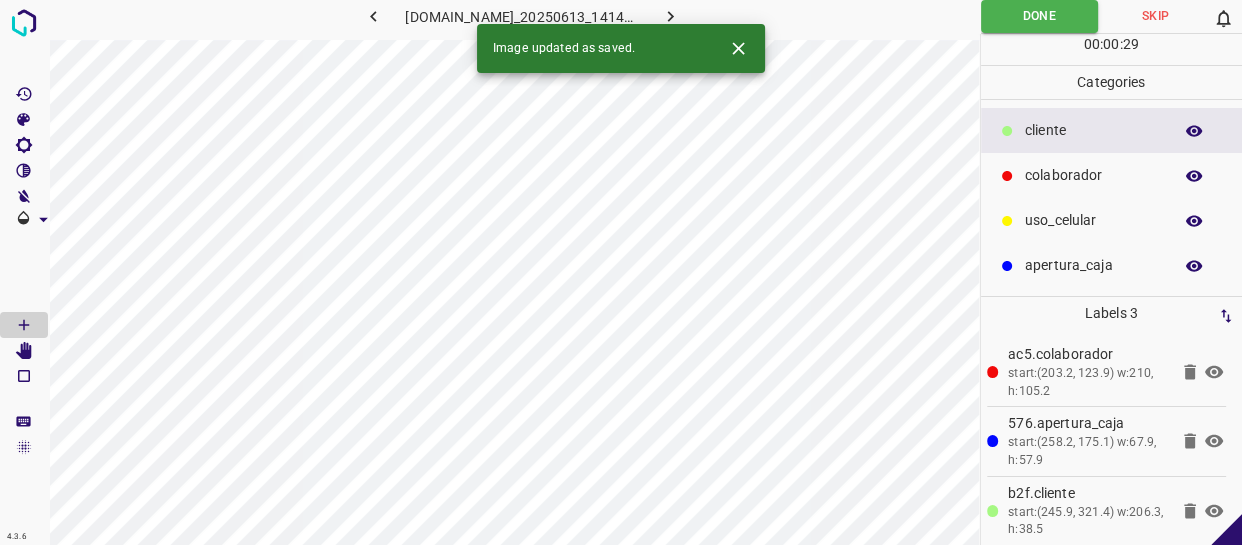 scroll, scrollTop: 8, scrollLeft: 0, axis: vertical 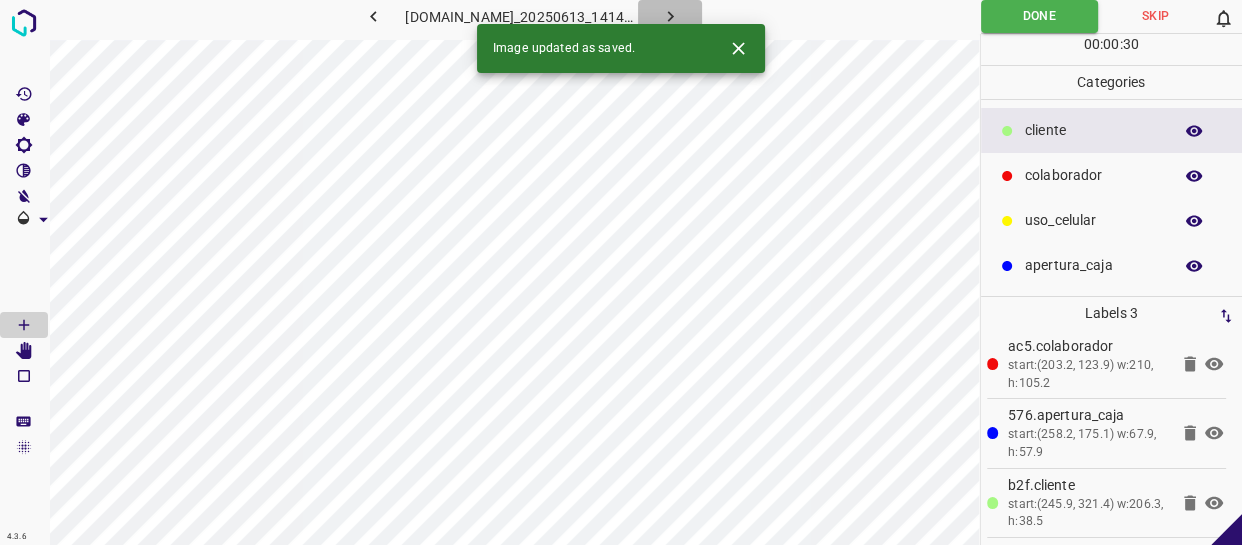 click 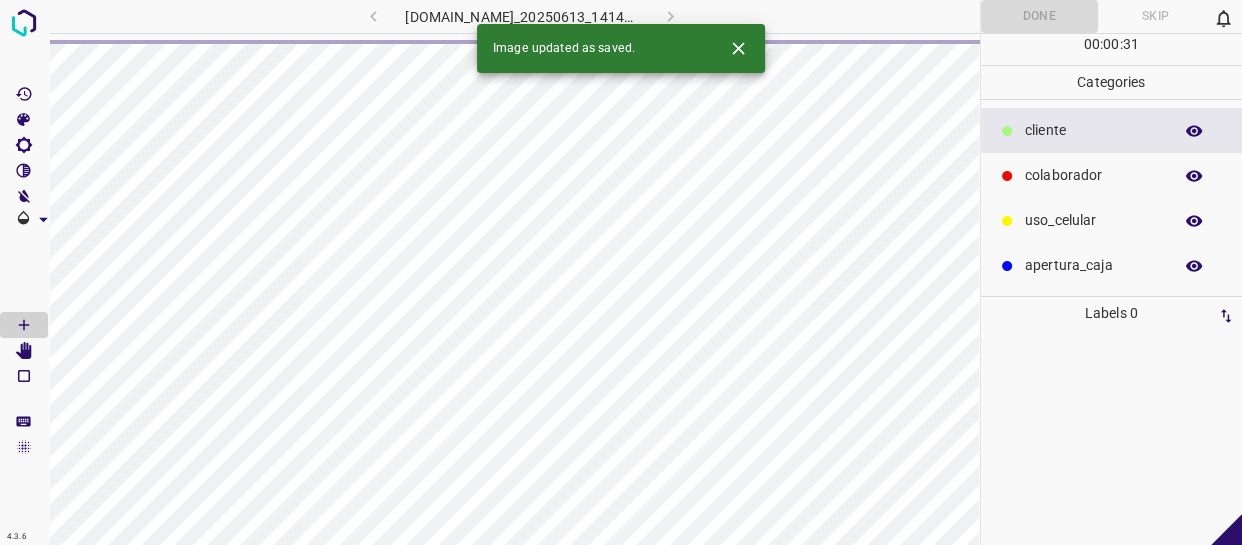 scroll, scrollTop: 0, scrollLeft: 0, axis: both 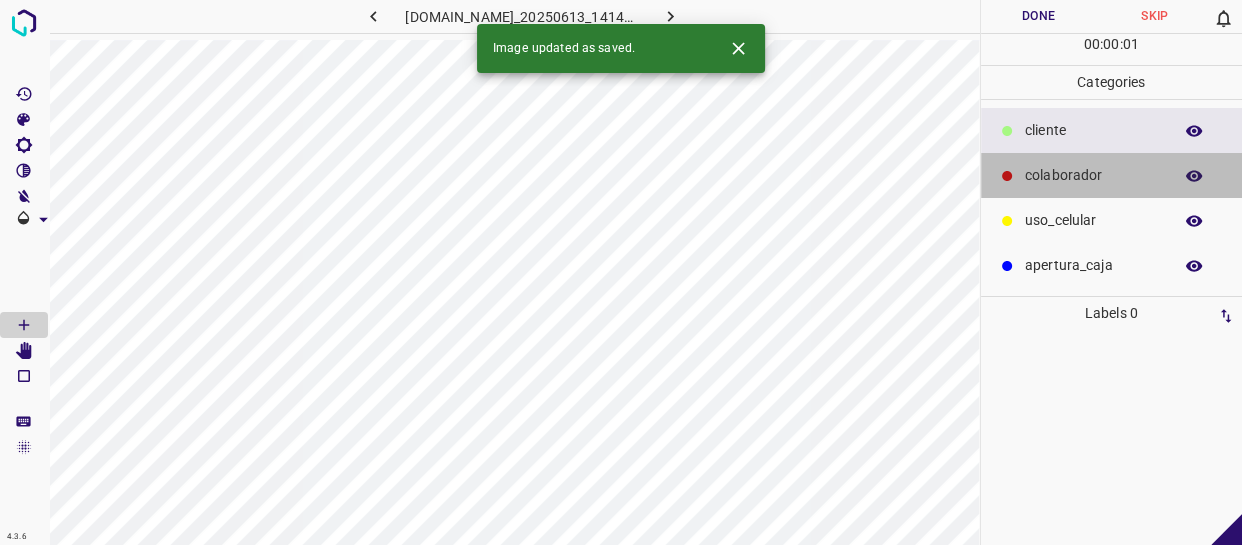 drag, startPoint x: 1058, startPoint y: 176, endPoint x: 989, endPoint y: 186, distance: 69.72087 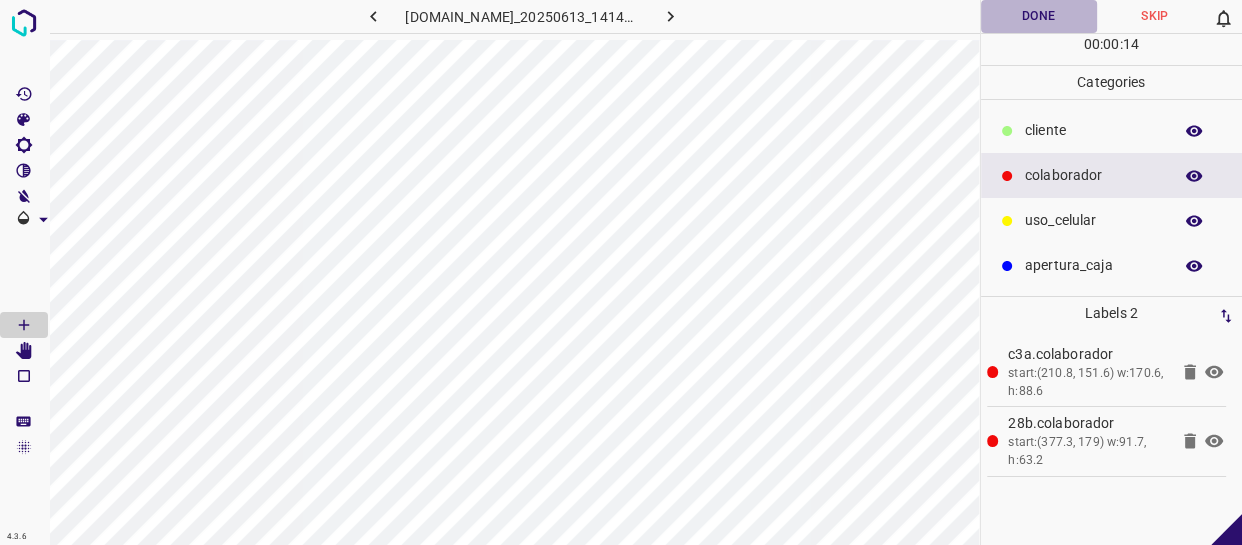 click on "Done" at bounding box center (1039, 16) 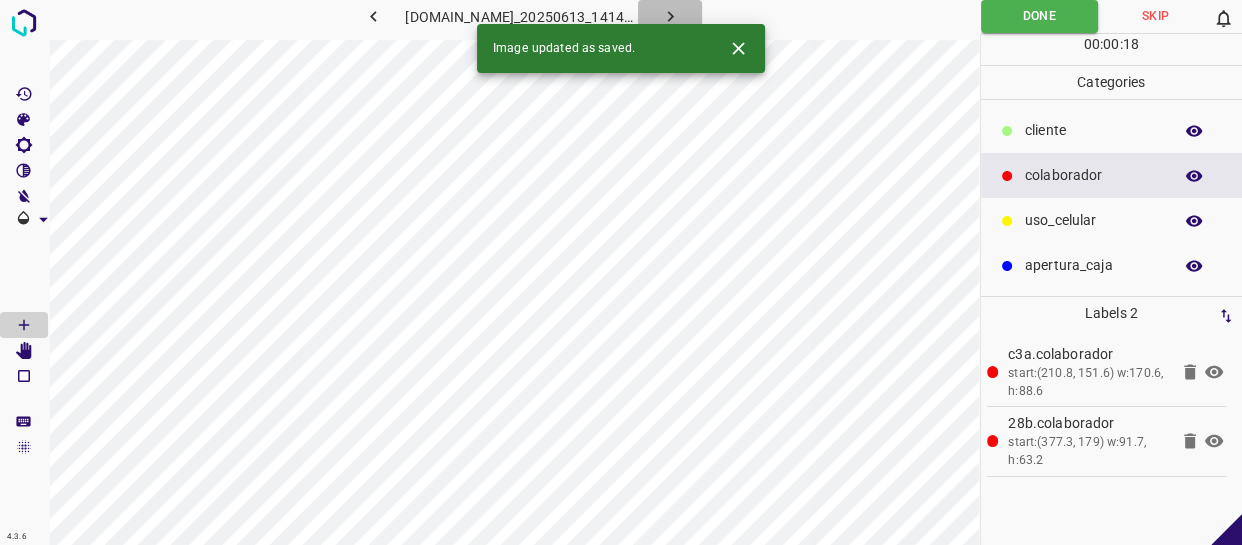 click 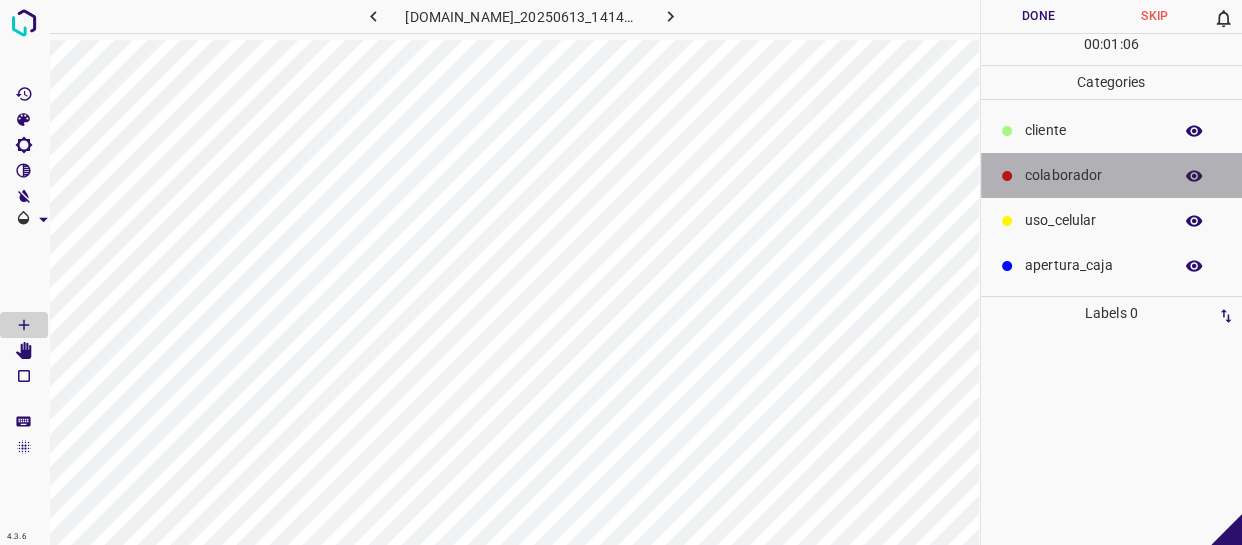 drag, startPoint x: 1041, startPoint y: 168, endPoint x: 1007, endPoint y: 154, distance: 36.769554 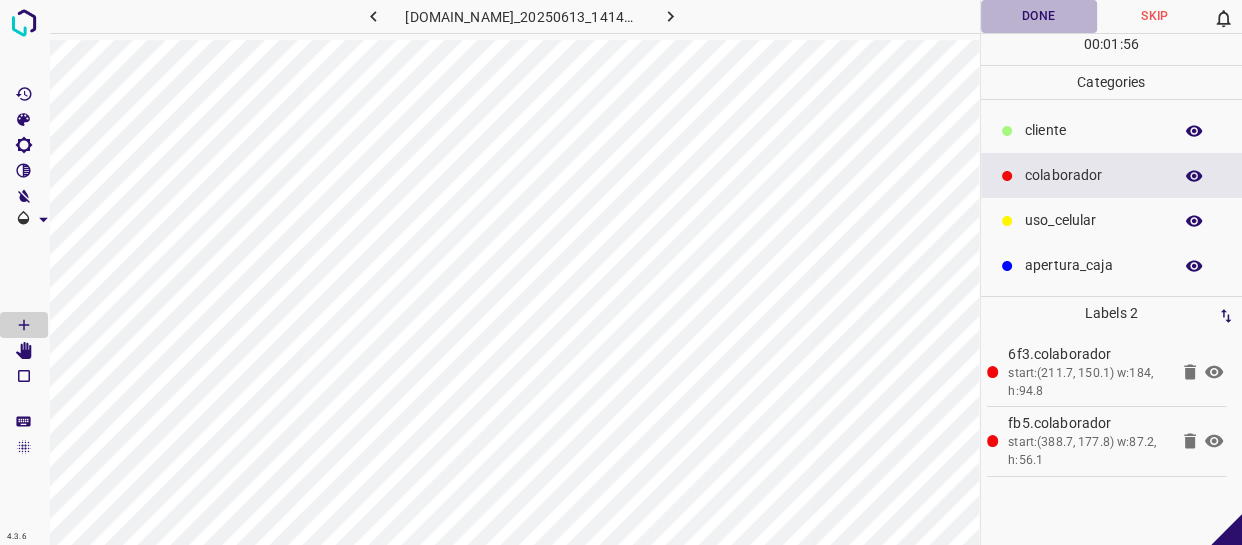 click on "Done" at bounding box center (1039, 16) 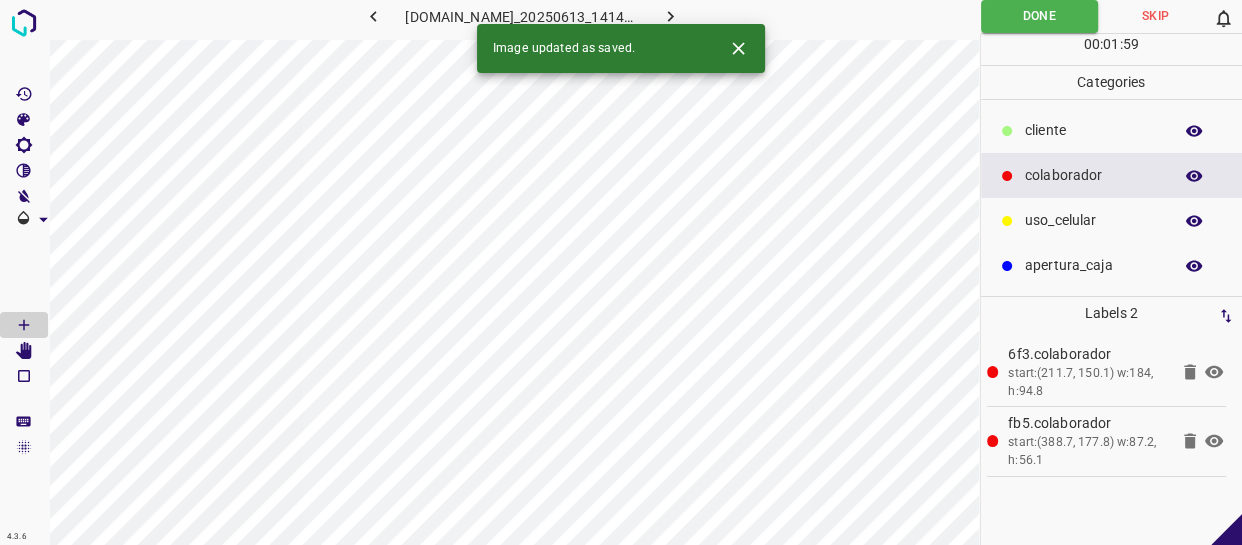 click 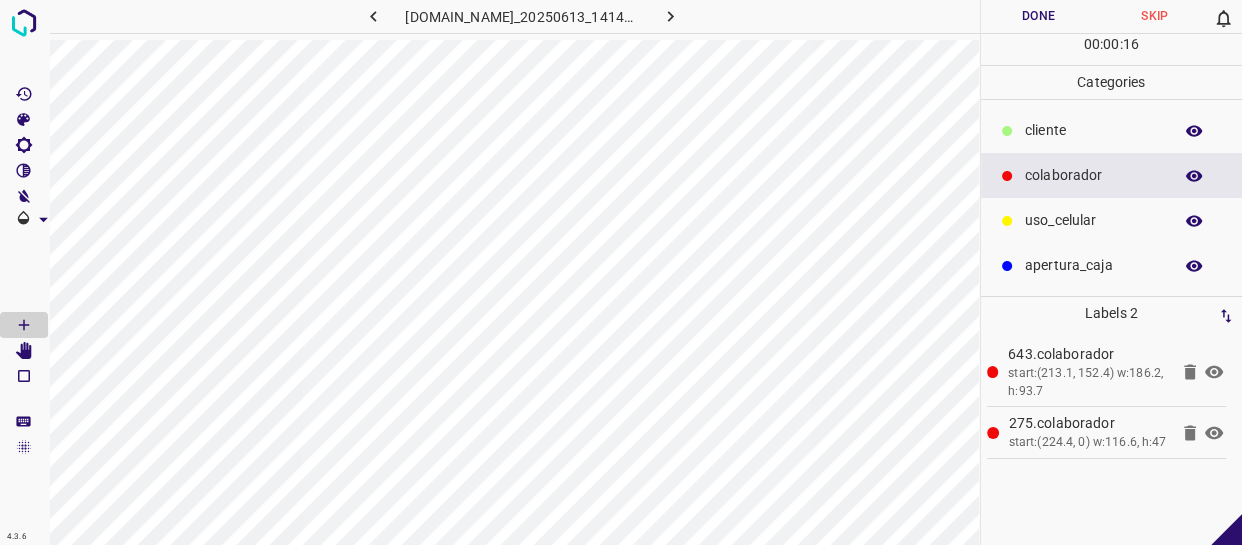click on "​​cliente" at bounding box center (1112, 130) 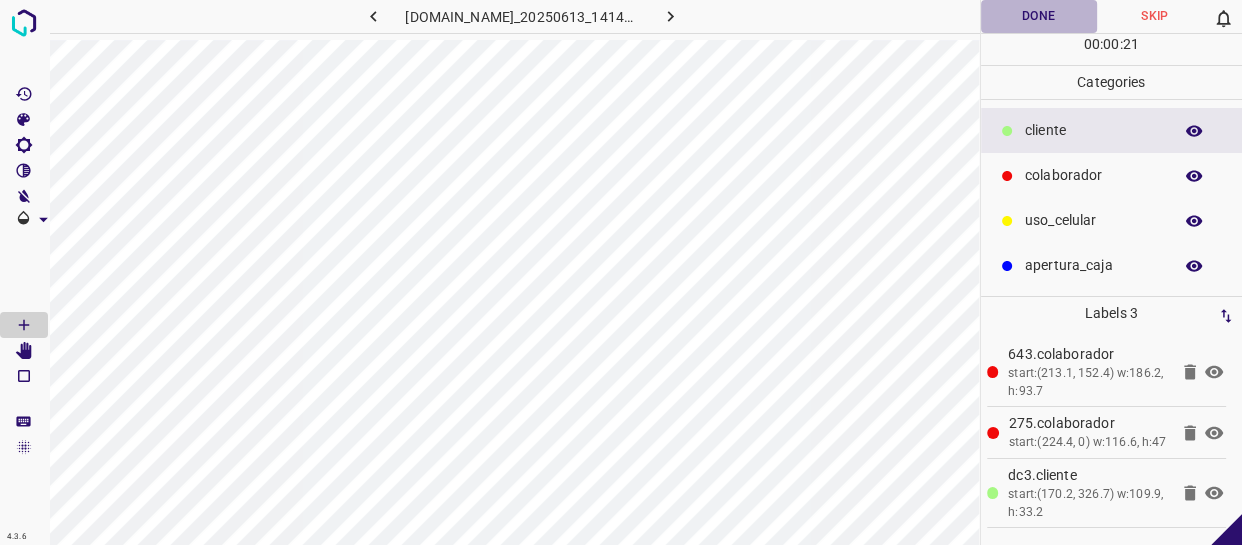 click on "Done" at bounding box center (1039, 16) 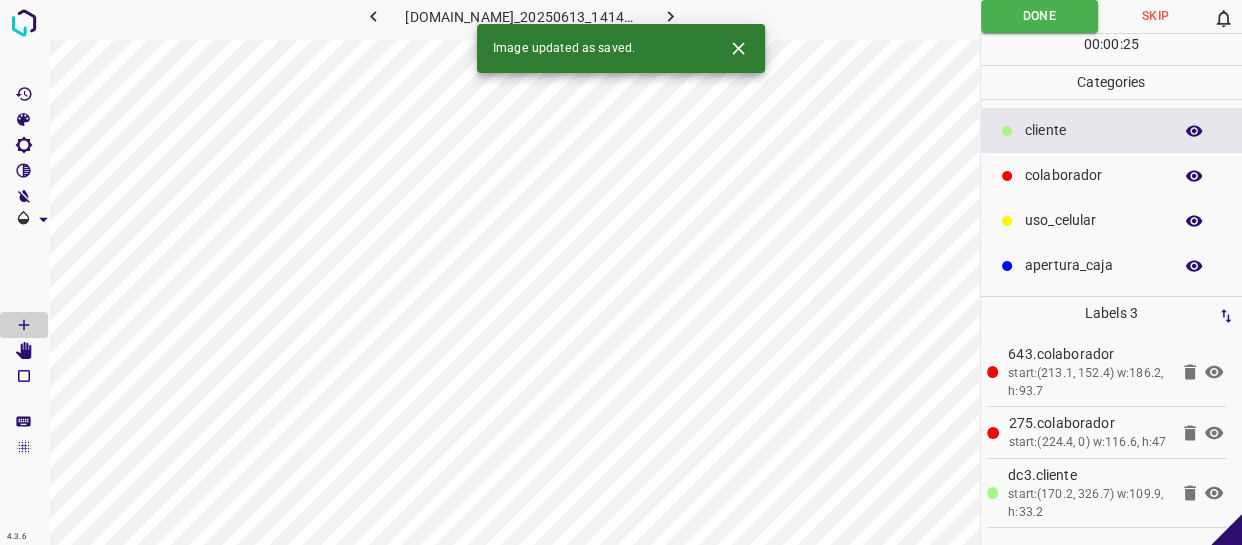 click 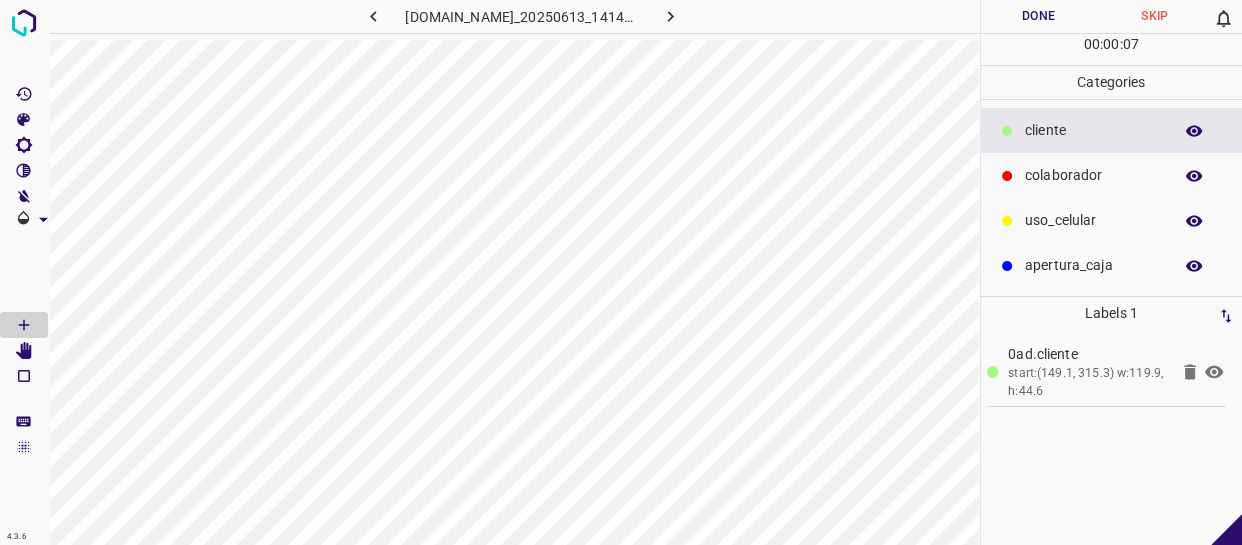drag, startPoint x: 1060, startPoint y: 168, endPoint x: 1030, endPoint y: 173, distance: 30.413813 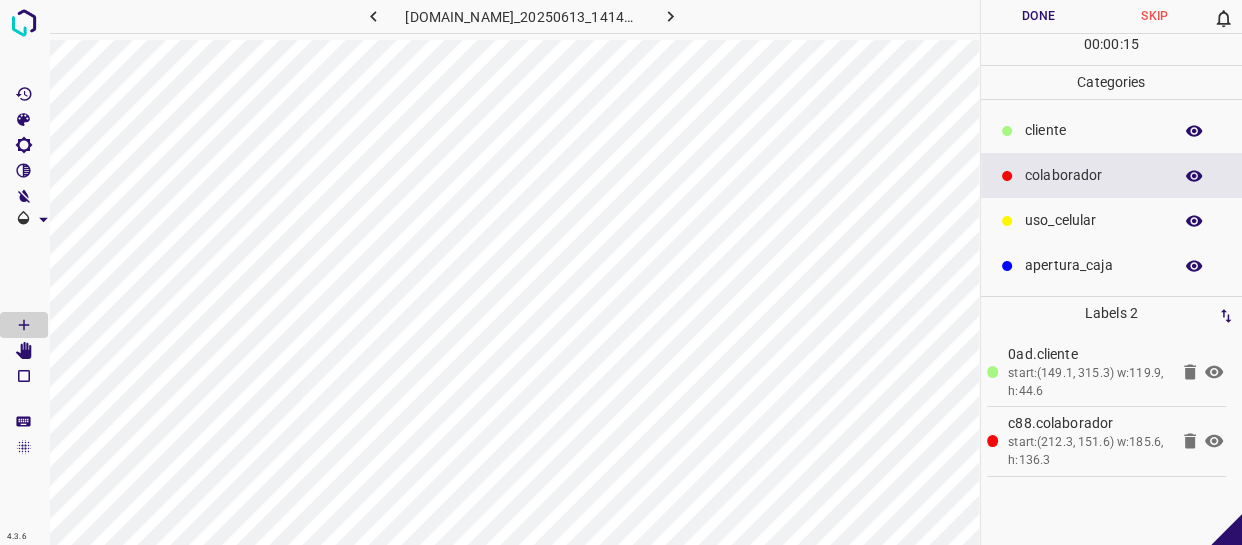 click on "Done" at bounding box center [1039, 16] 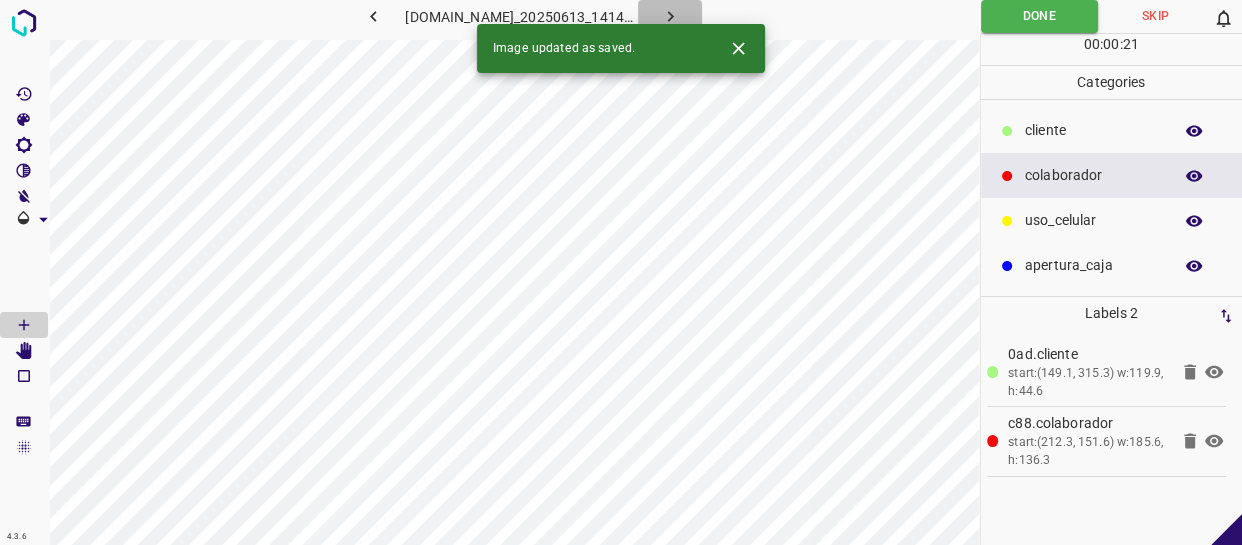 click 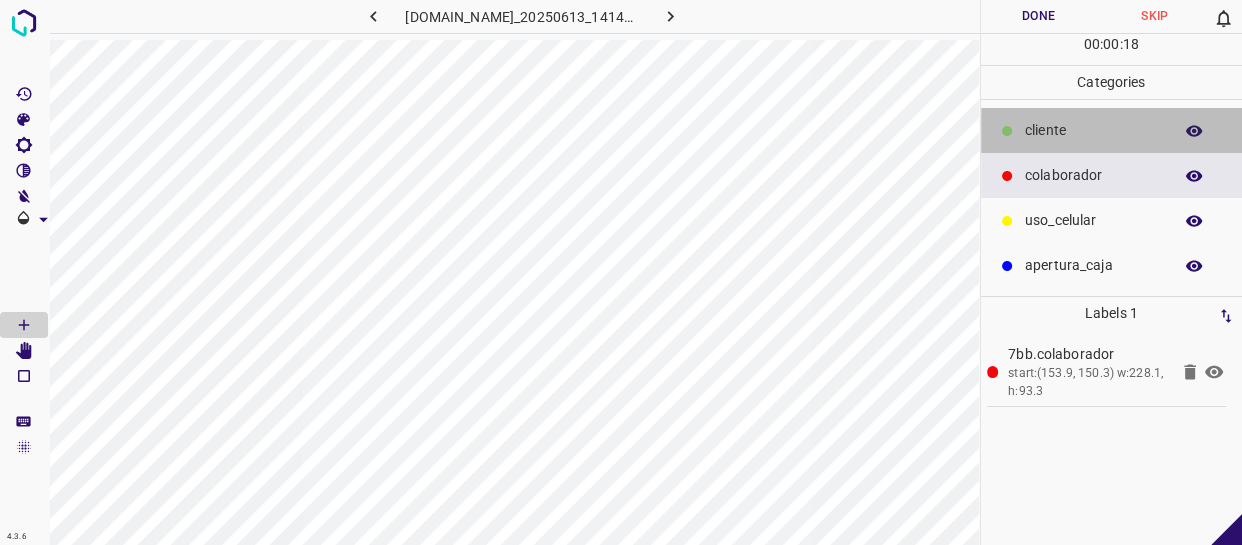 drag, startPoint x: 1076, startPoint y: 133, endPoint x: 1062, endPoint y: 138, distance: 14.866069 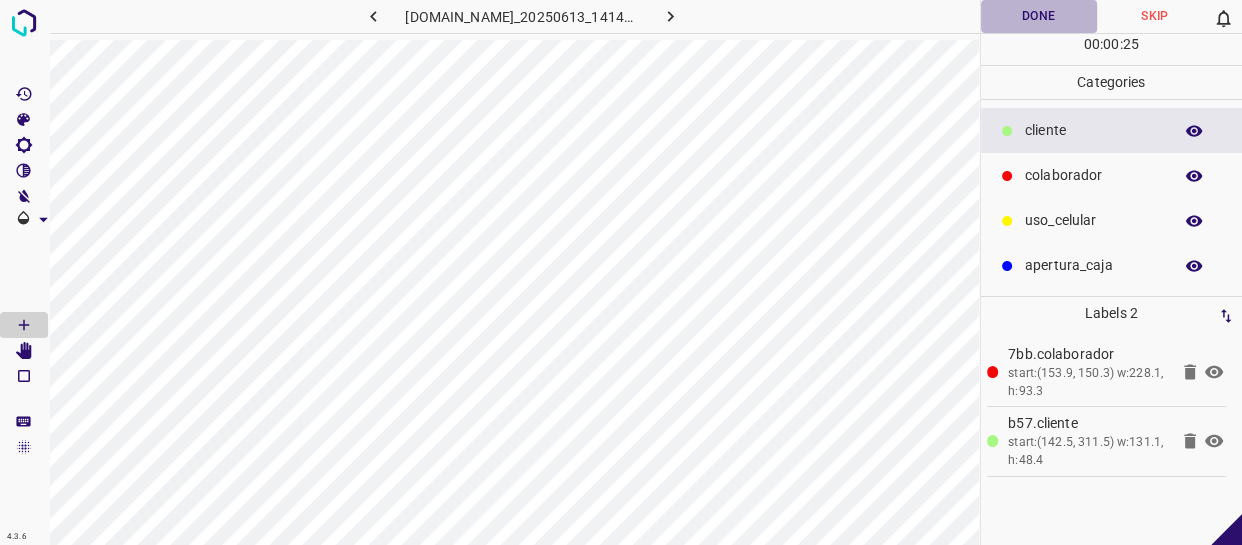 click on "Done" at bounding box center (1039, 16) 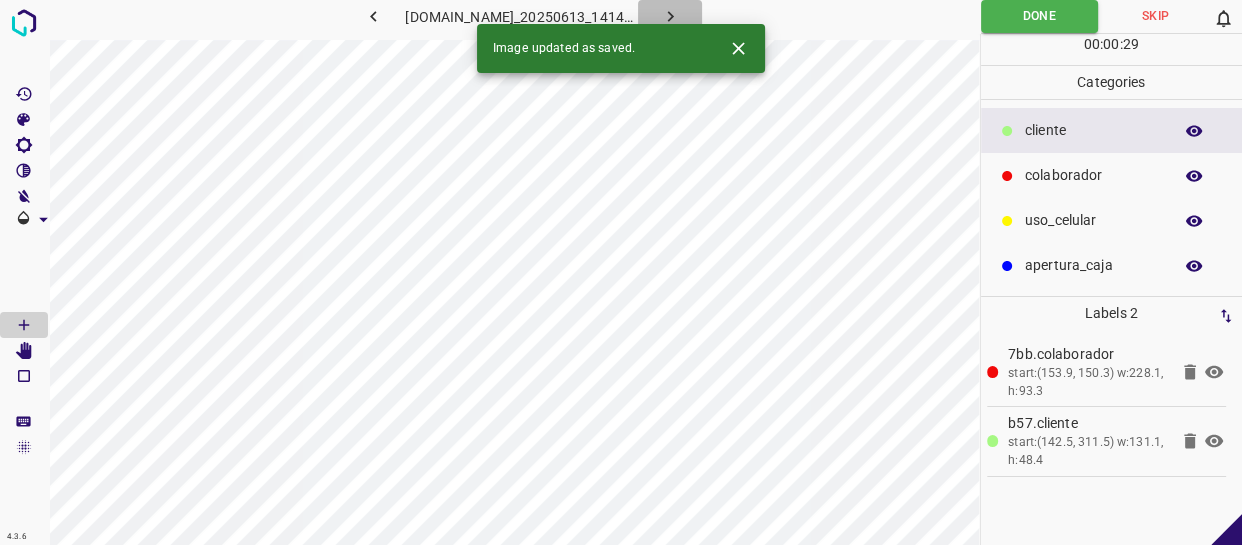 click 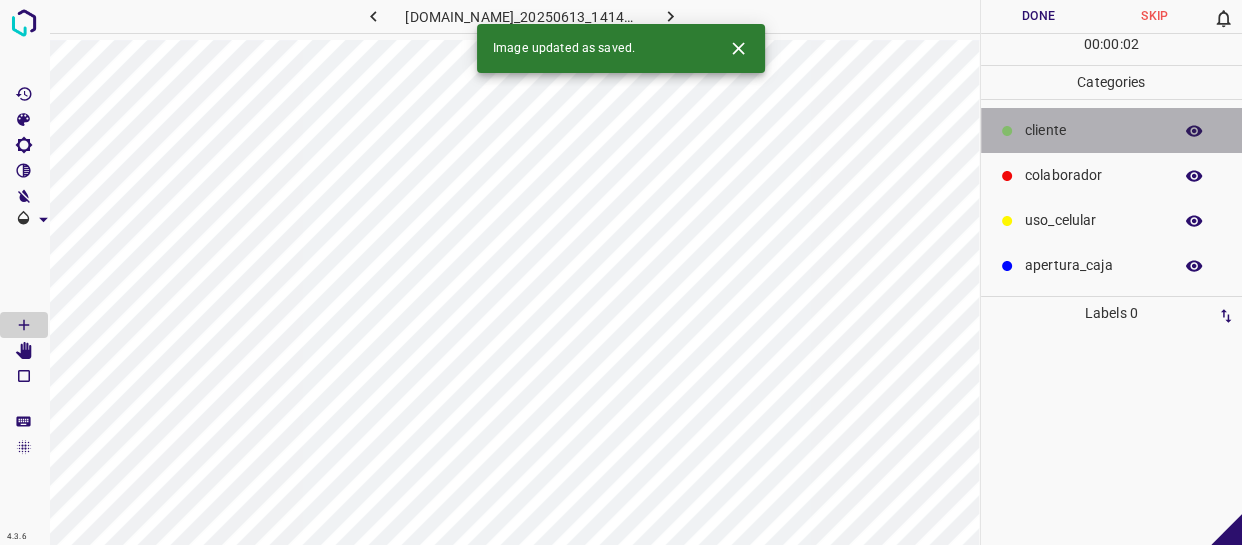 click on "​​cliente" at bounding box center [1093, 130] 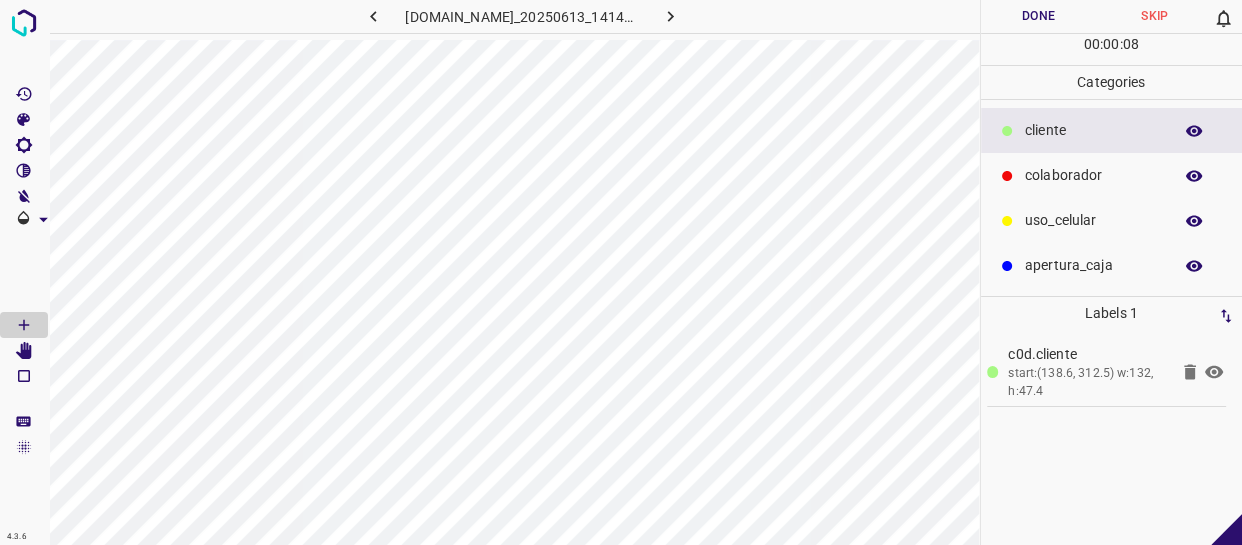 click on "colaborador" at bounding box center (1093, 175) 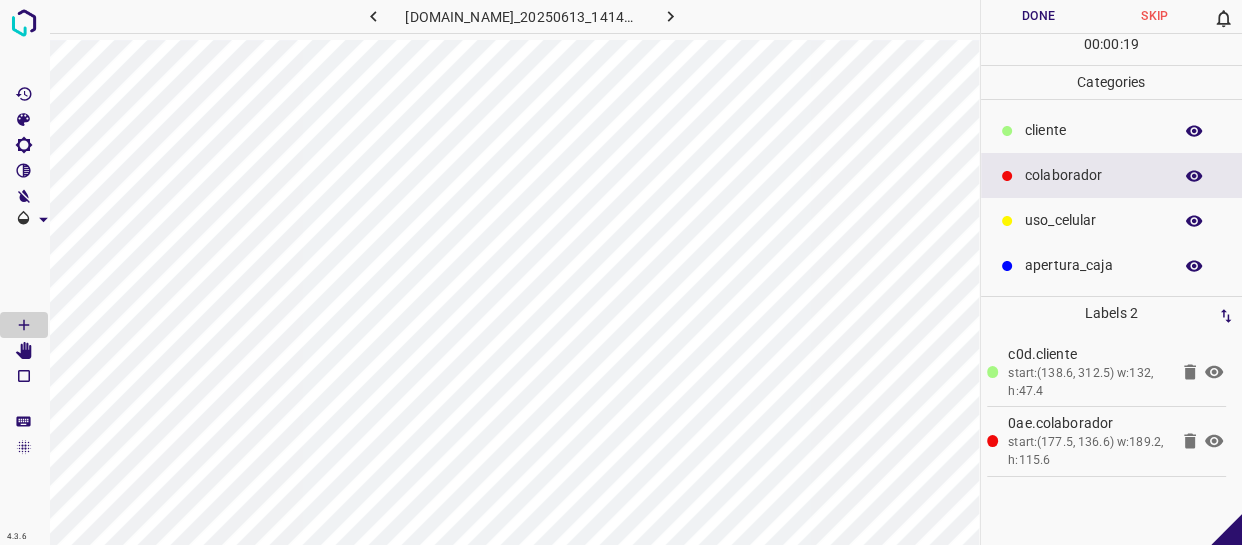click on "Done" at bounding box center [1039, 16] 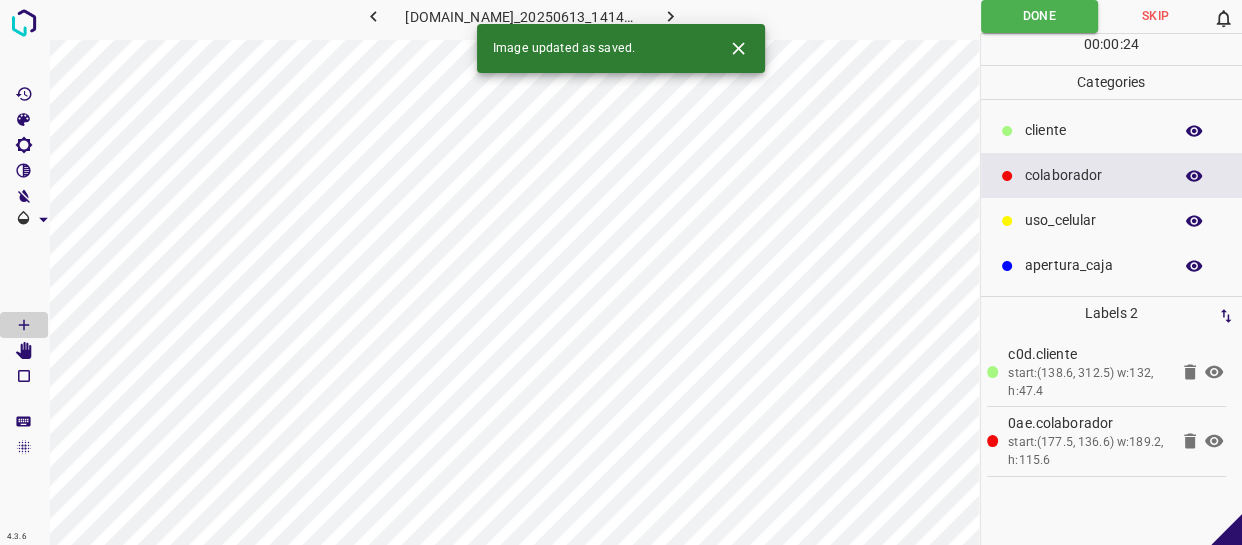 click at bounding box center [670, 16] 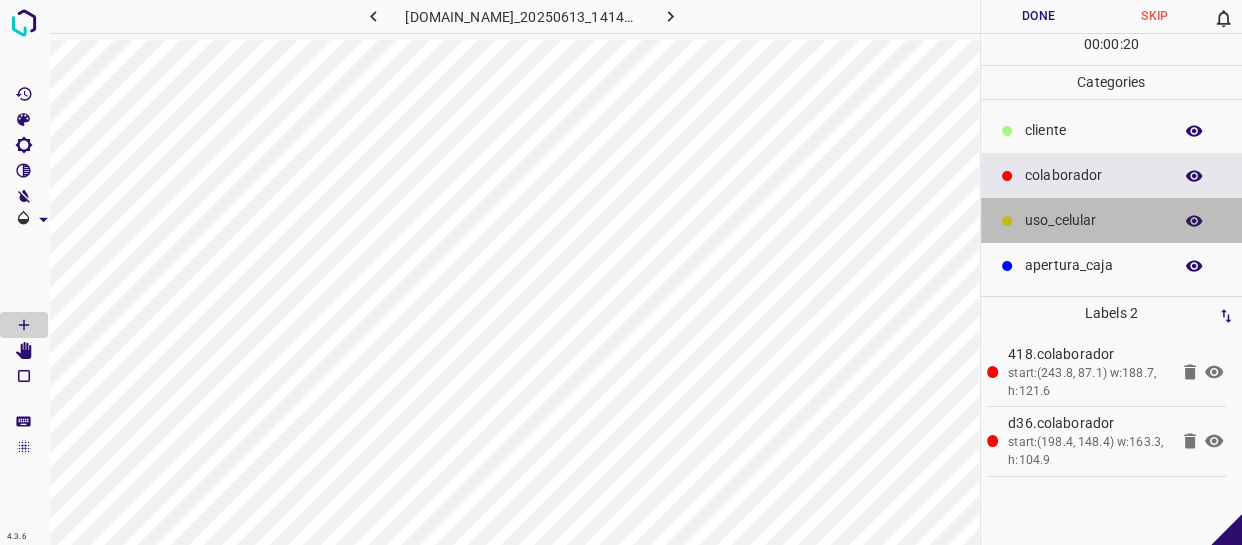 drag, startPoint x: 1050, startPoint y: 217, endPoint x: 1025, endPoint y: 222, distance: 25.495098 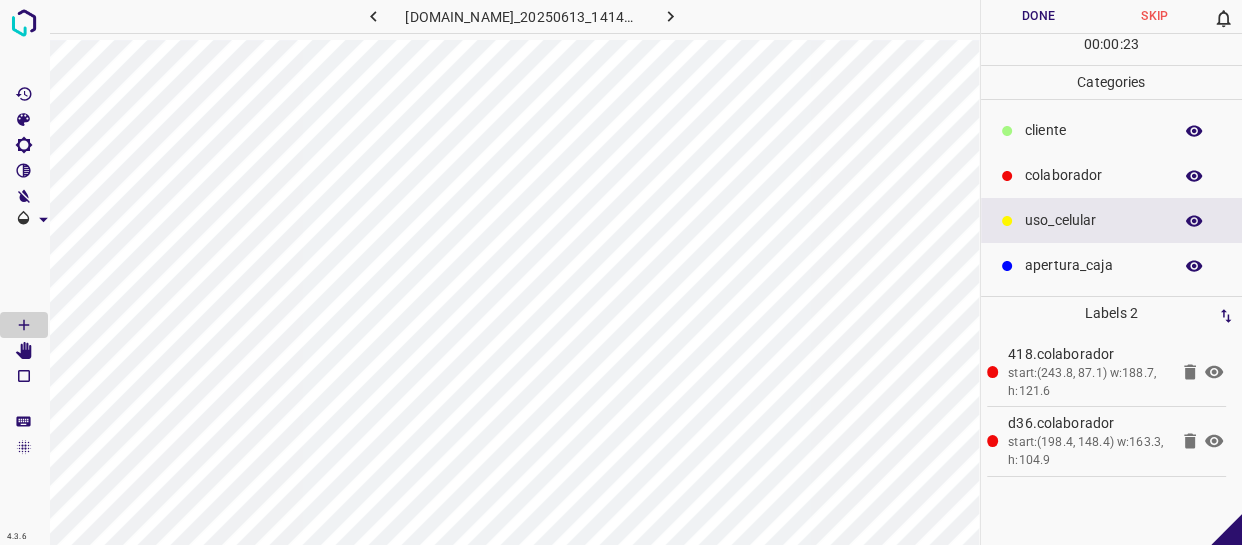 drag, startPoint x: 1045, startPoint y: 131, endPoint x: 1006, endPoint y: 130, distance: 39.012817 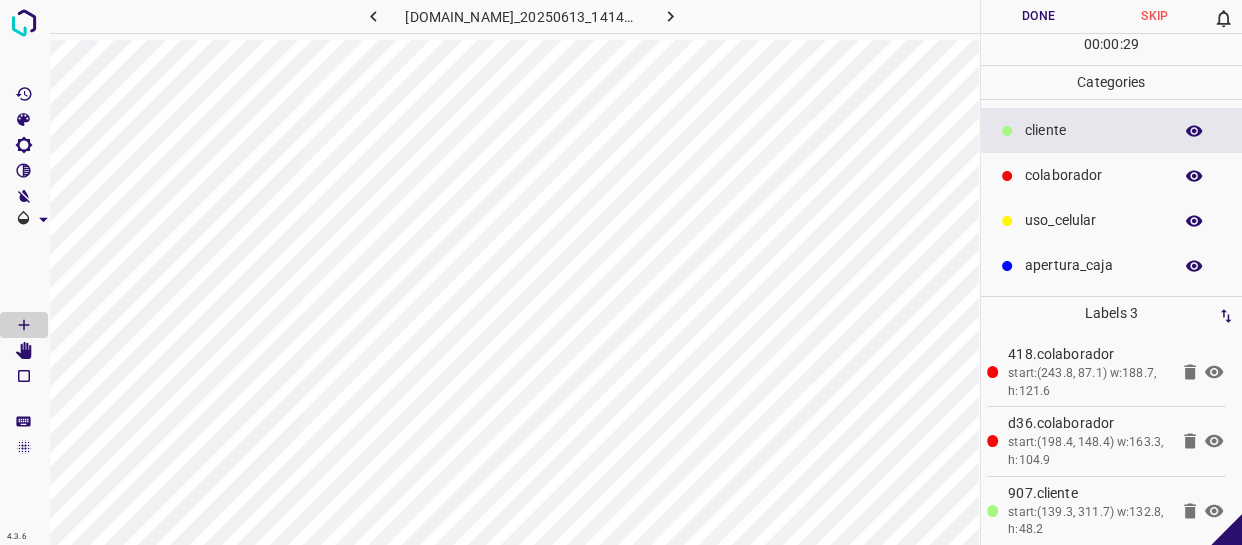 click on "Done" at bounding box center (1039, 16) 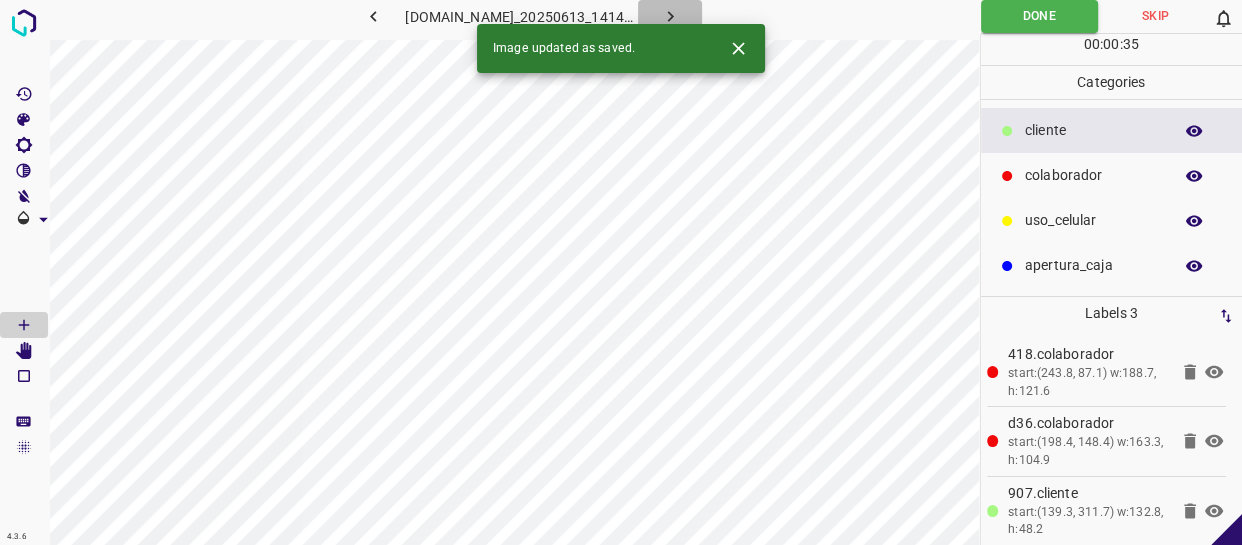 click 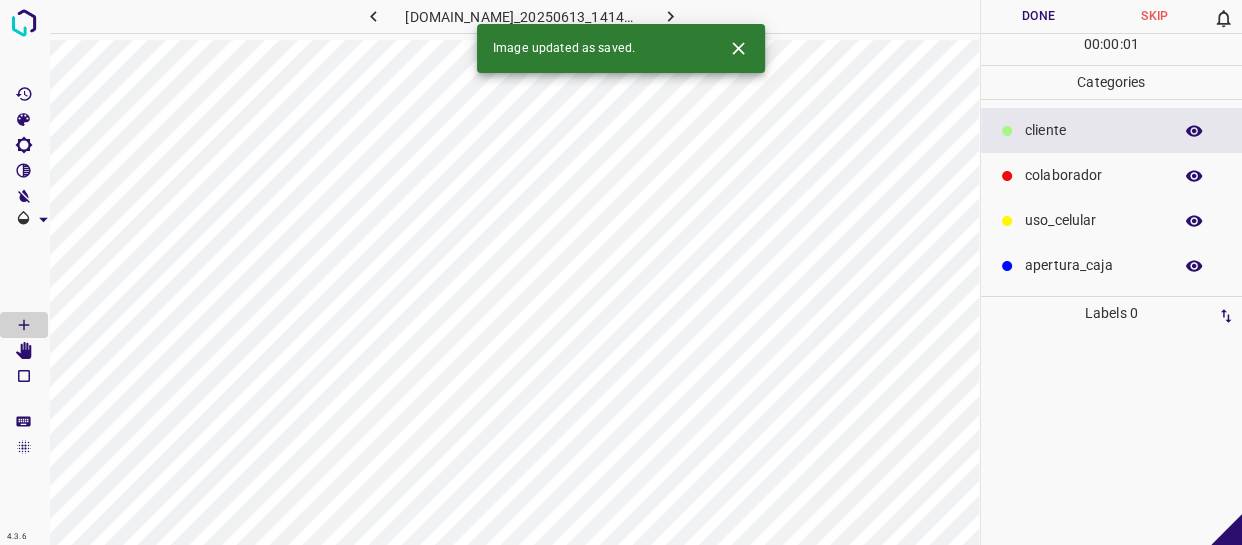 drag, startPoint x: 1035, startPoint y: 176, endPoint x: 979, endPoint y: 184, distance: 56.568542 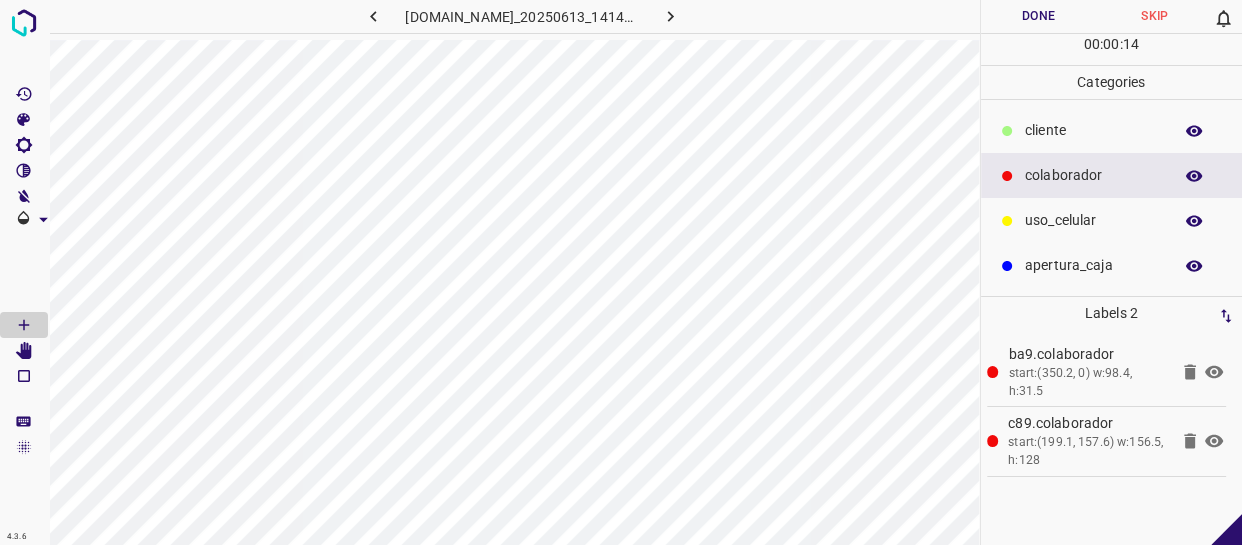 drag, startPoint x: 1062, startPoint y: 144, endPoint x: 995, endPoint y: 161, distance: 69.12308 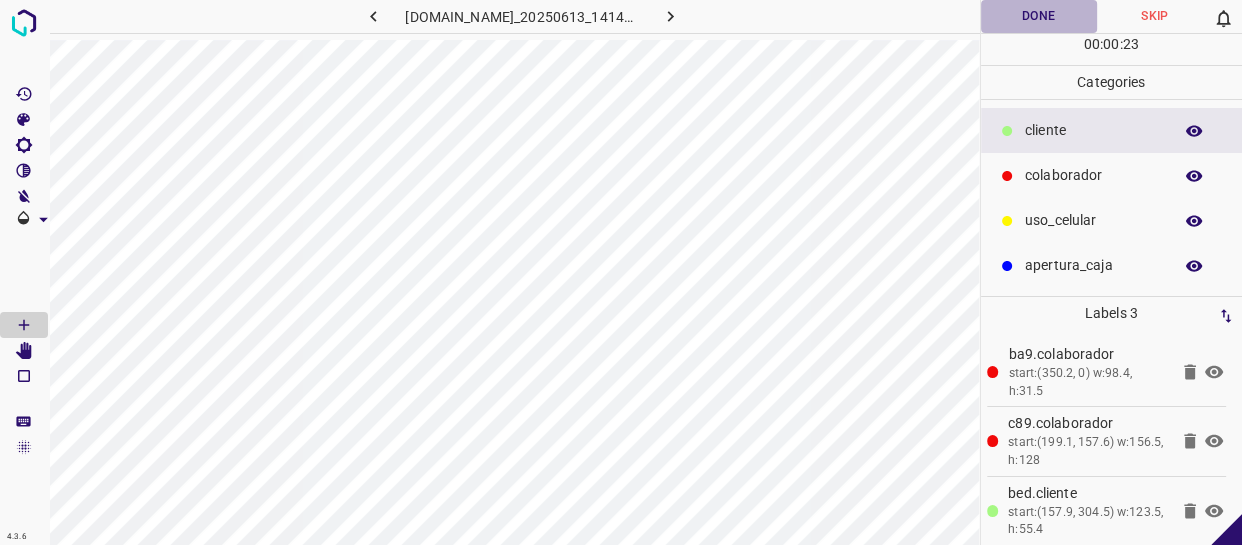 click on "Done" at bounding box center [1039, 16] 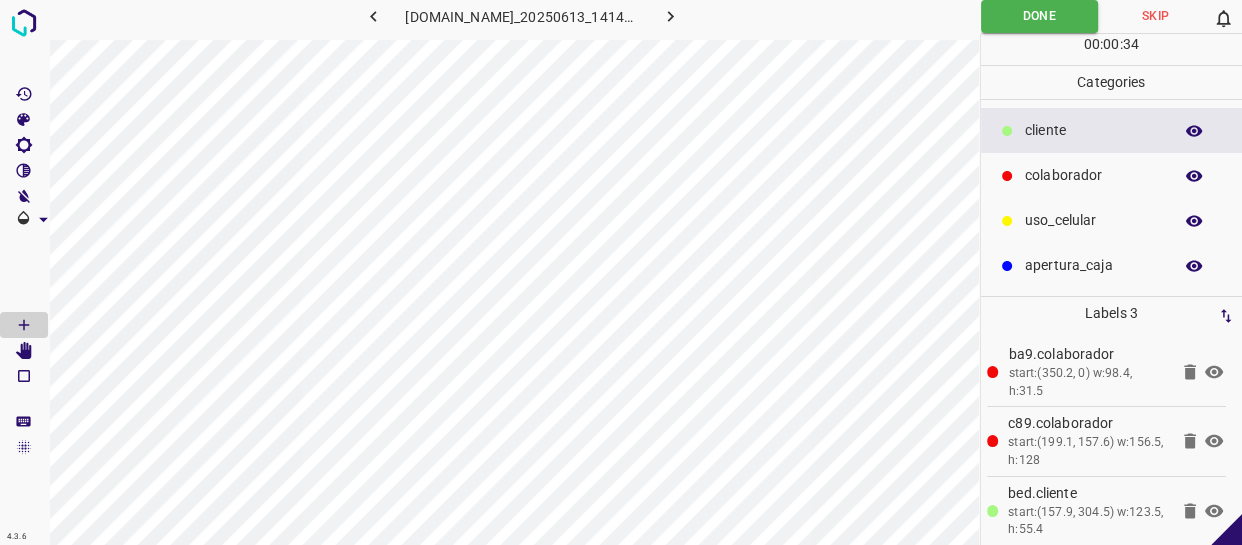 click at bounding box center [670, 16] 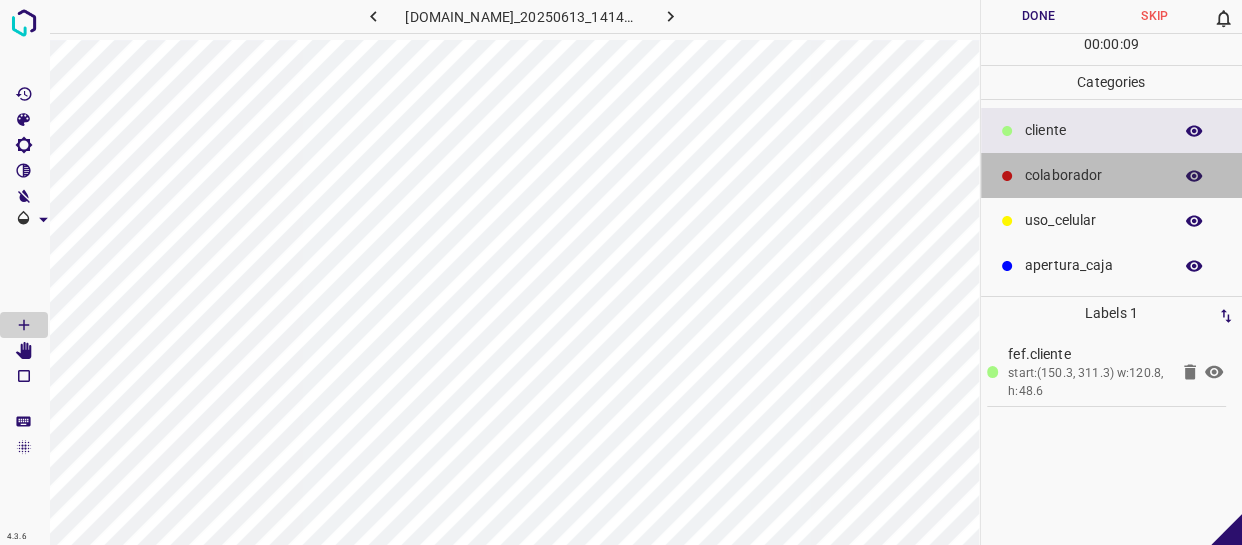 click on "colaborador" at bounding box center (1093, 175) 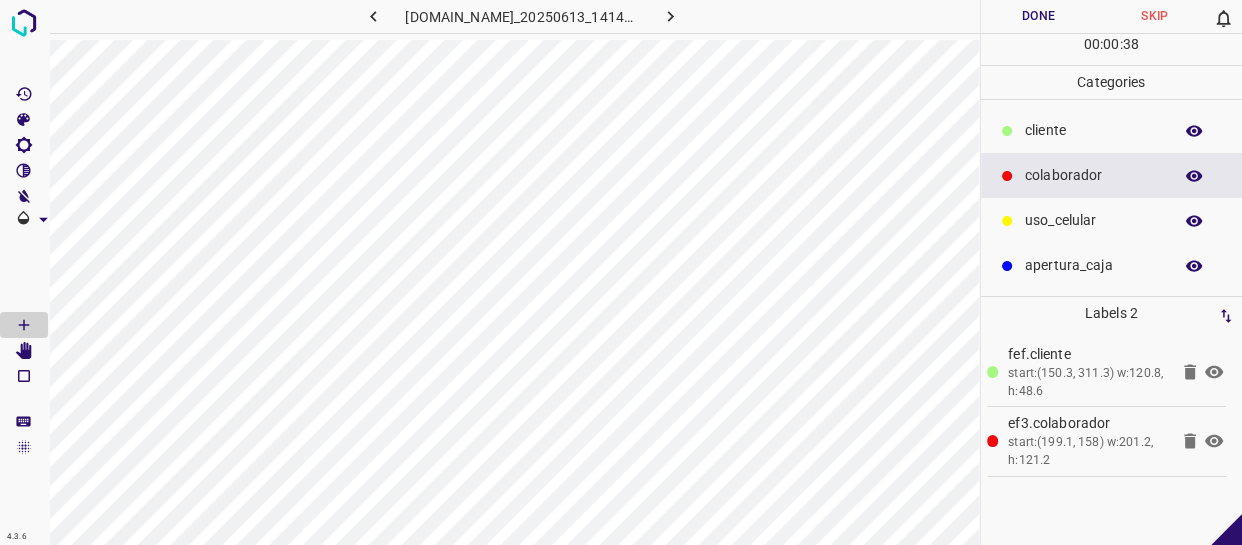 click on "​​cliente" at bounding box center [1093, 130] 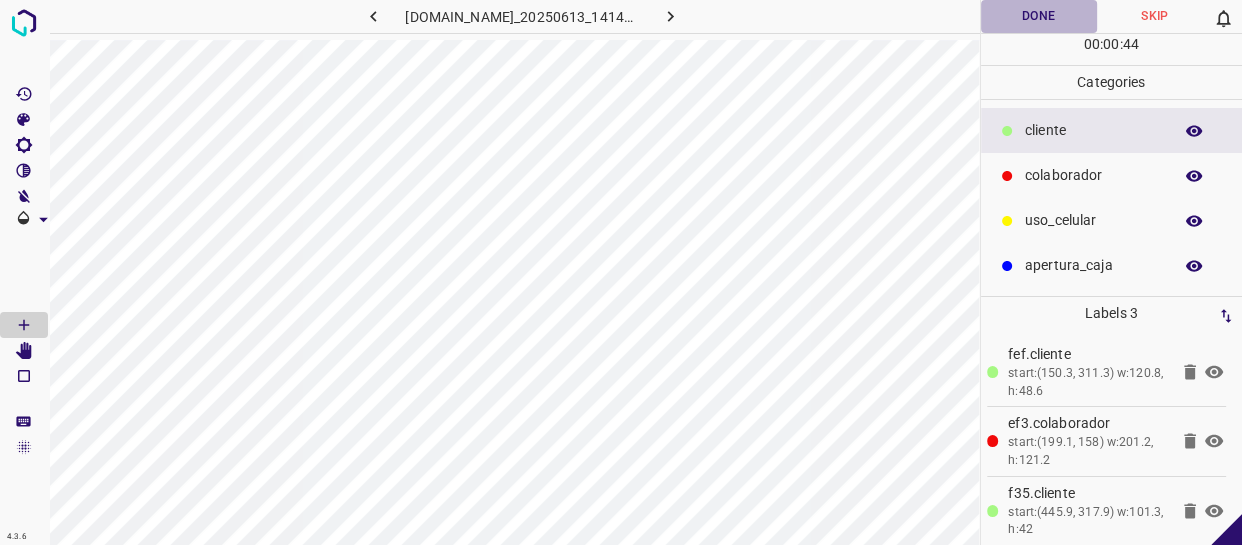 click on "Done" at bounding box center (1039, 16) 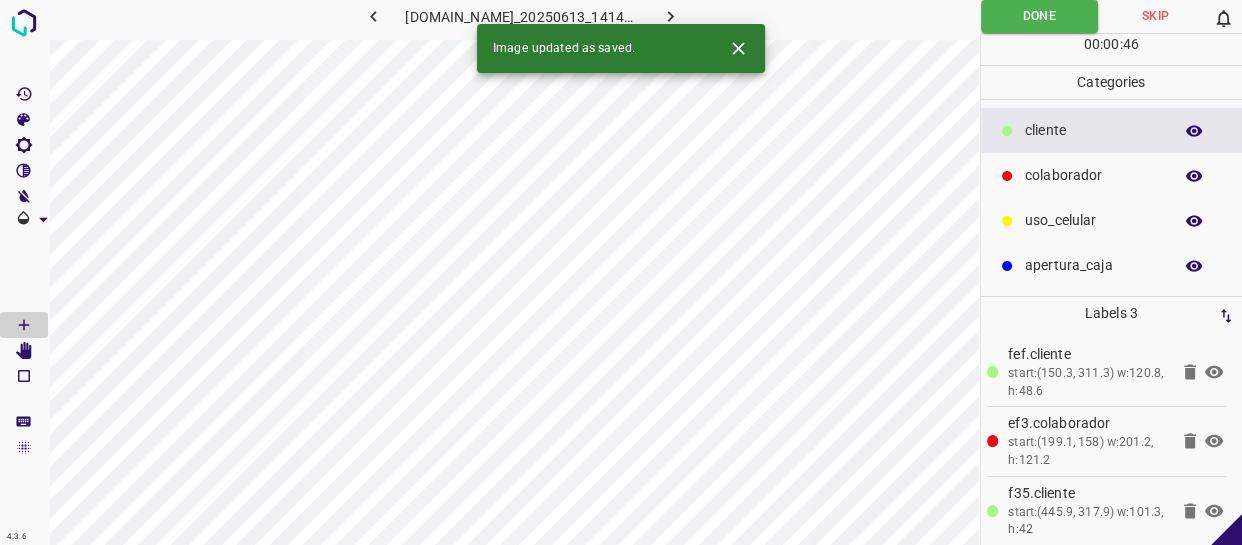 click at bounding box center (670, 16) 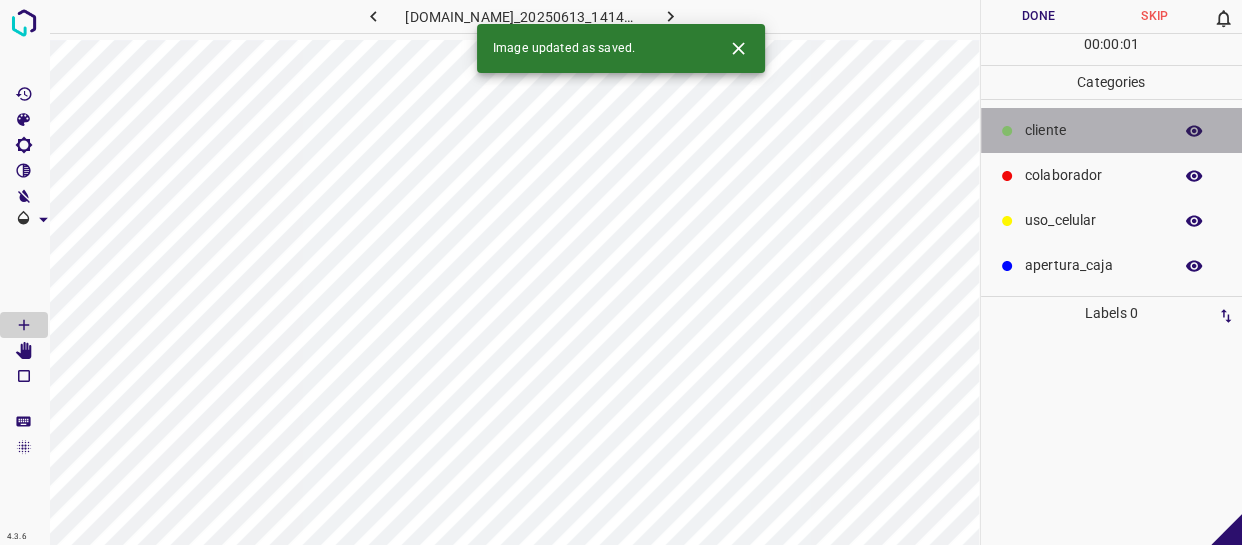 click on "​​cliente" at bounding box center (1093, 130) 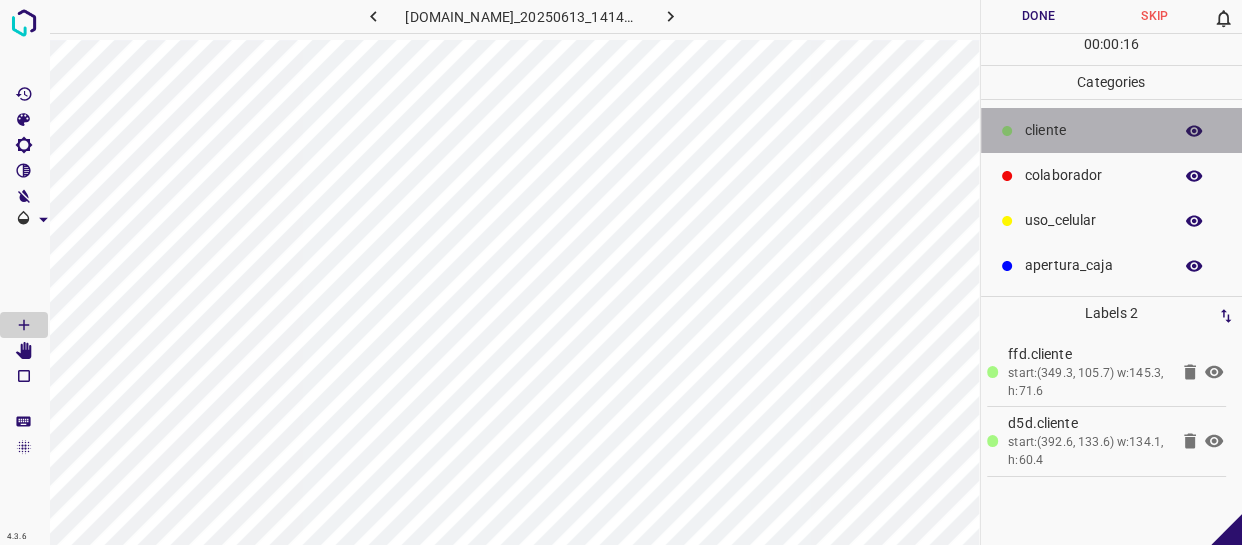click on "​​cliente" at bounding box center [1112, 130] 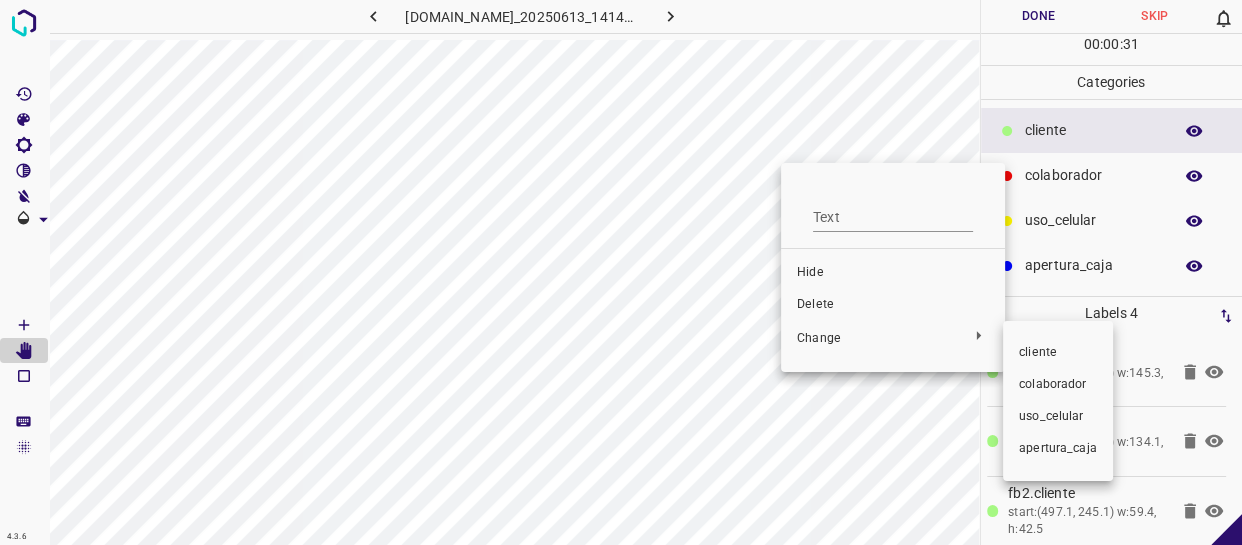 click on "colaborador" at bounding box center (1058, 385) 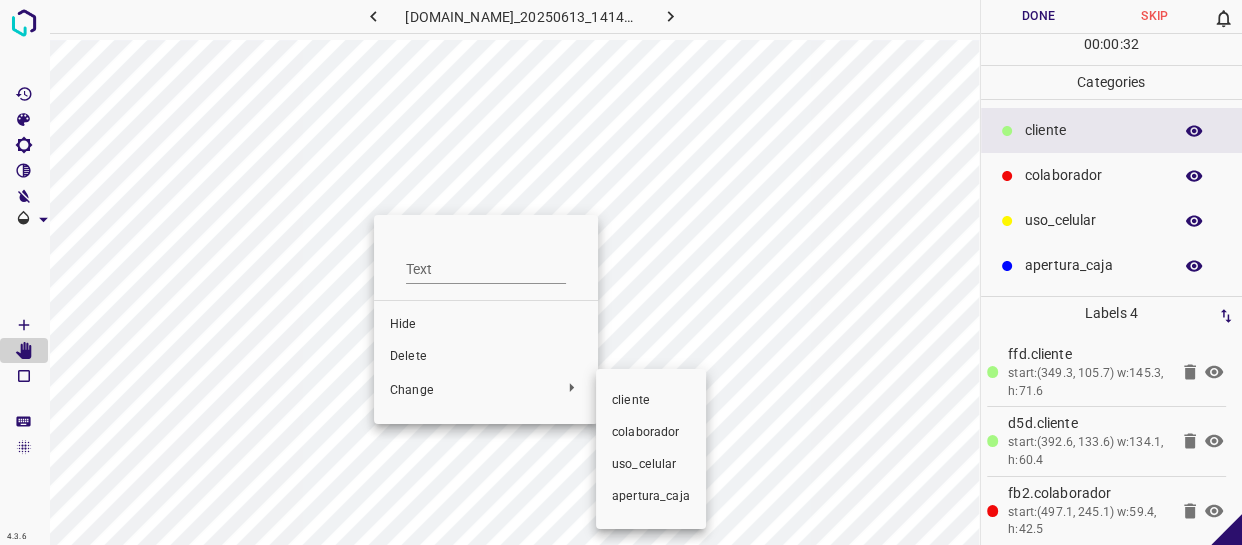 click on "colaborador" at bounding box center [651, 433] 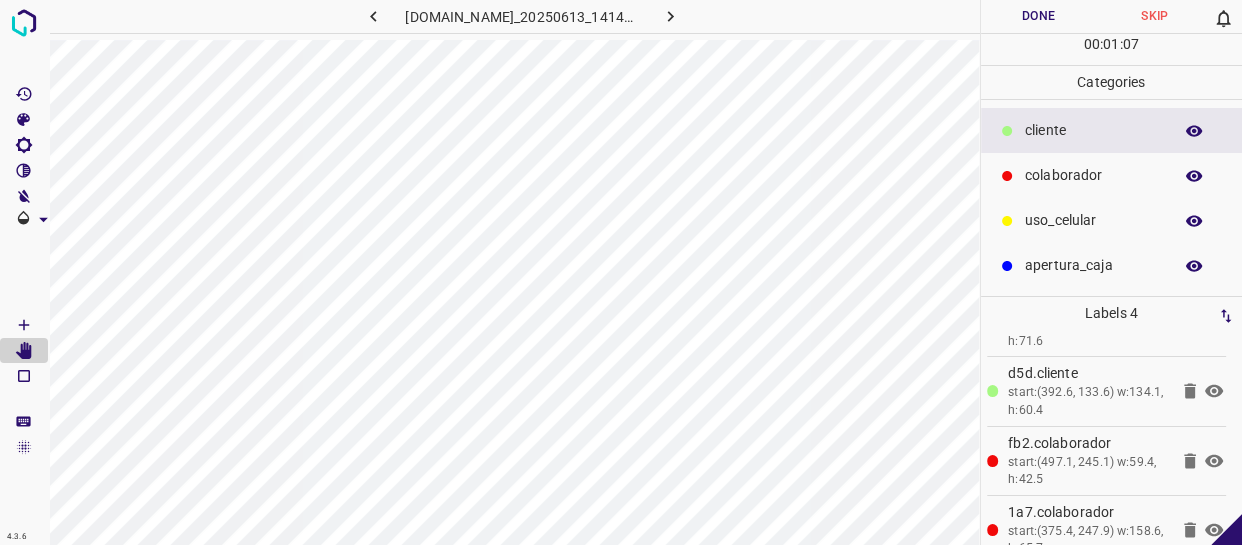 scroll, scrollTop: 77, scrollLeft: 0, axis: vertical 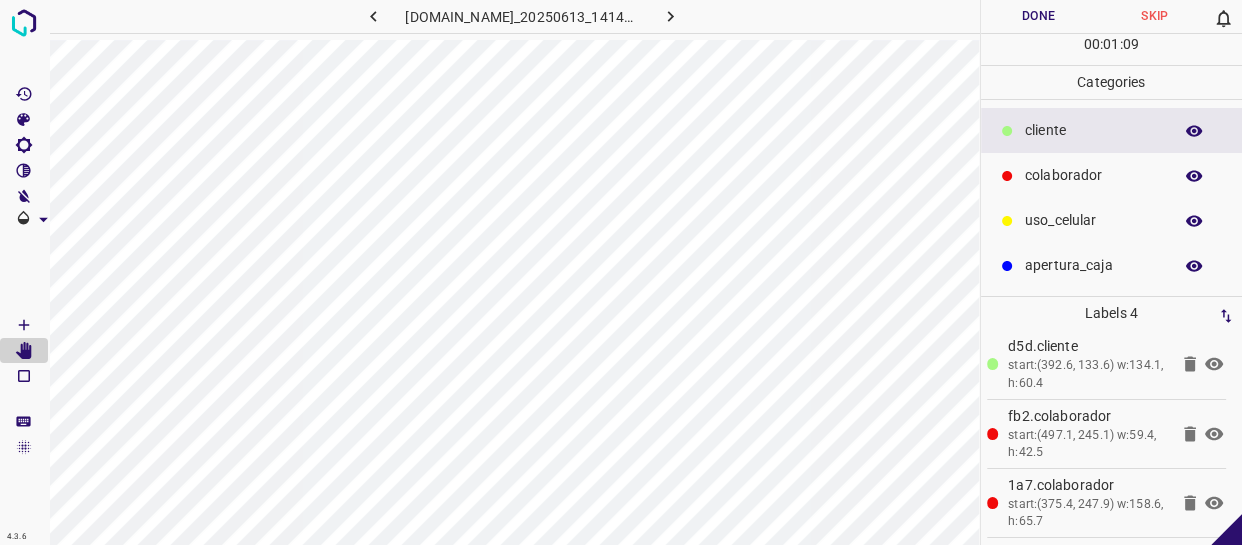click on "Done" at bounding box center (1039, 16) 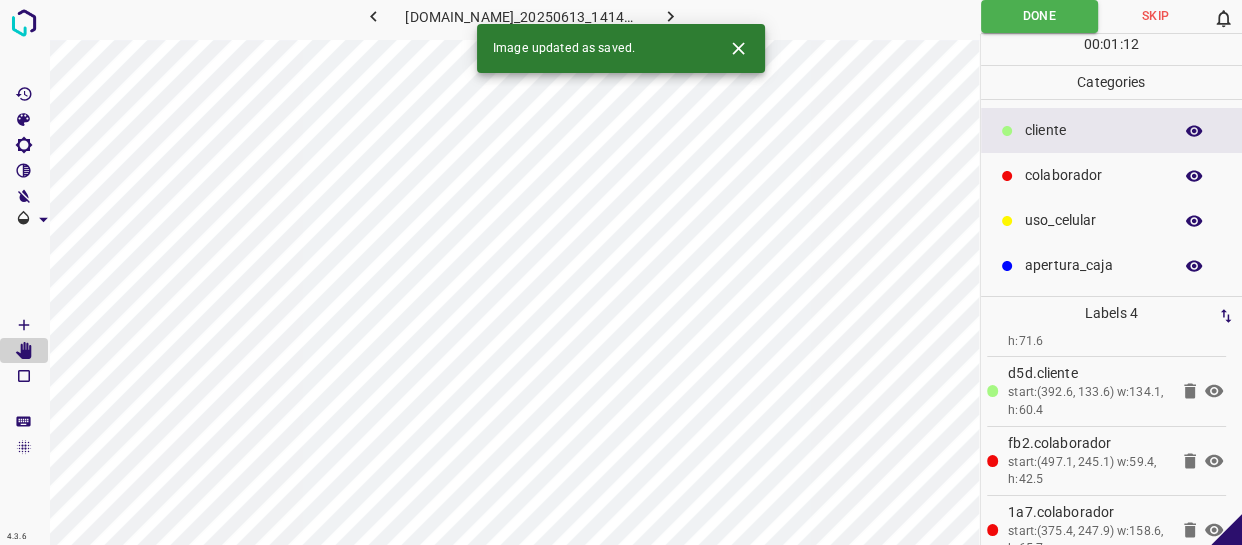 scroll, scrollTop: 77, scrollLeft: 0, axis: vertical 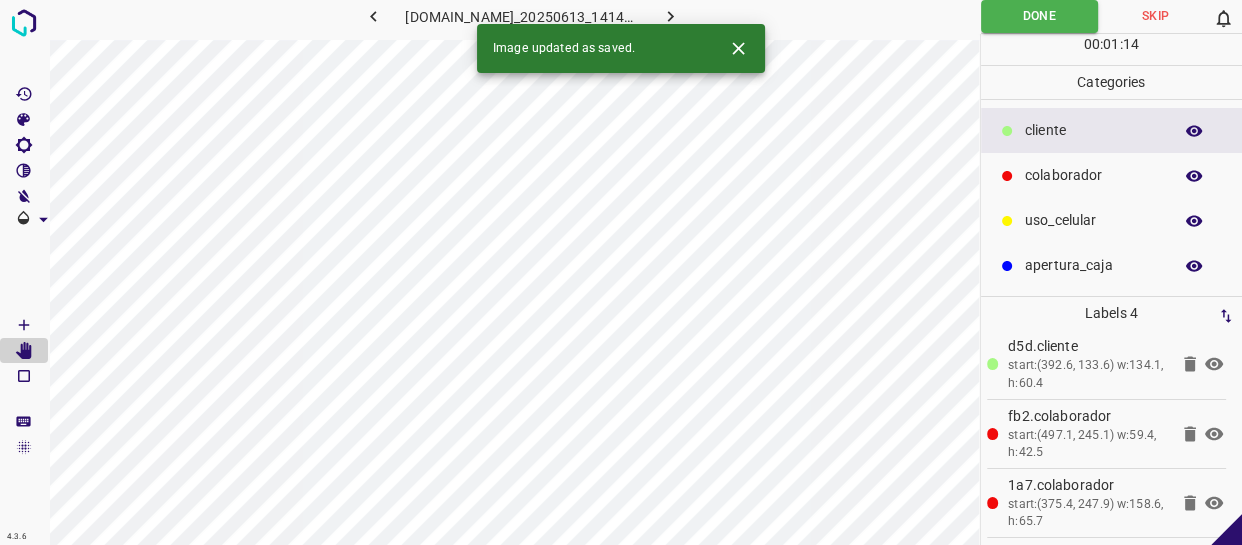 click 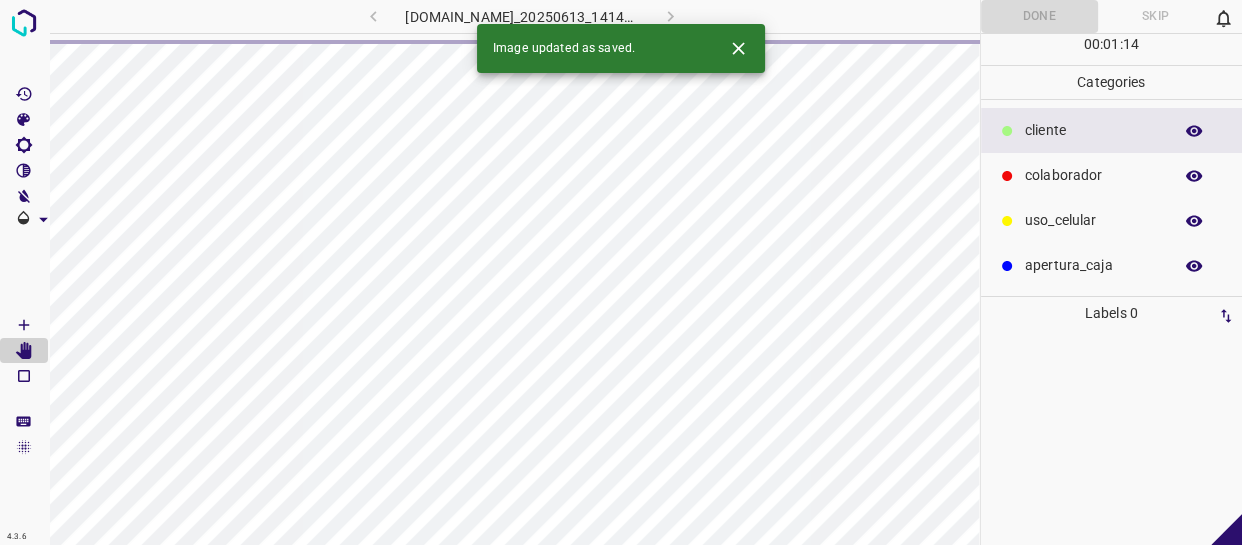 scroll, scrollTop: 0, scrollLeft: 0, axis: both 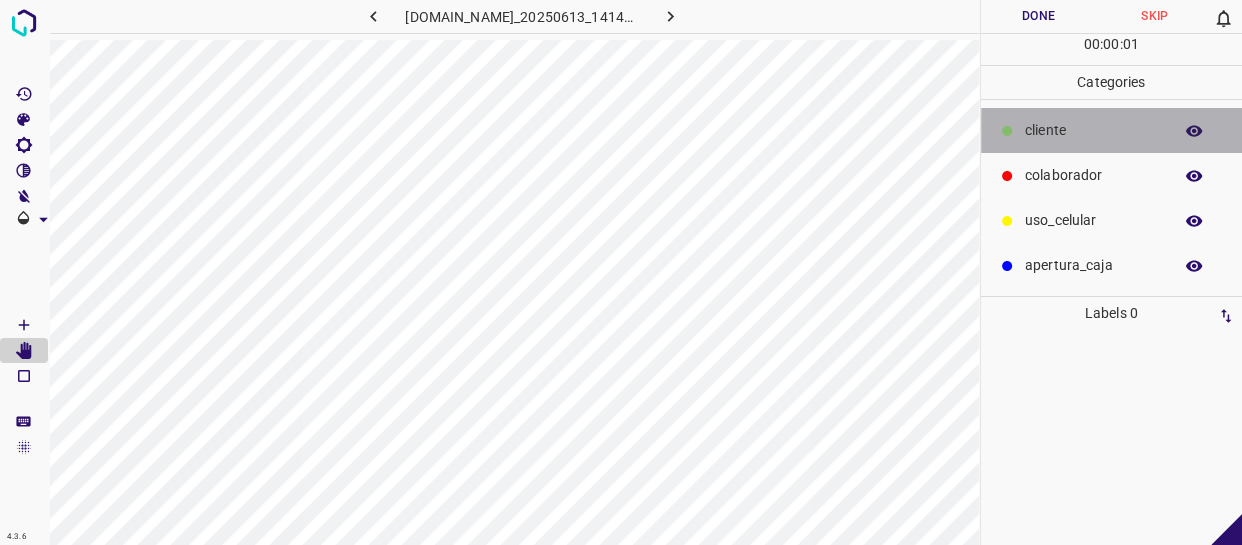 click on "​​cliente" at bounding box center (1112, 130) 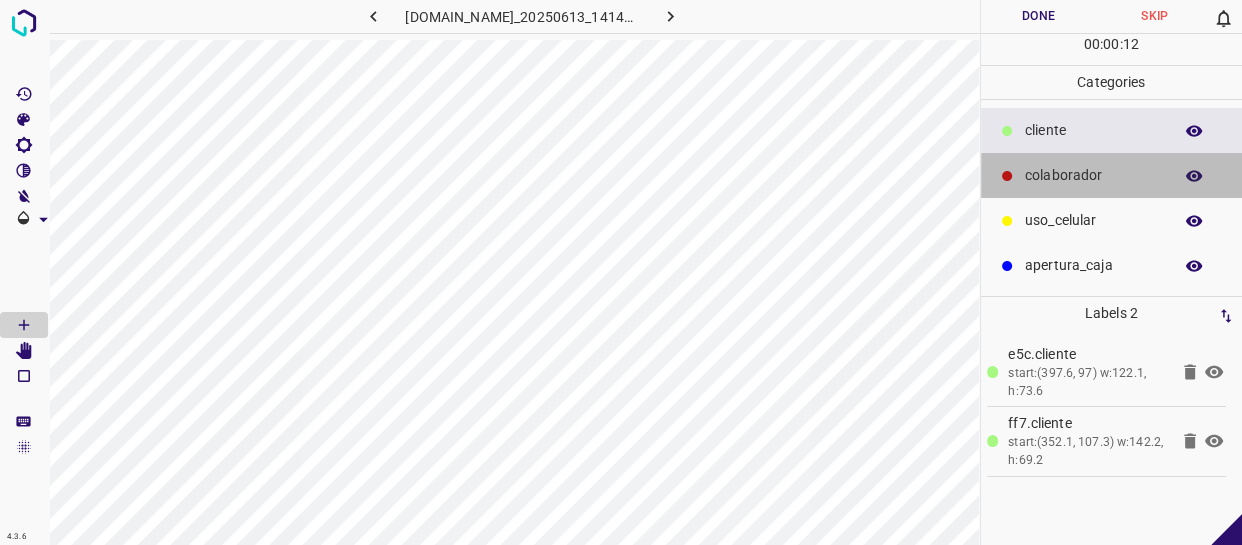 click on "colaborador" at bounding box center [1093, 175] 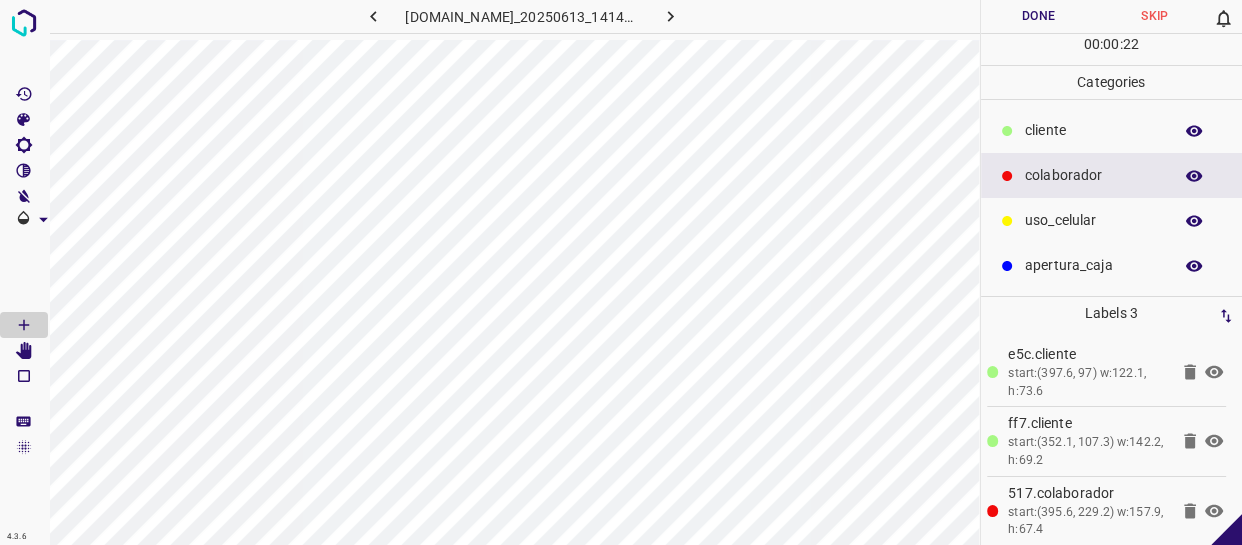 click on "Done" at bounding box center [1039, 16] 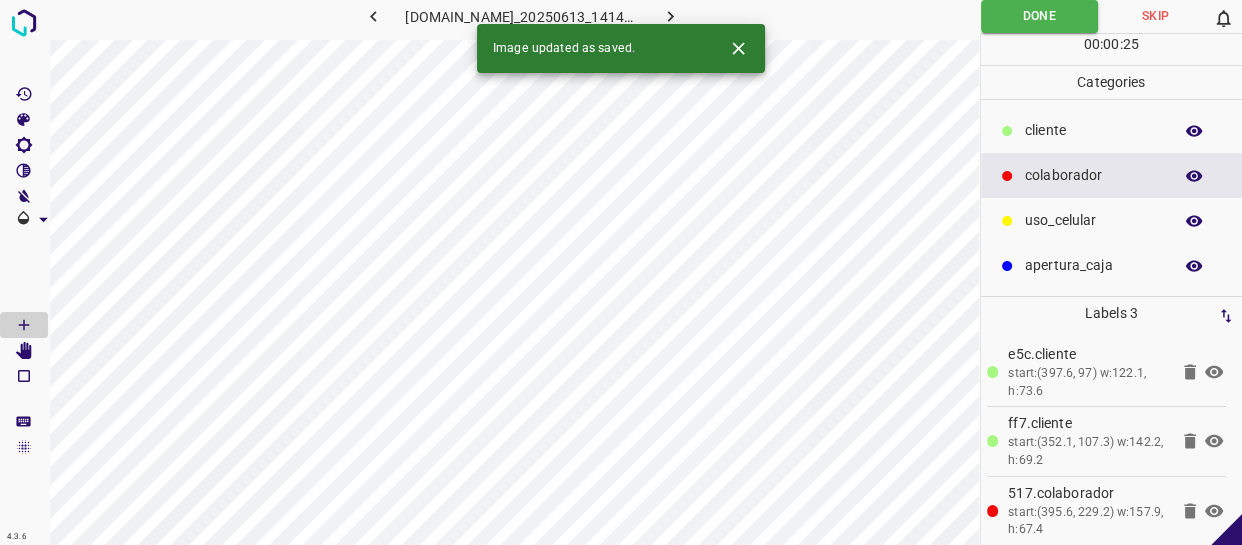 click 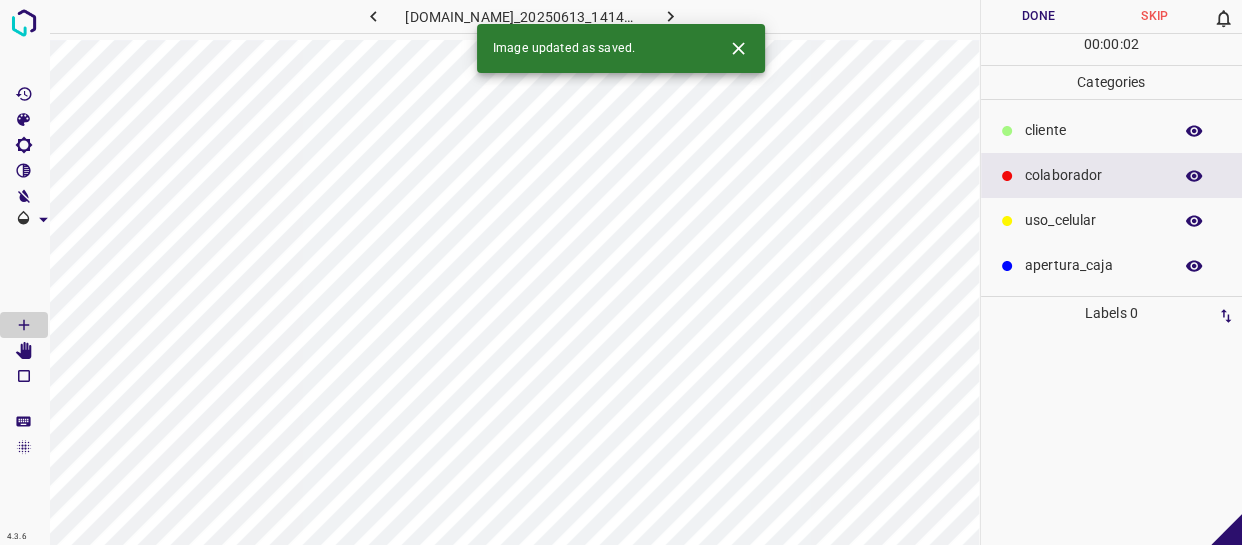 click on "​​cliente" at bounding box center (1093, 130) 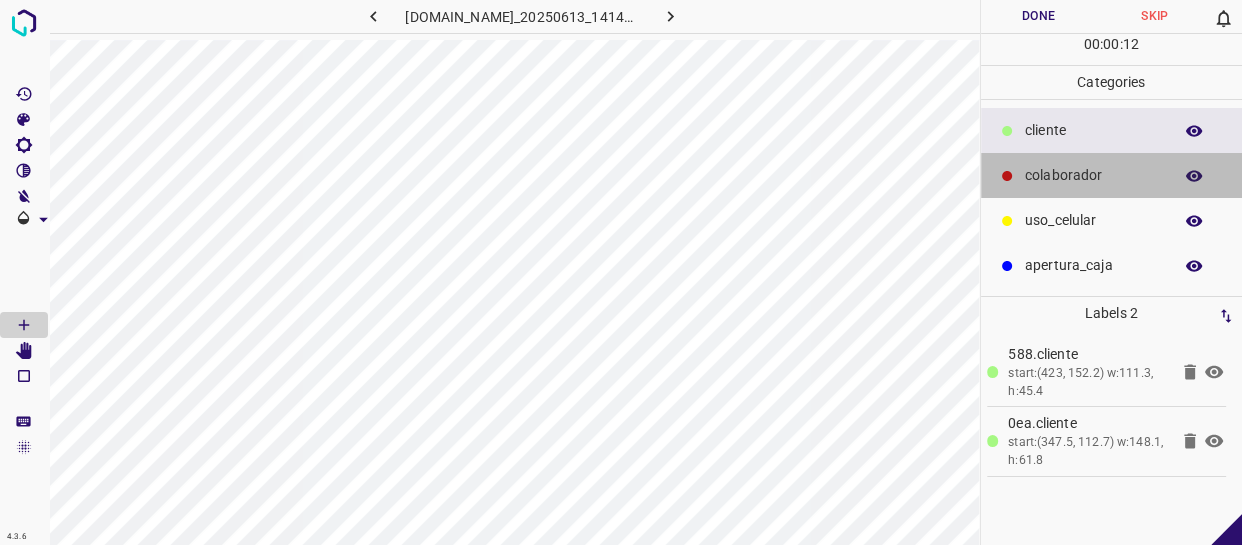 click on "colaborador" at bounding box center (1093, 175) 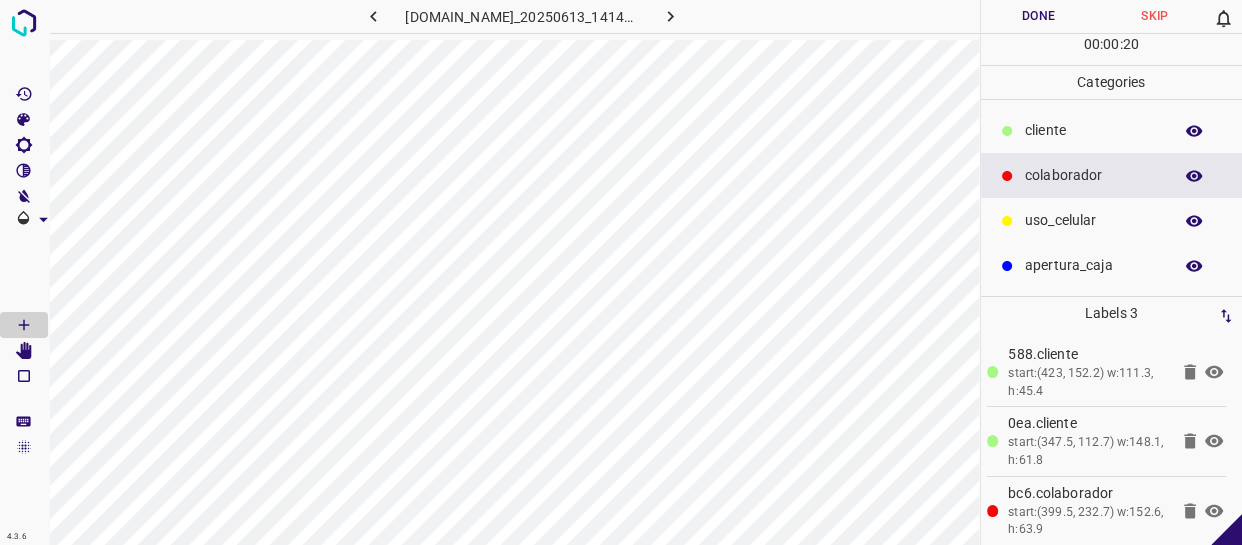 click on "Done" at bounding box center (1039, 16) 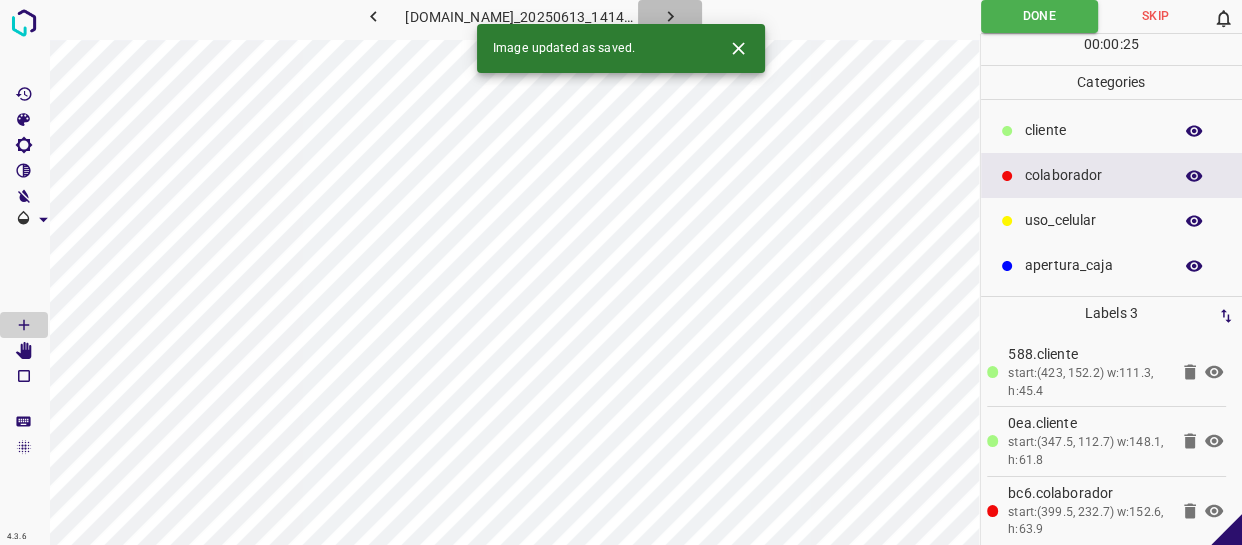 click 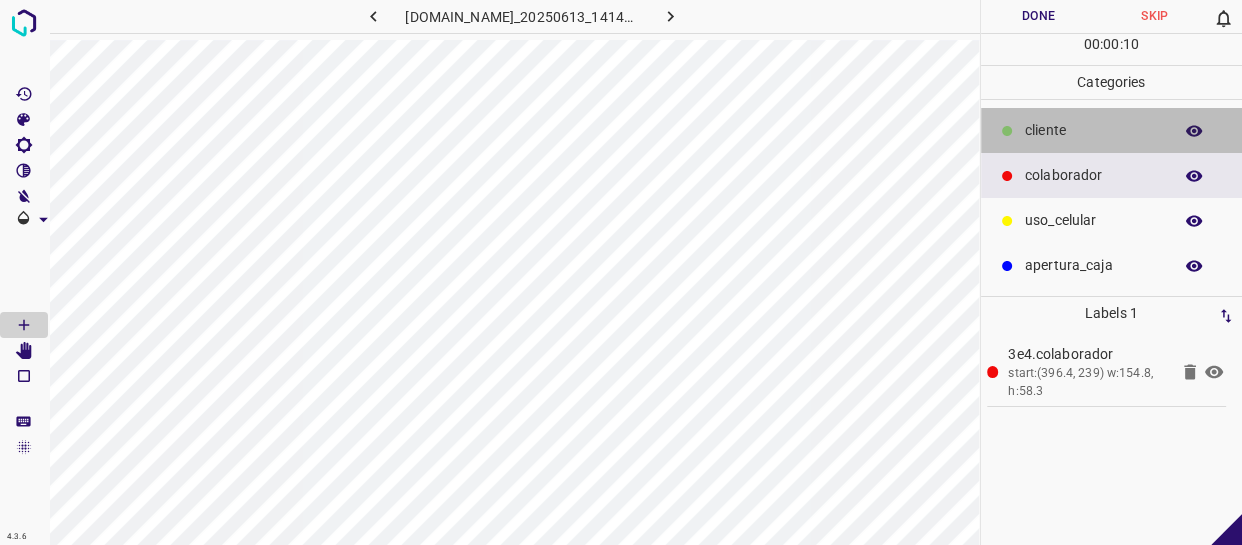 click on "​​cliente" at bounding box center [1093, 130] 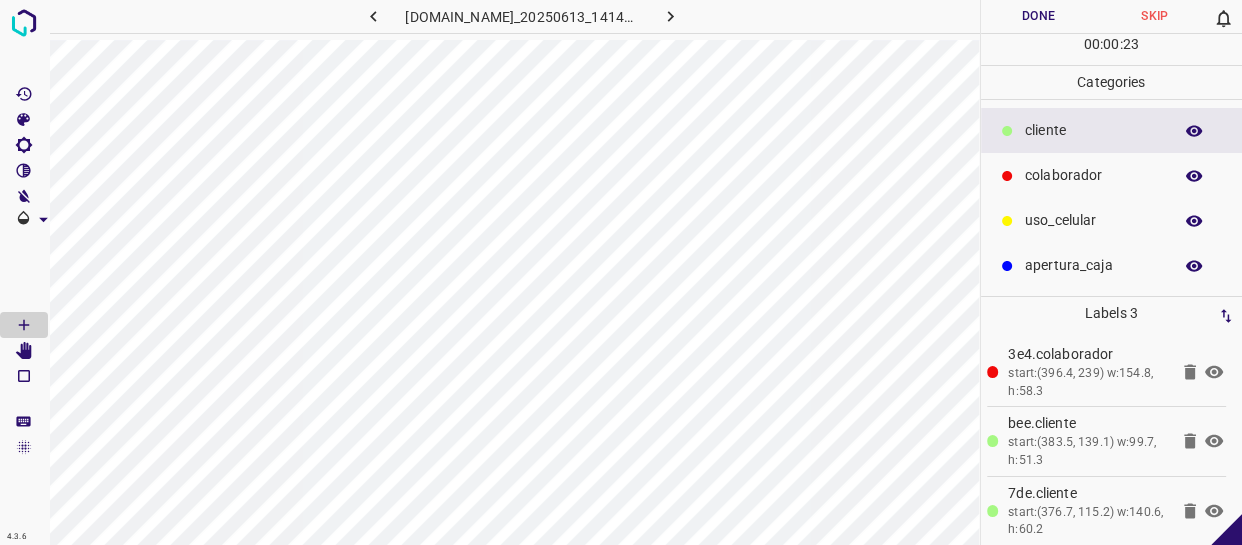 scroll, scrollTop: 8, scrollLeft: 0, axis: vertical 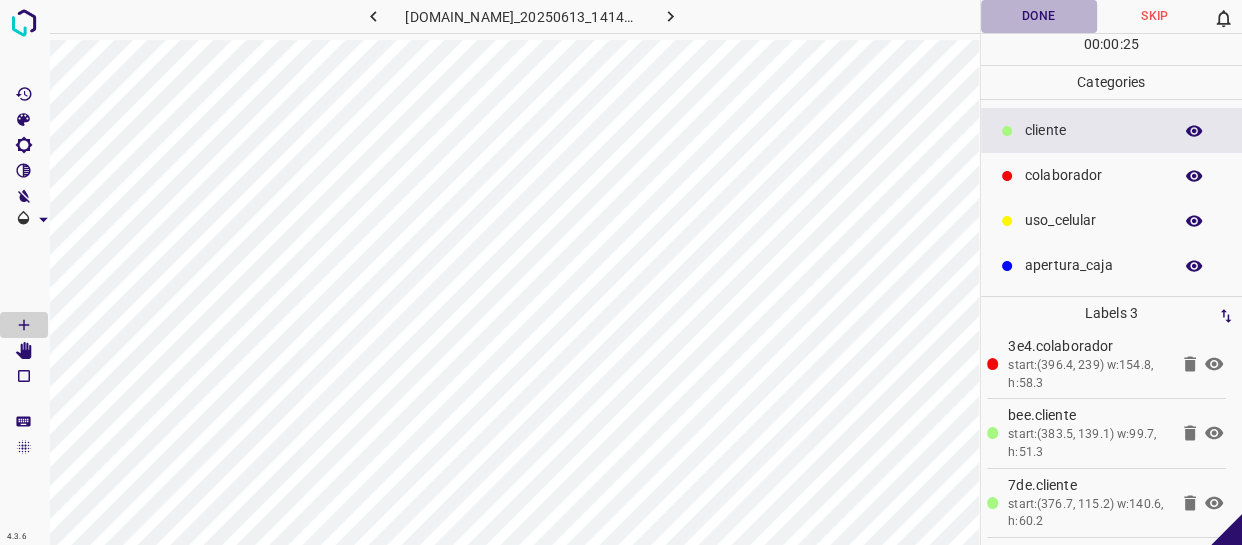click on "Done" at bounding box center (1039, 16) 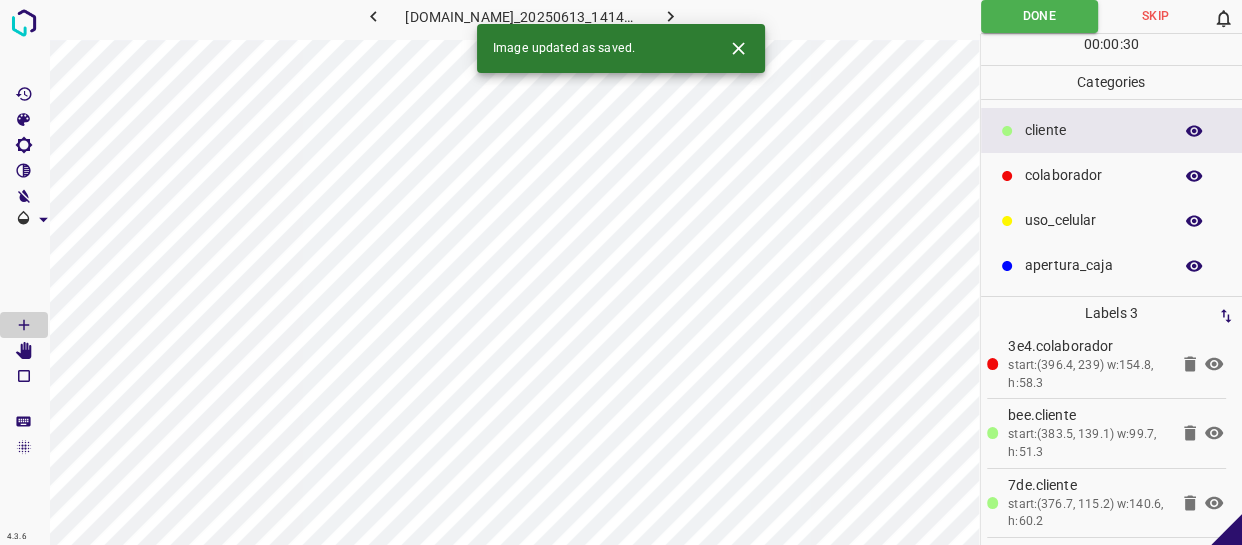 click at bounding box center (670, 16) 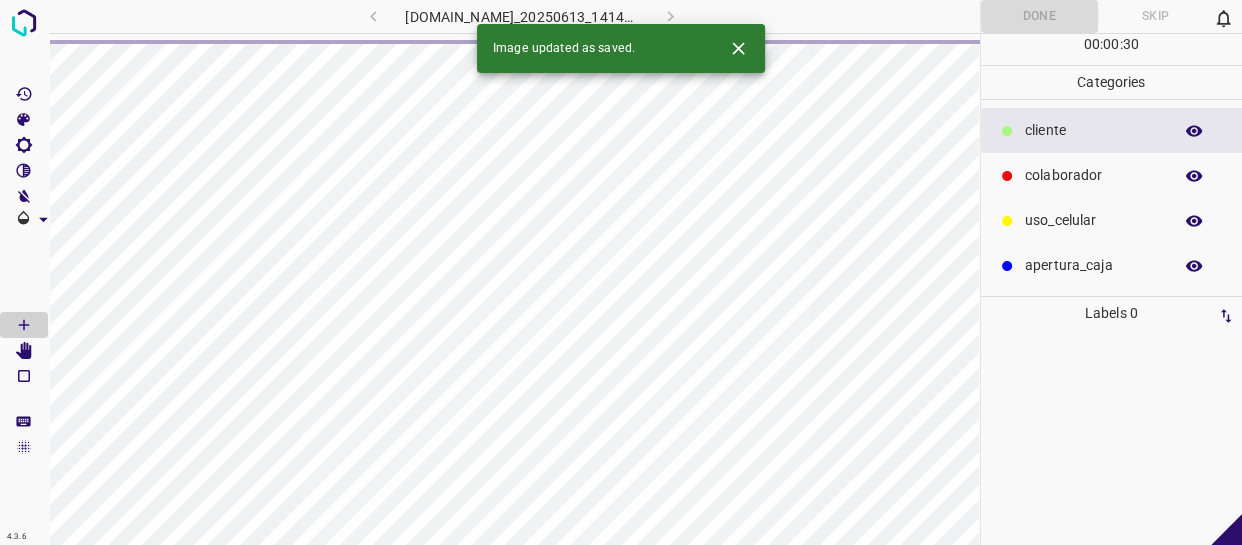 scroll, scrollTop: 0, scrollLeft: 0, axis: both 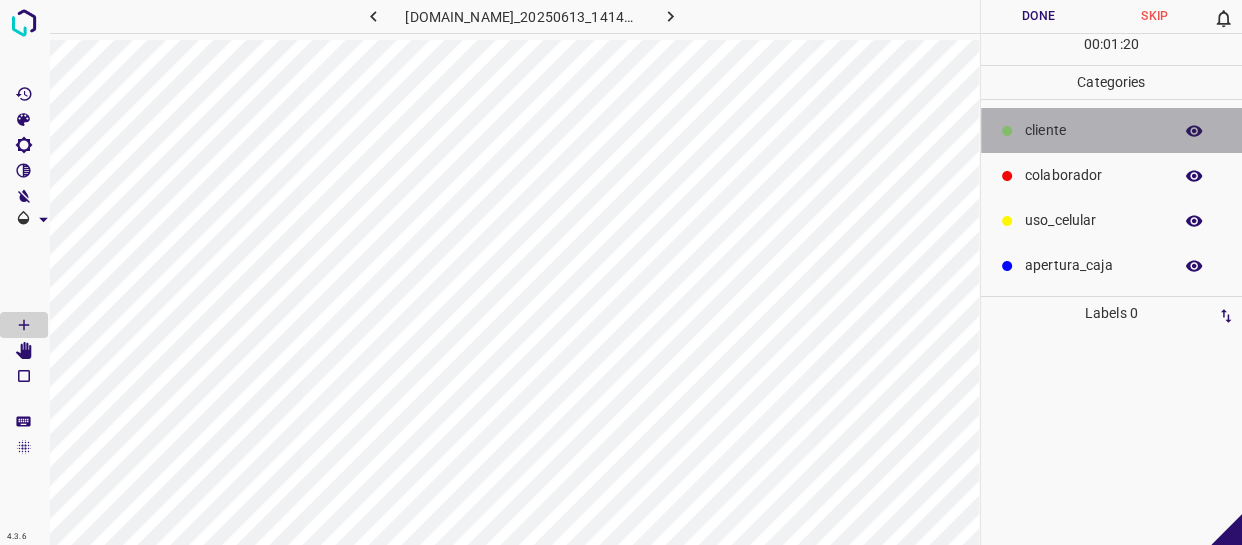 click on "​​cliente" at bounding box center [1112, 130] 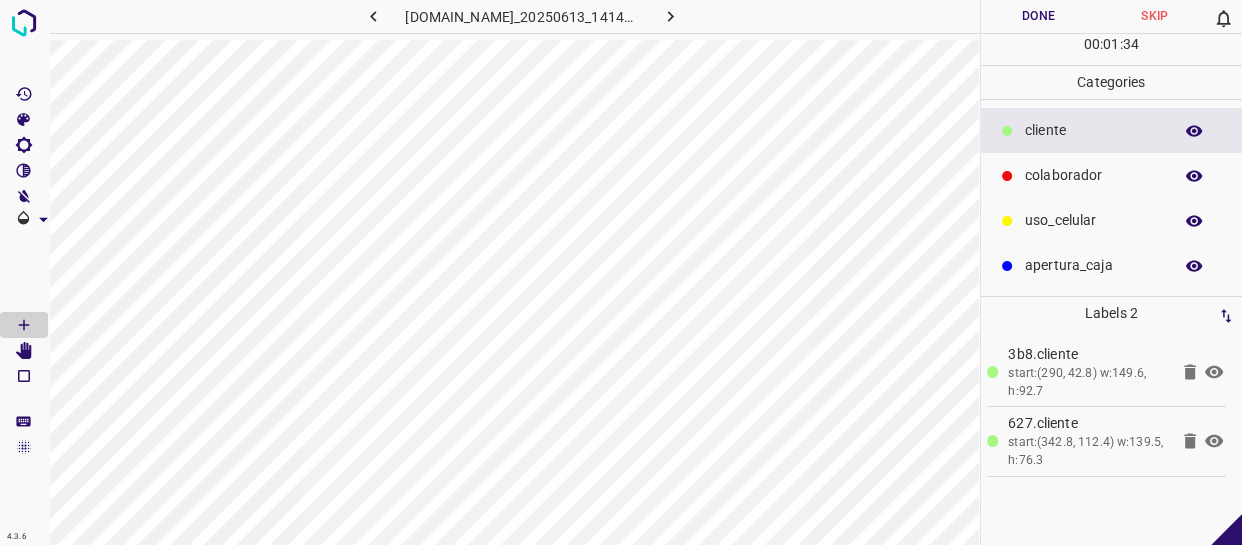 drag, startPoint x: 1075, startPoint y: 175, endPoint x: 987, endPoint y: 181, distance: 88.20431 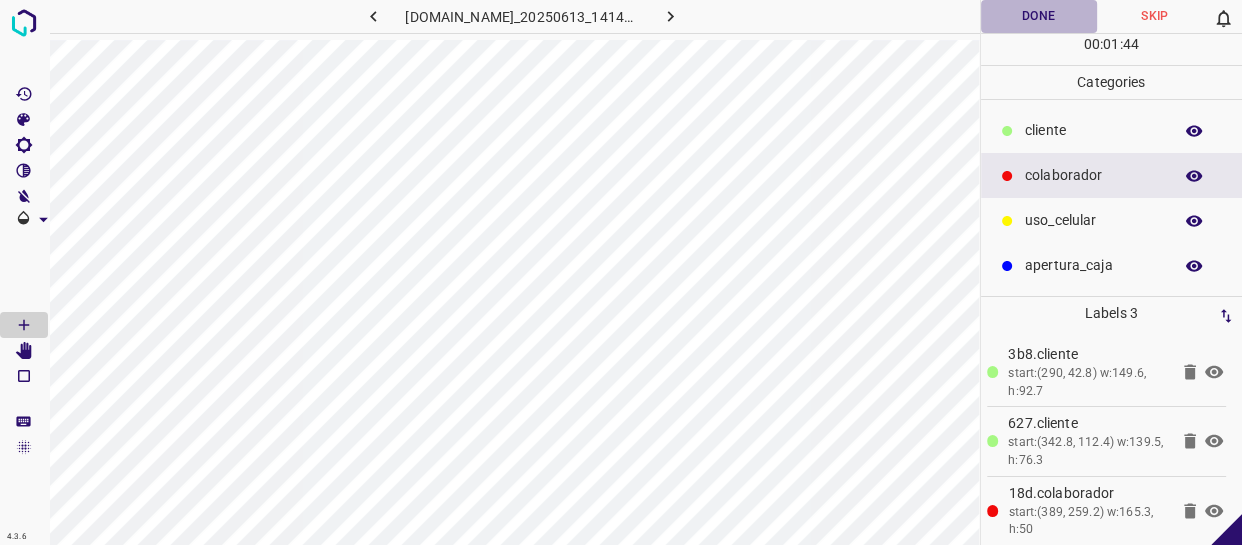 click on "Done" at bounding box center [1039, 16] 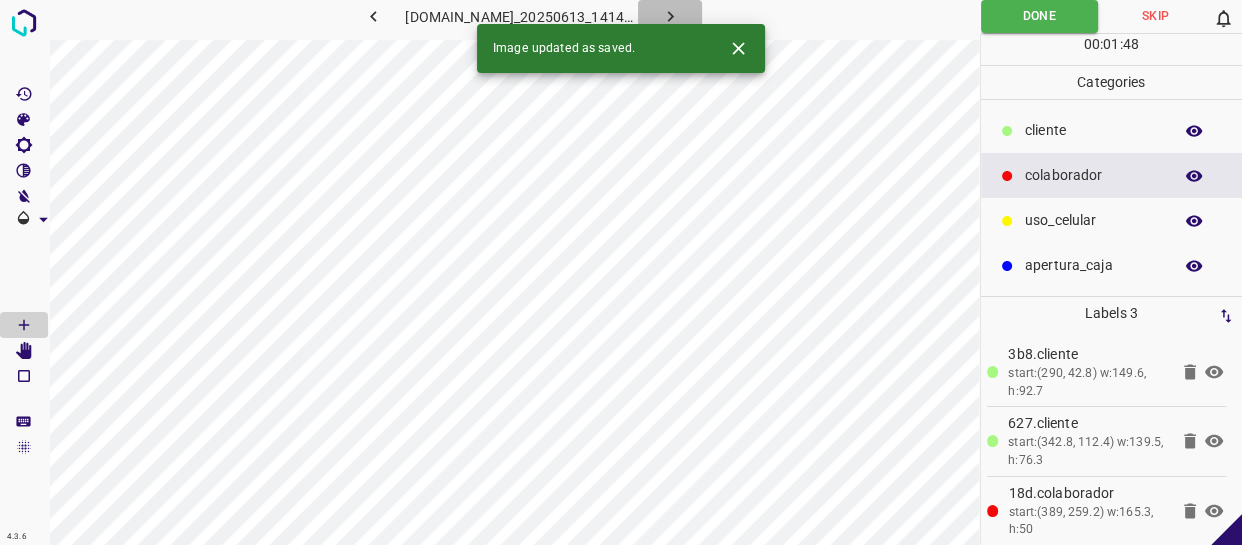 click 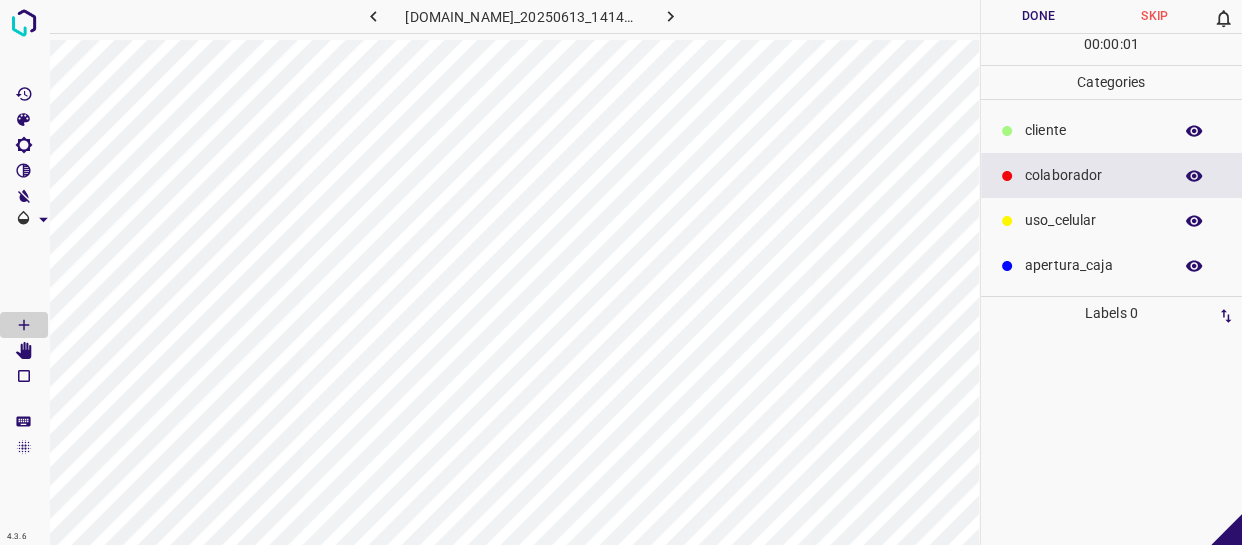 click on "​​cliente" at bounding box center [1093, 130] 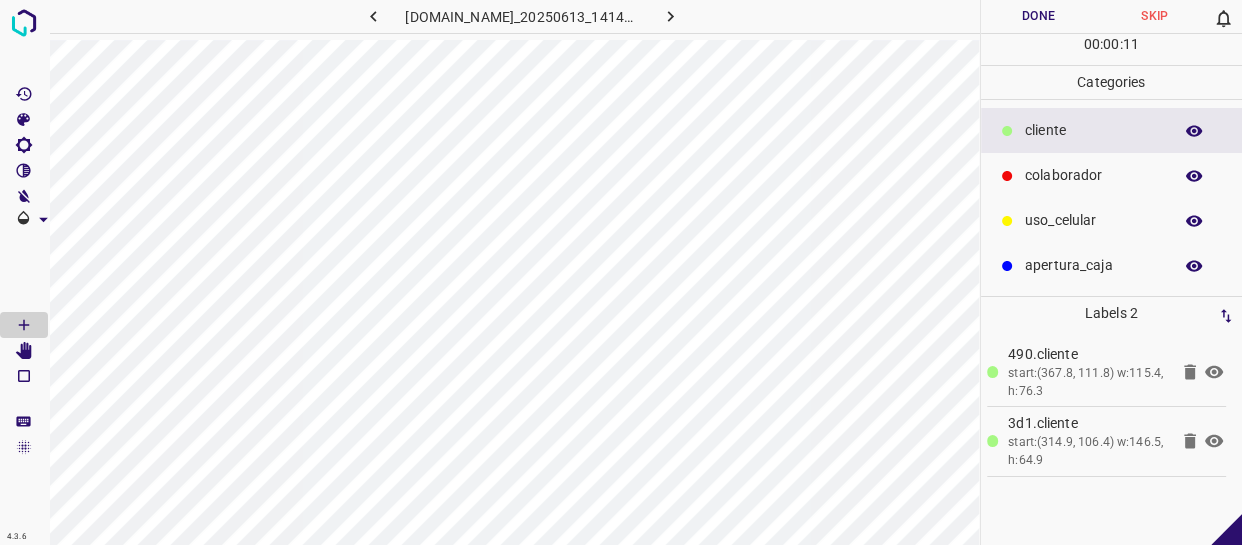 drag, startPoint x: 1085, startPoint y: 254, endPoint x: 1043, endPoint y: 256, distance: 42.047592 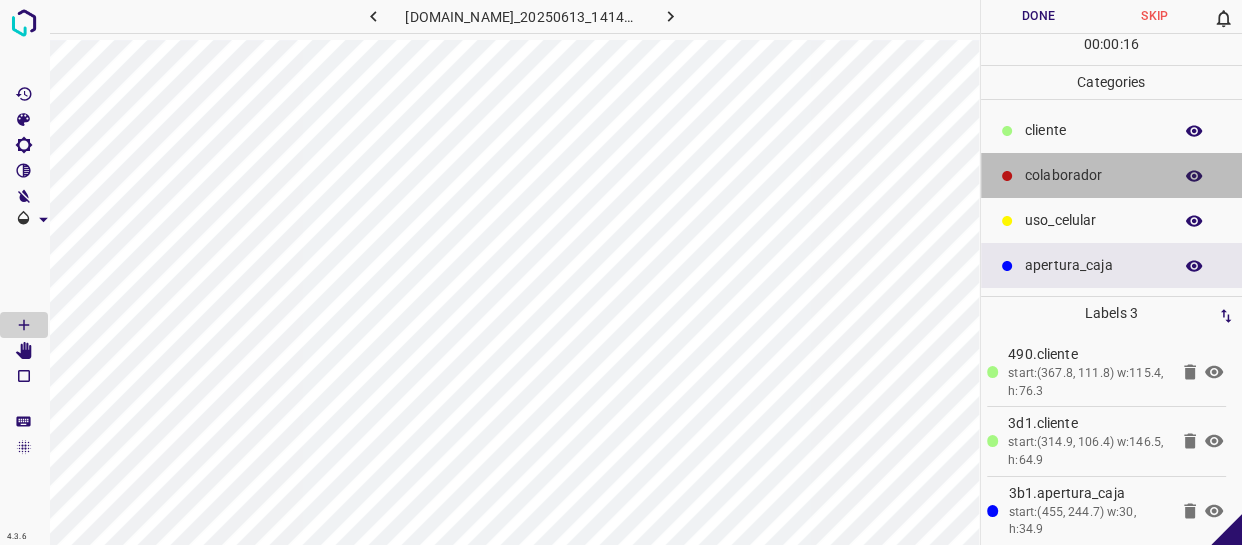 click on "colaborador" at bounding box center [1112, 175] 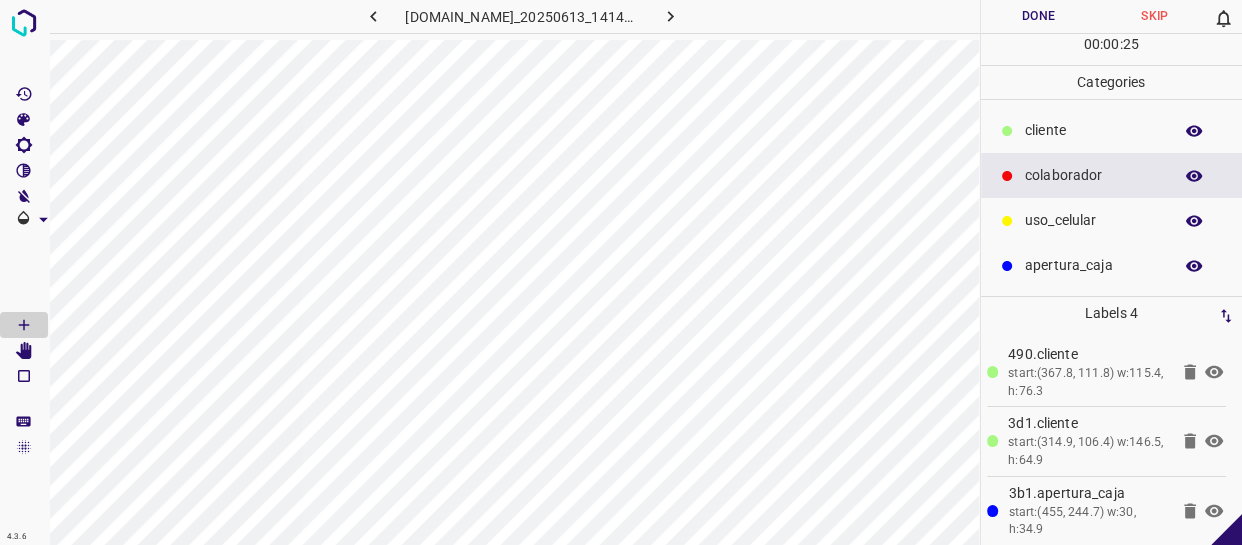 scroll, scrollTop: 77, scrollLeft: 0, axis: vertical 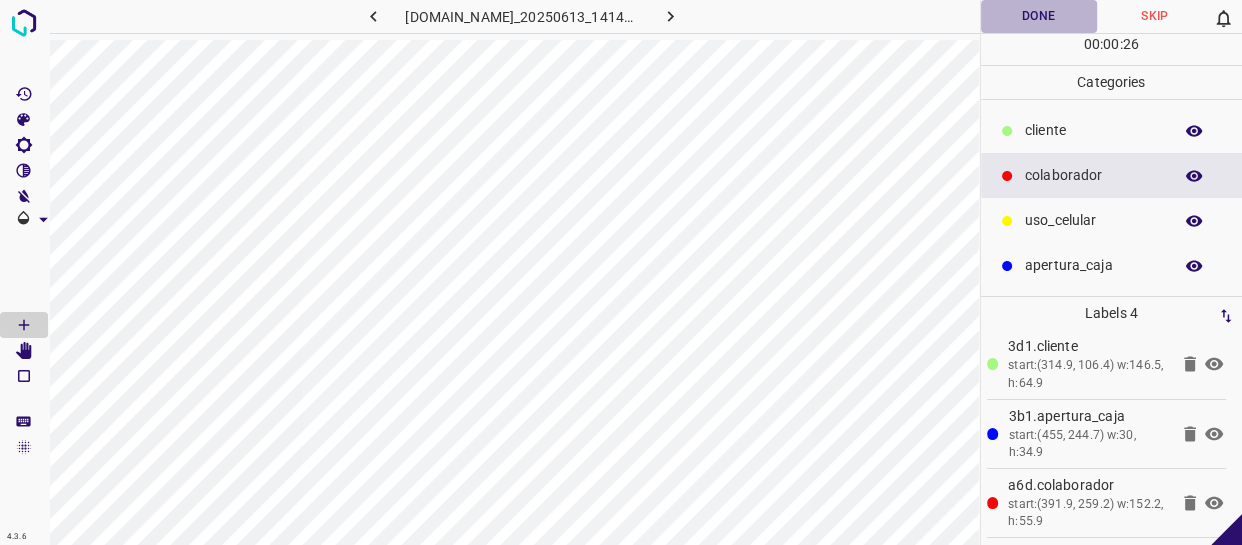 click on "Done" at bounding box center [1039, 16] 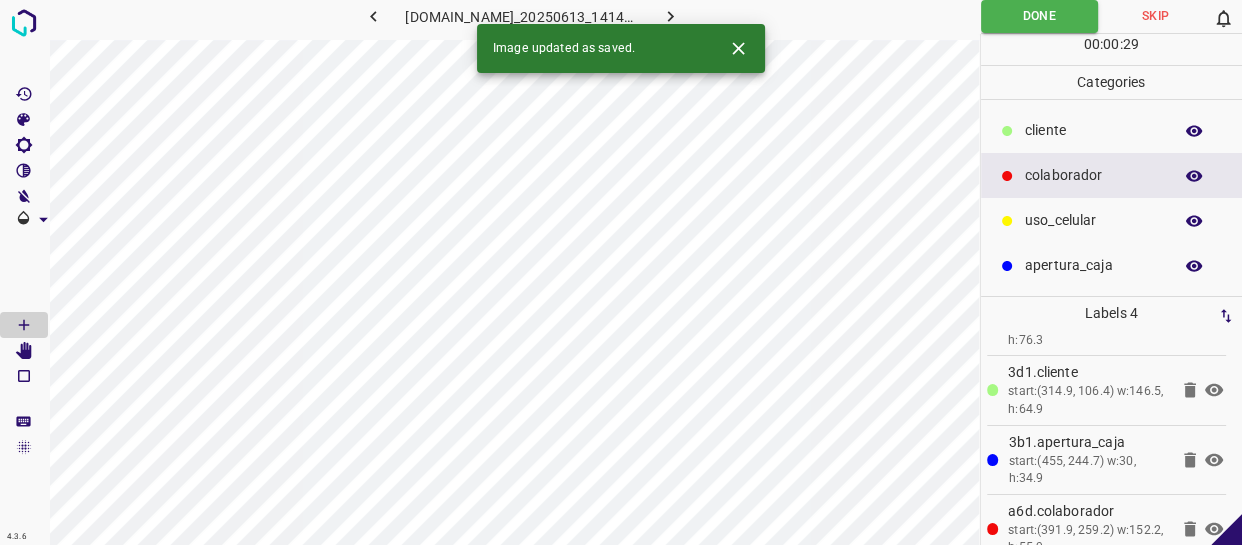 scroll, scrollTop: 77, scrollLeft: 0, axis: vertical 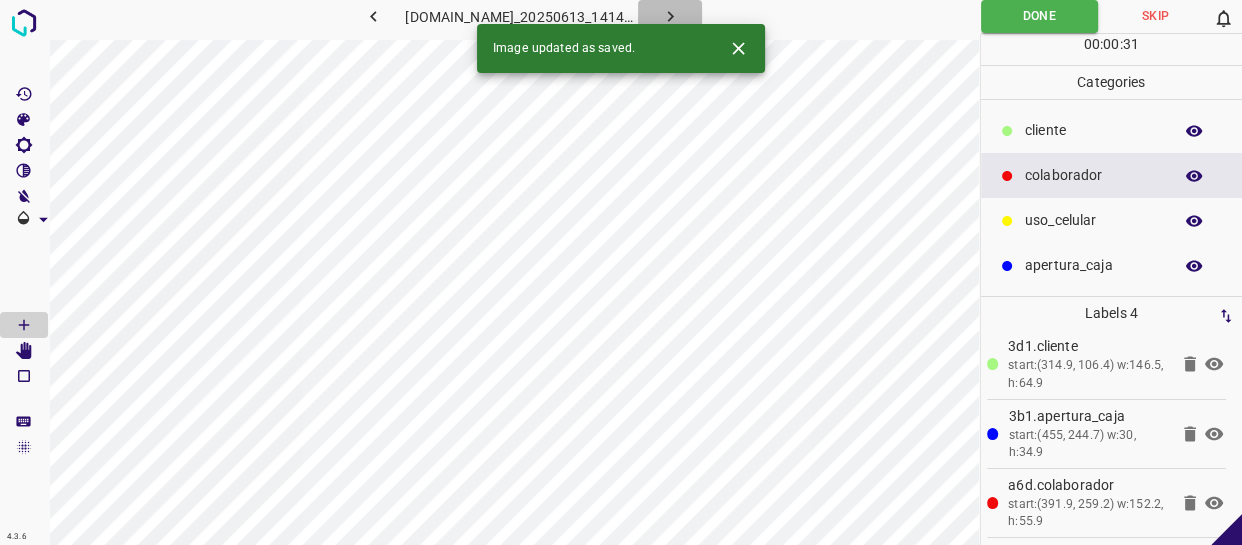 click 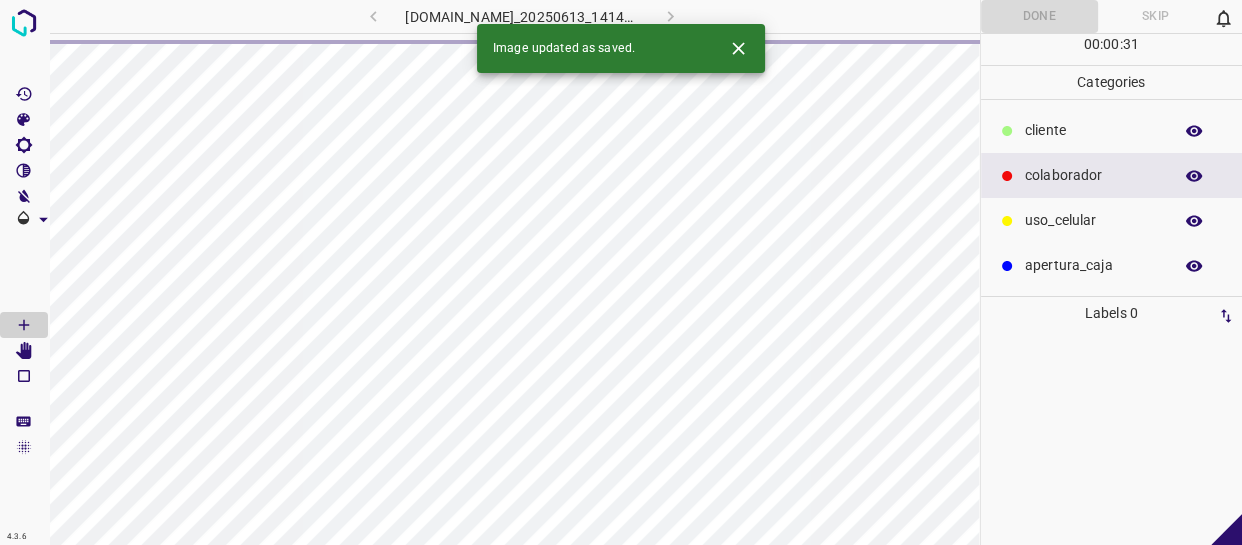 scroll, scrollTop: 0, scrollLeft: 0, axis: both 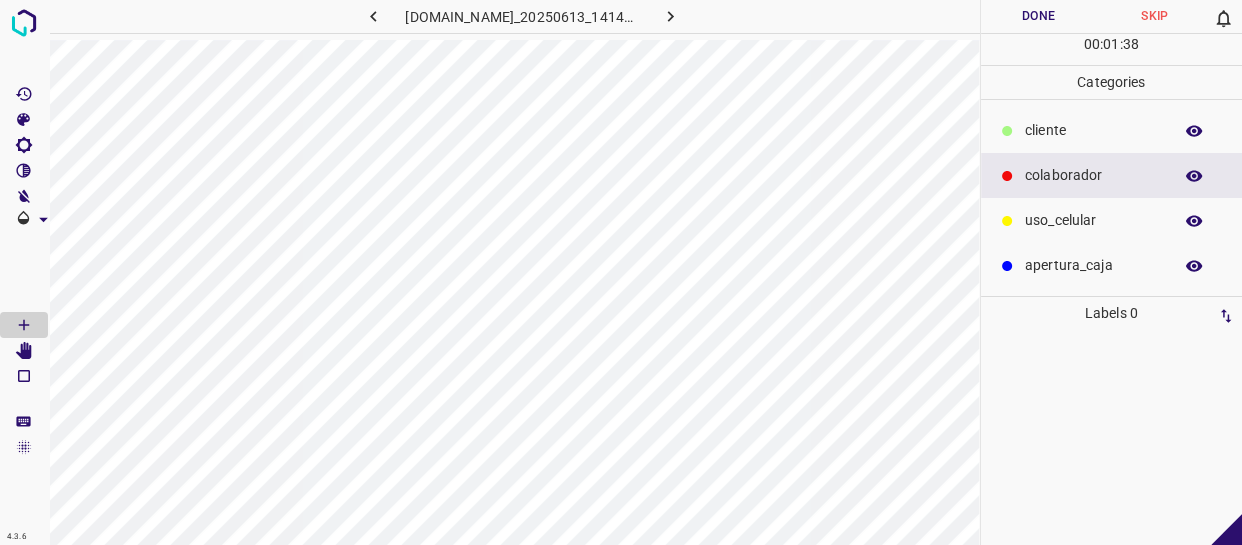 click on "colaborador" at bounding box center (1093, 175) 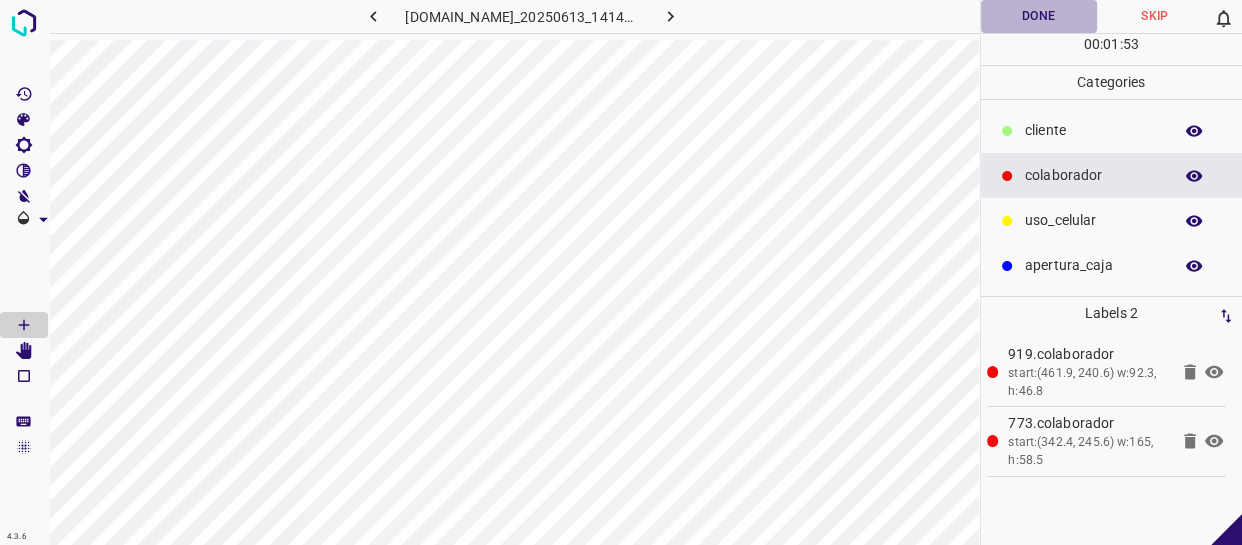 click on "Done" at bounding box center (1039, 16) 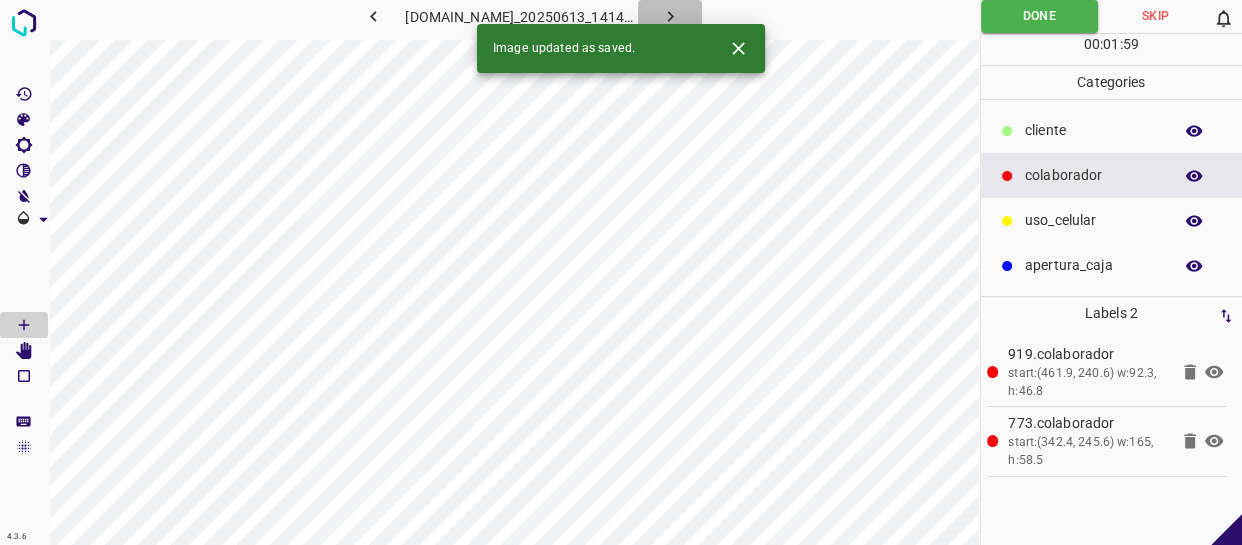 click 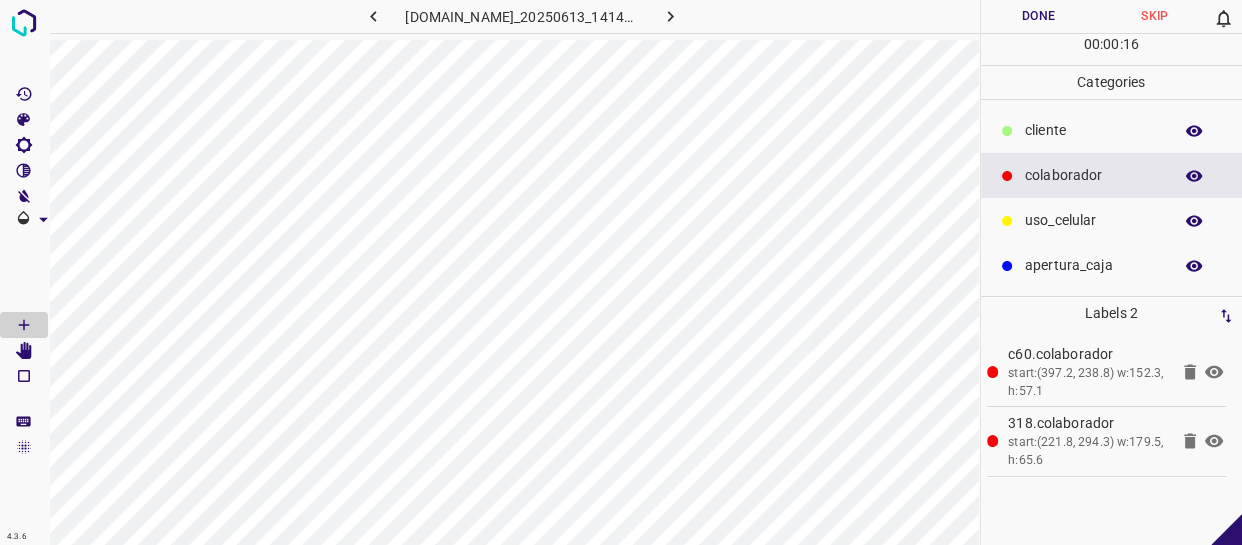 click on "Done" at bounding box center (1039, 16) 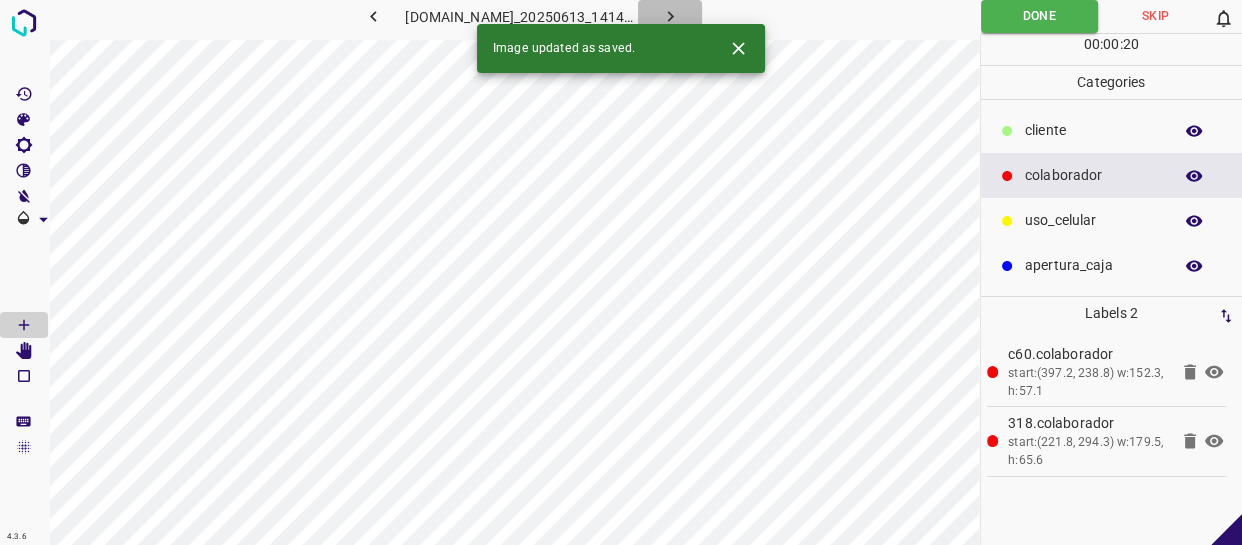 click 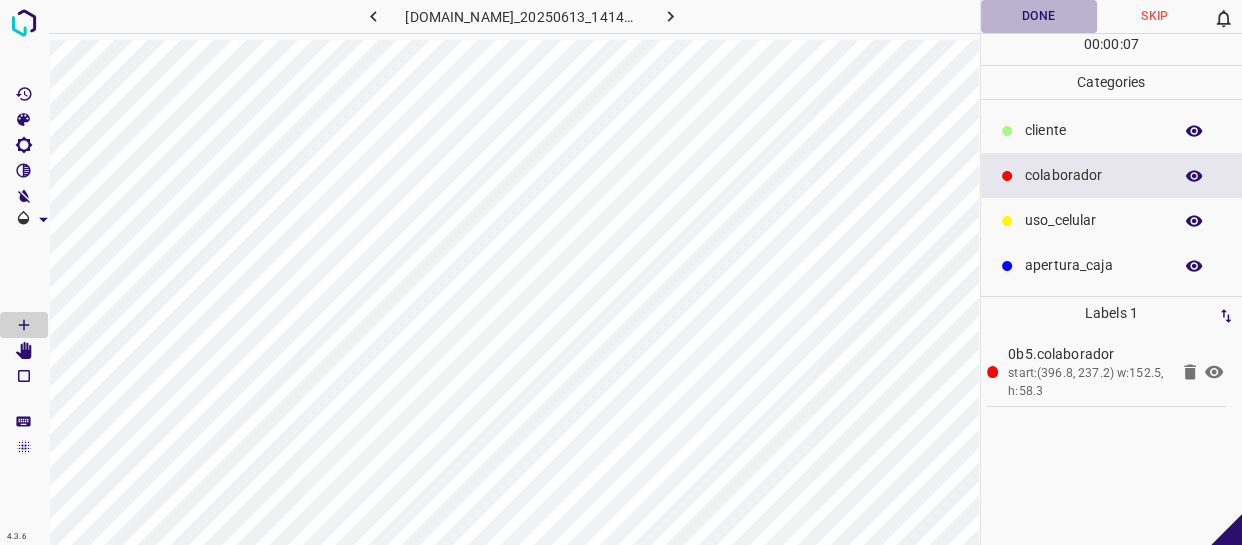 click on "Done" at bounding box center [1039, 16] 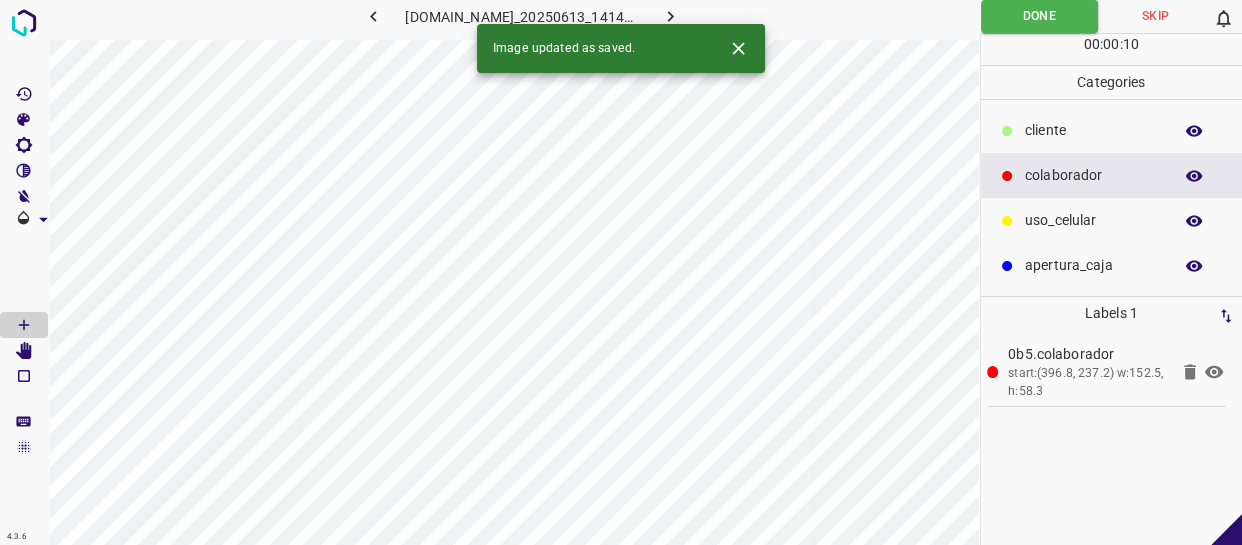 click at bounding box center (670, 16) 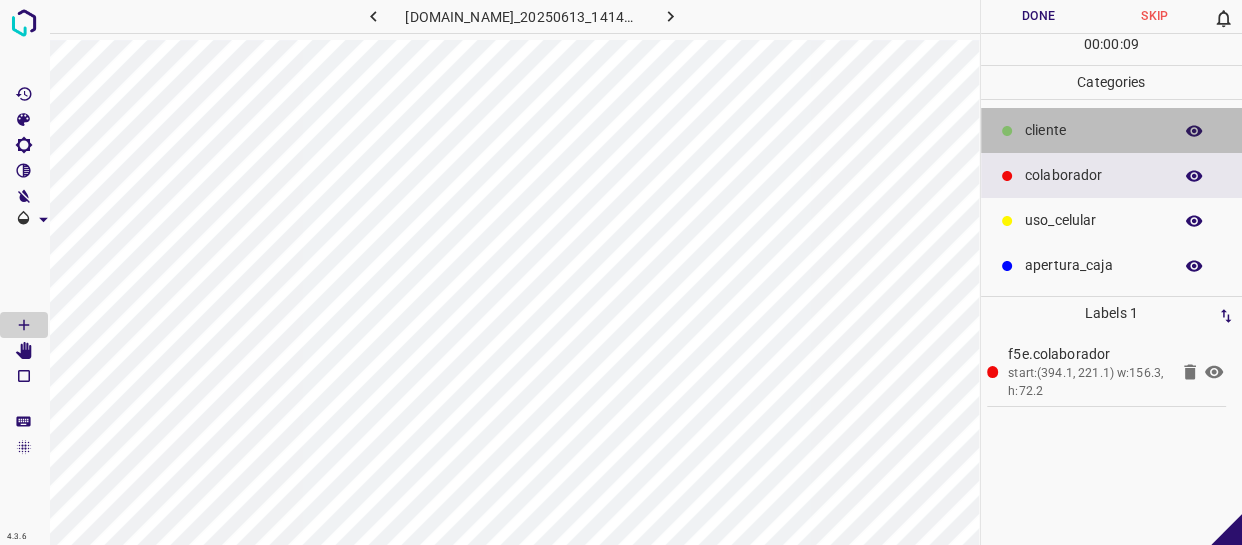 click on "​​cliente" at bounding box center [1093, 130] 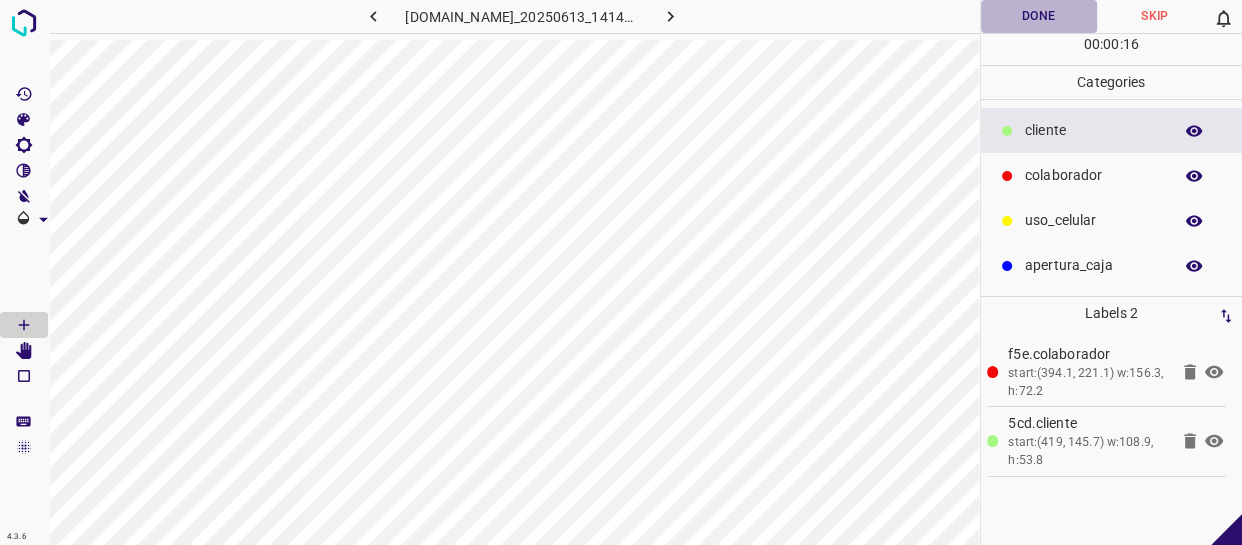 click on "Done" at bounding box center [1039, 16] 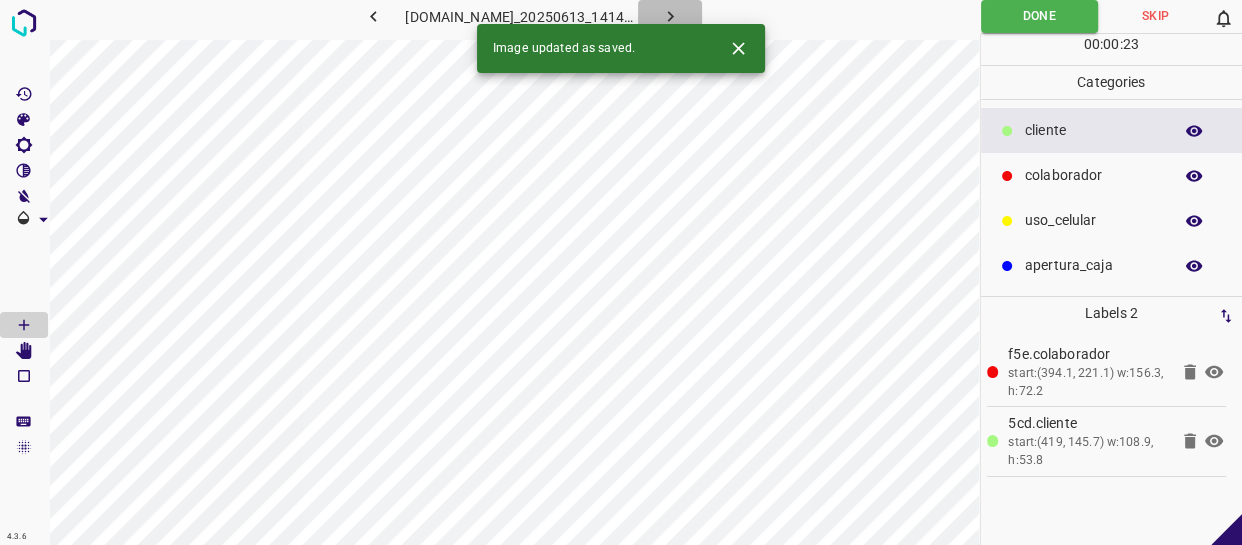 click 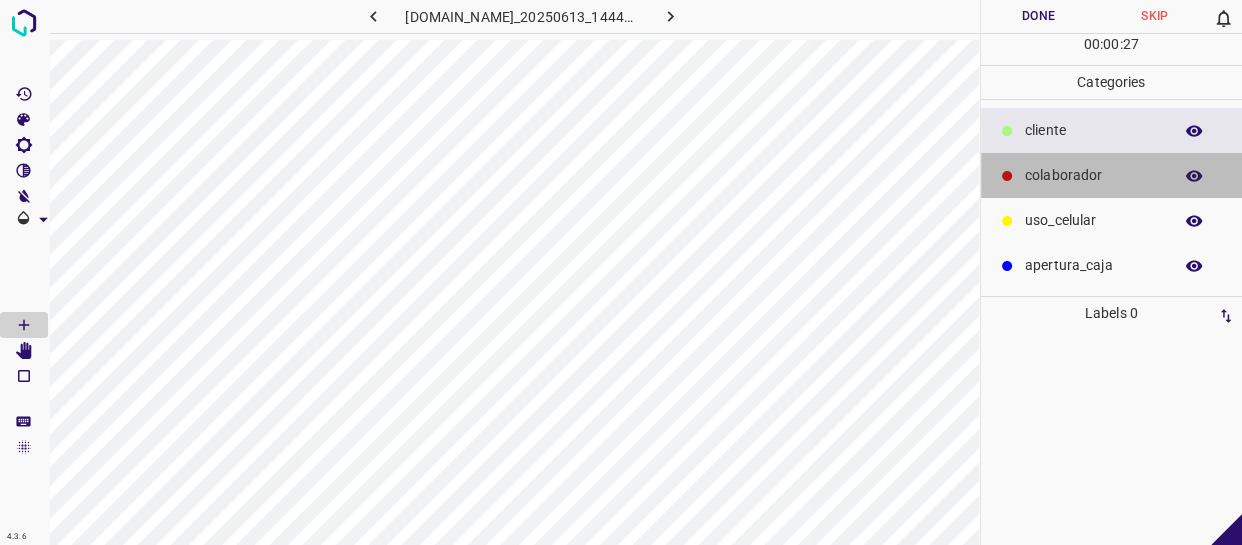 drag, startPoint x: 1071, startPoint y: 168, endPoint x: 1019, endPoint y: 186, distance: 55.027267 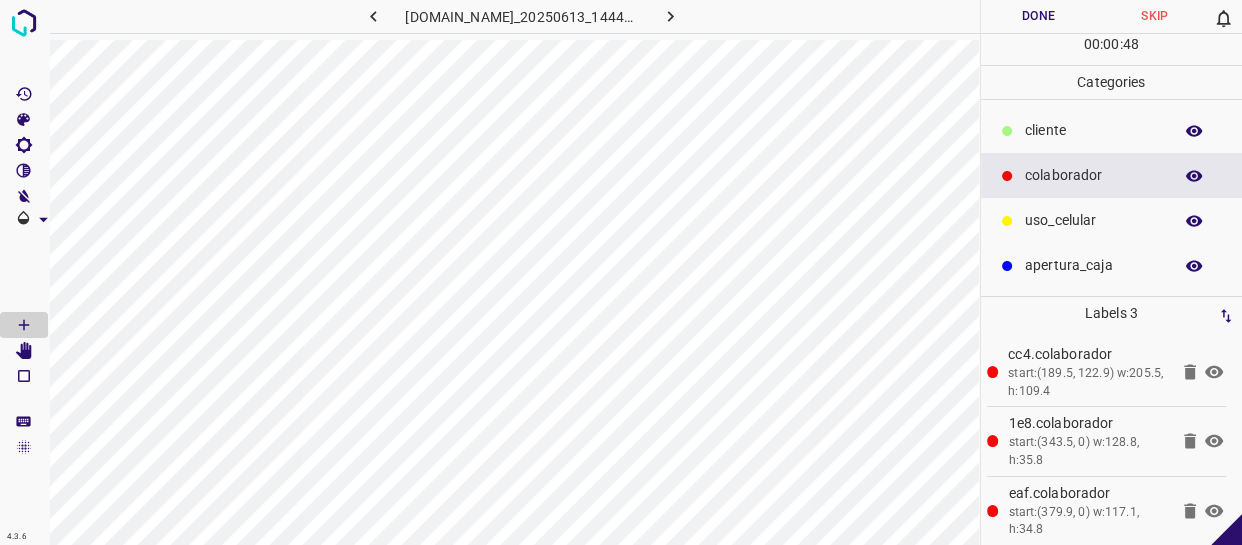 click on "Done" at bounding box center (1039, 16) 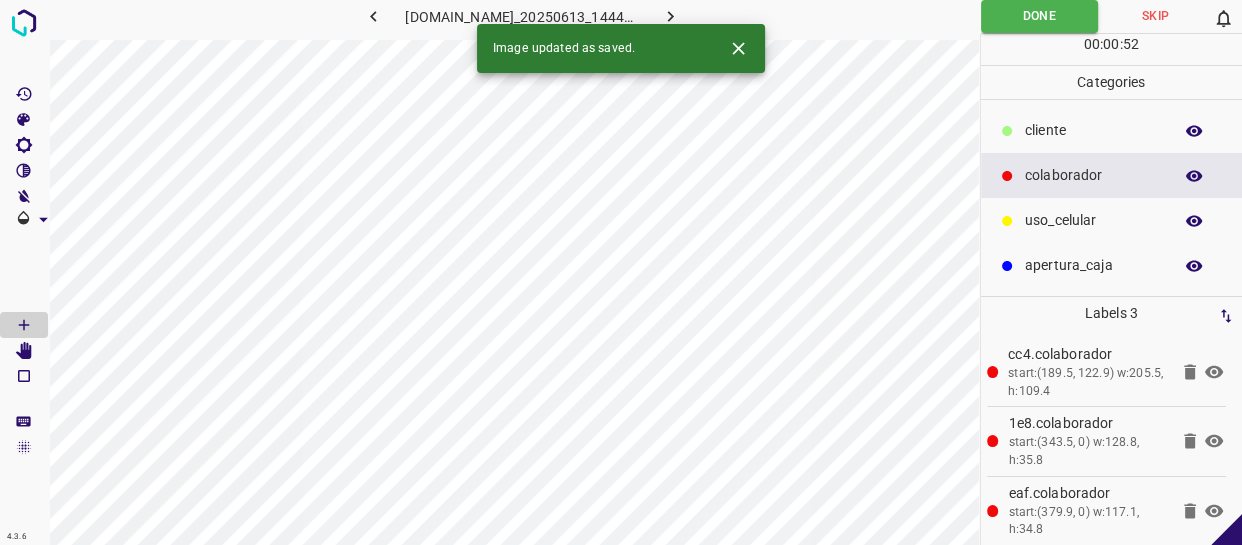 click at bounding box center (670, 16) 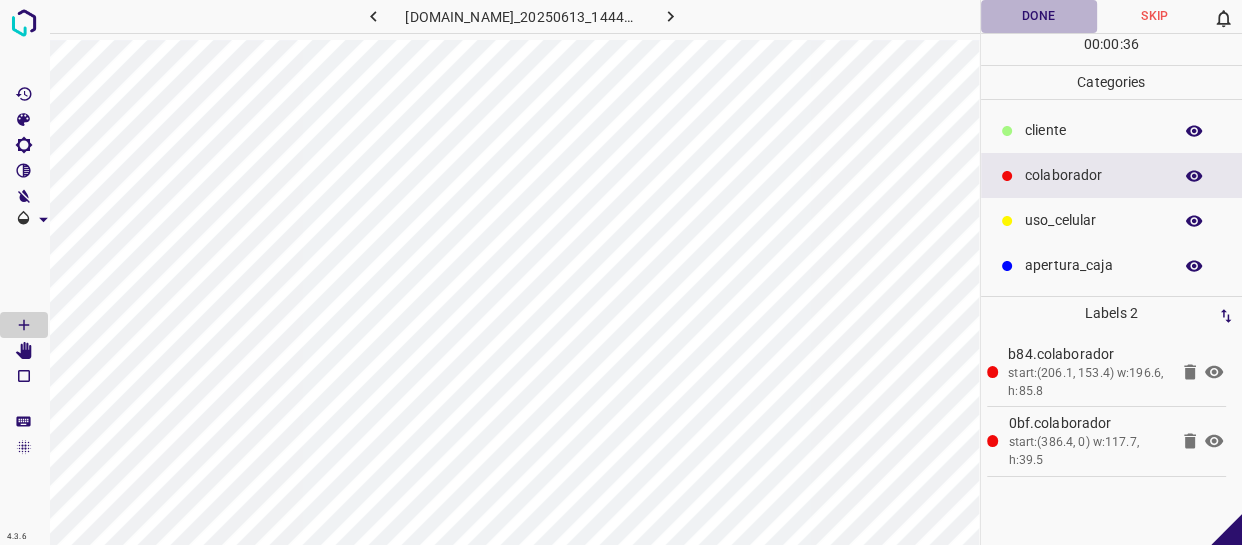click on "Done" at bounding box center (1039, 16) 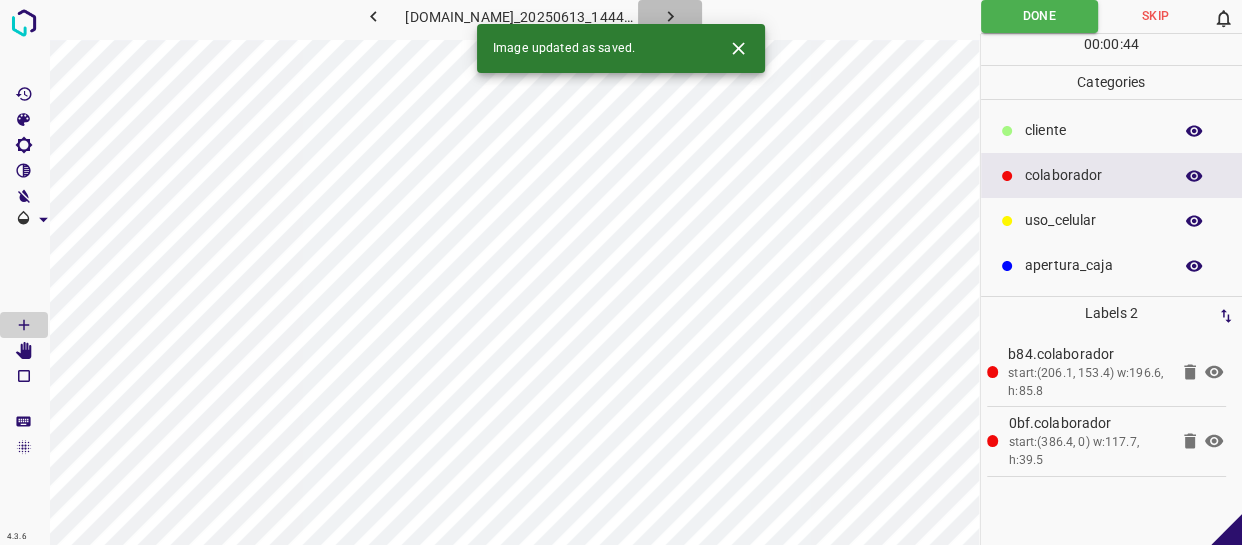 click at bounding box center (670, 16) 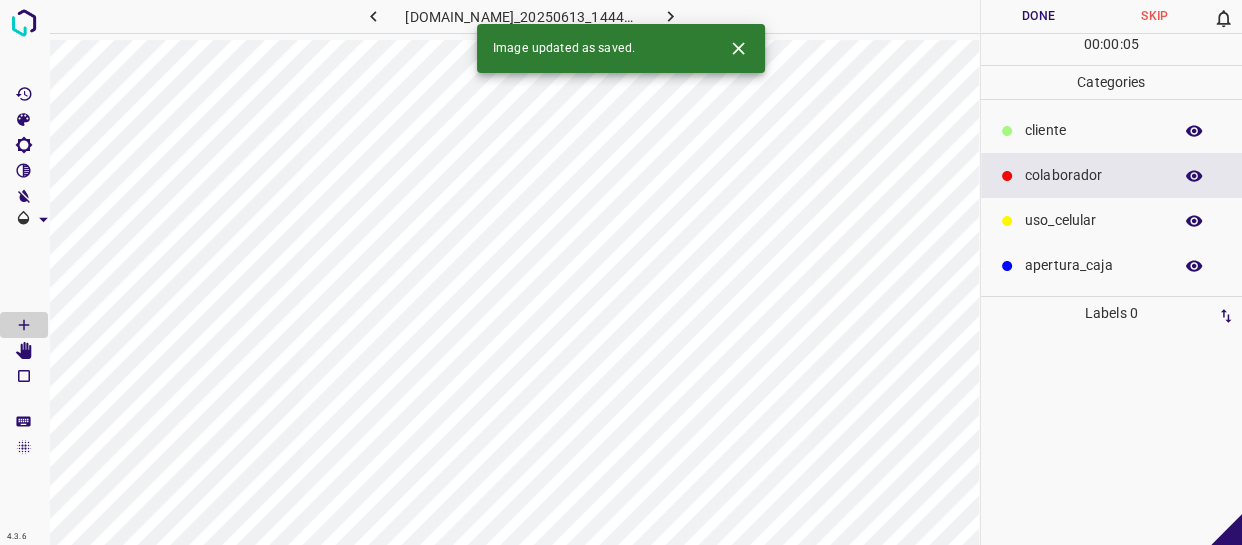 click on "colaborador" at bounding box center [1093, 175] 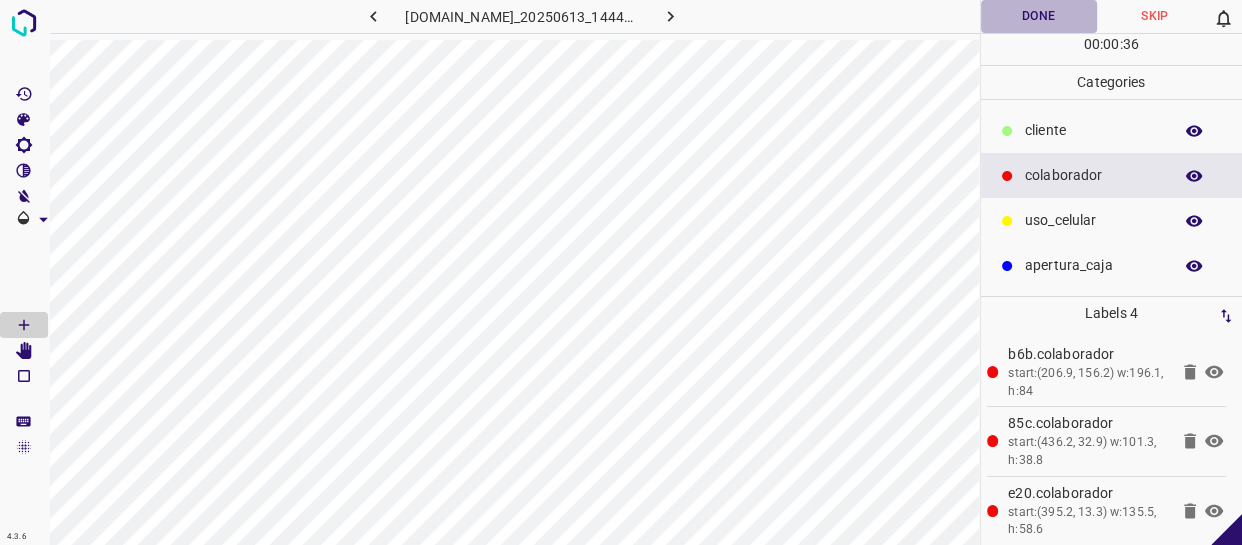 click on "Done" at bounding box center (1039, 16) 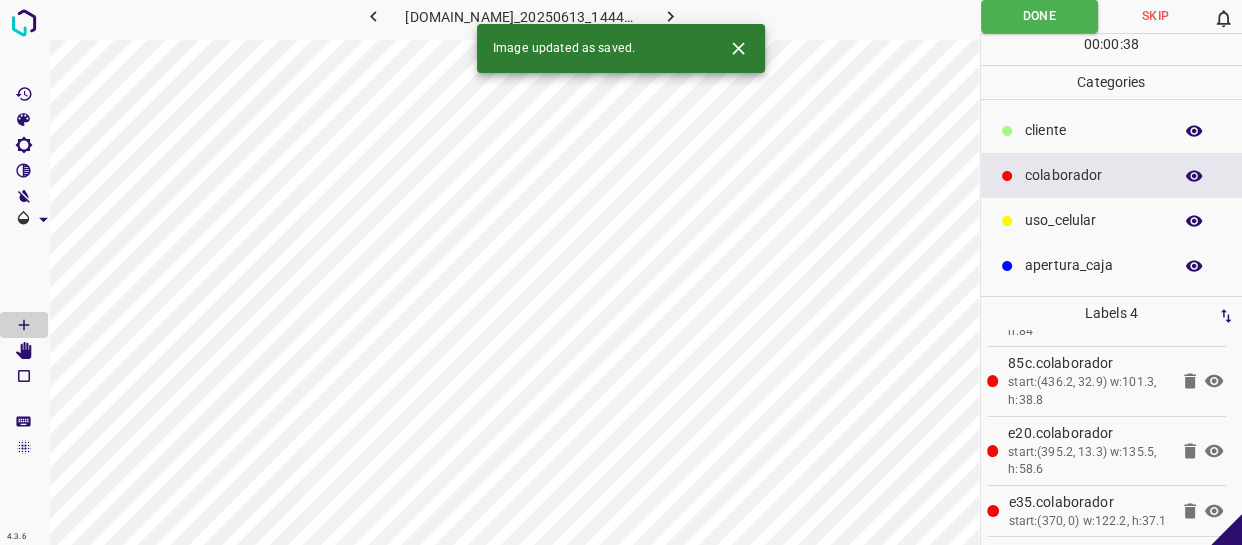 scroll, scrollTop: 77, scrollLeft: 0, axis: vertical 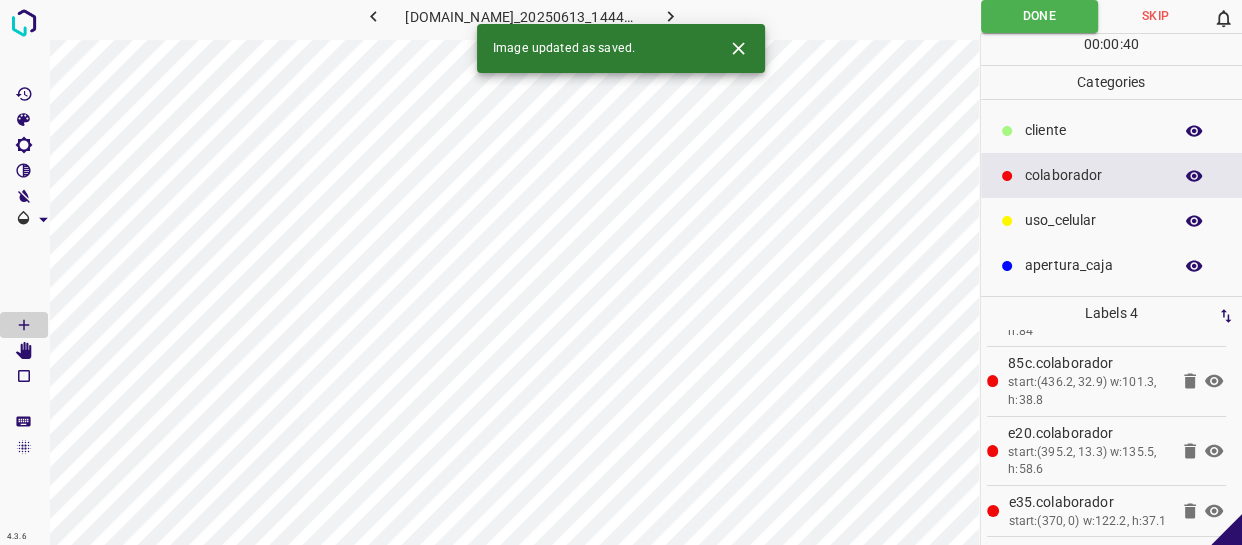 click 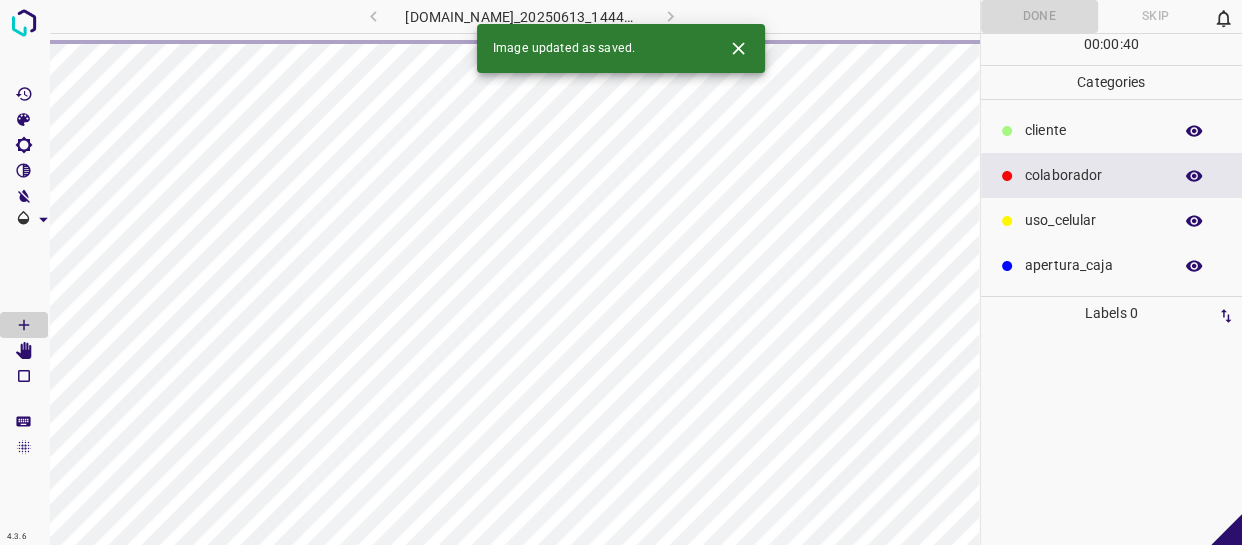 scroll, scrollTop: 0, scrollLeft: 0, axis: both 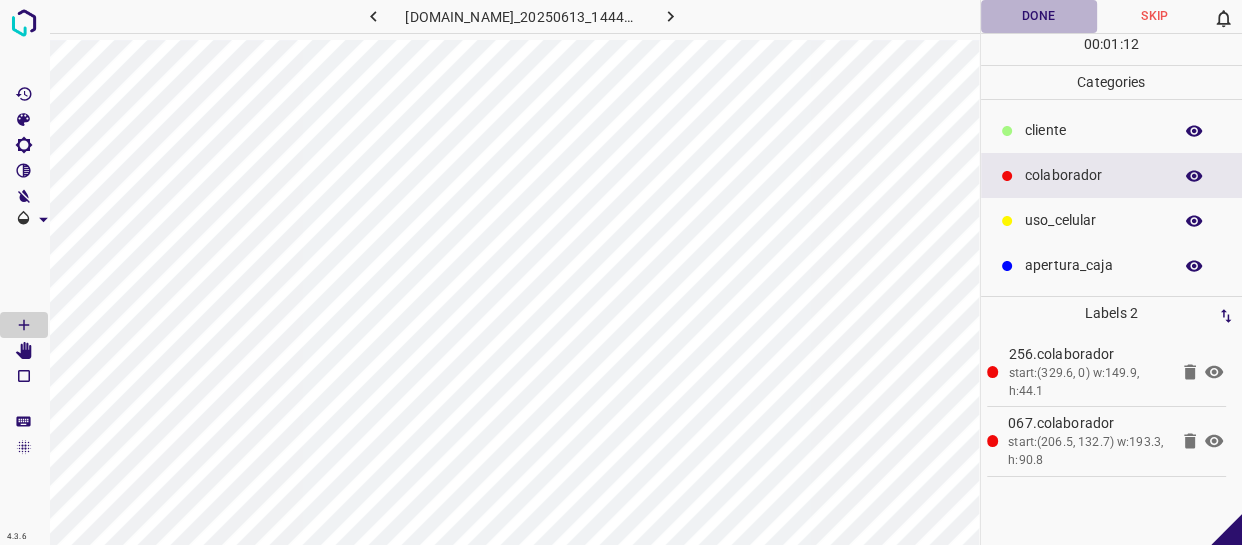 click on "Done" at bounding box center [1039, 16] 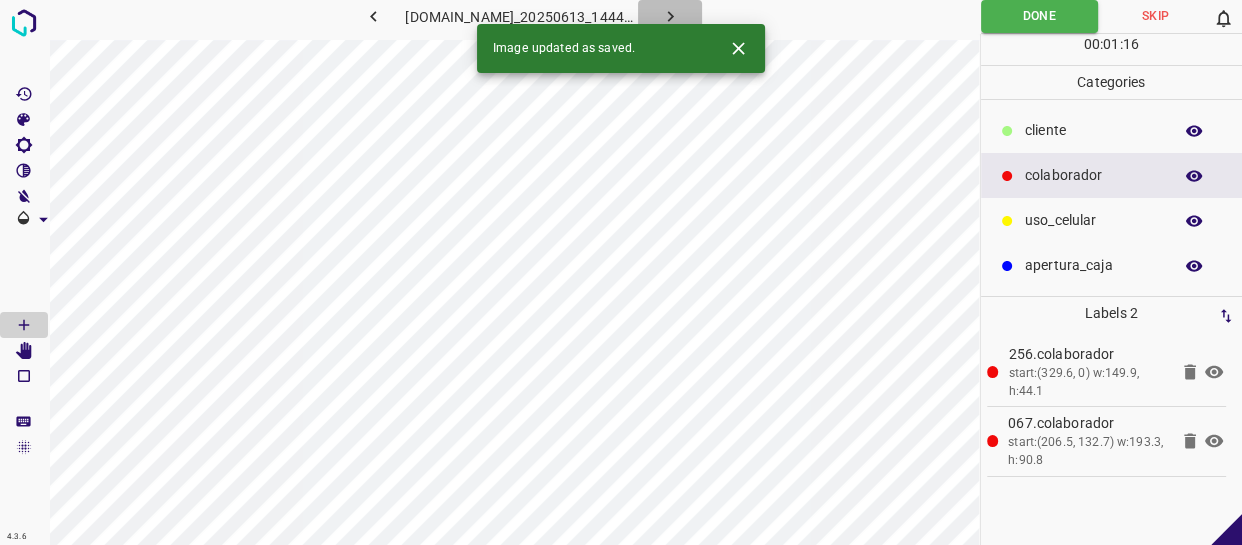 click 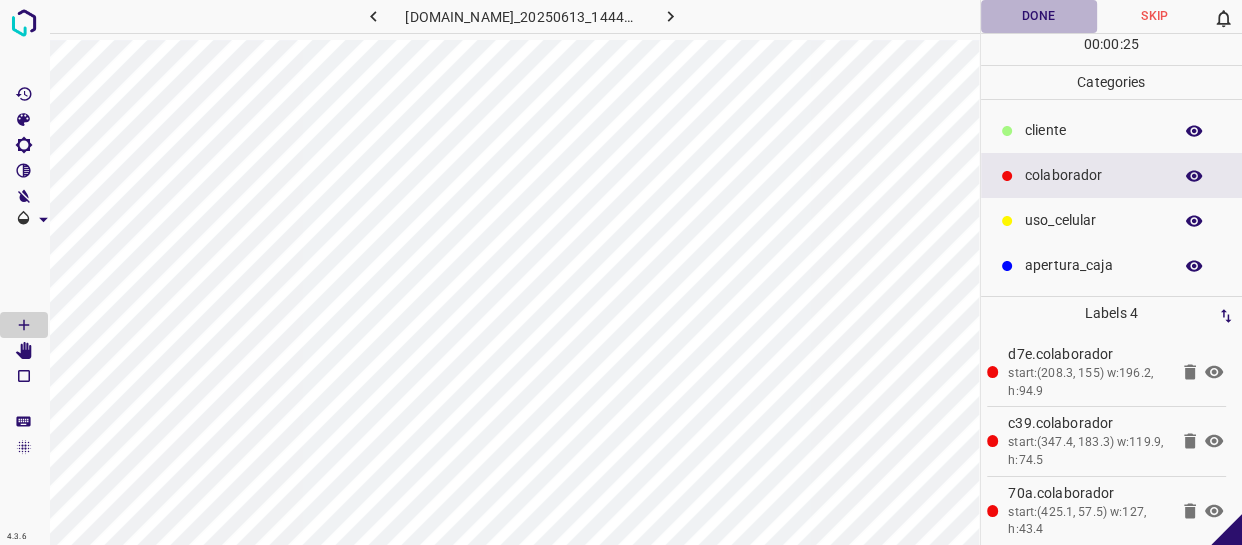 click on "Done" at bounding box center [1039, 16] 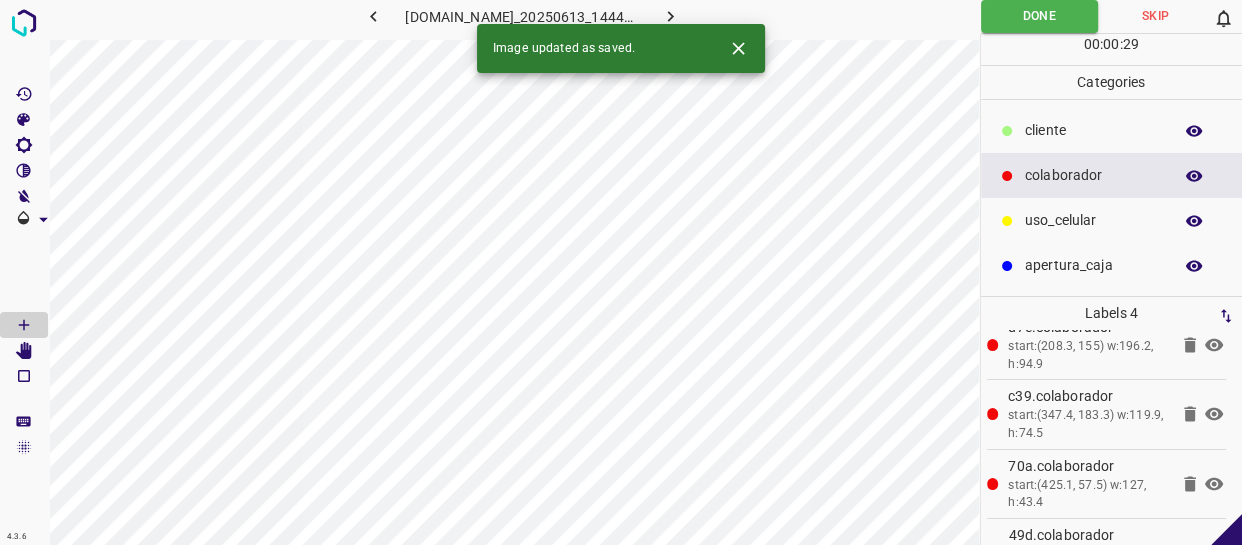 scroll, scrollTop: 0, scrollLeft: 0, axis: both 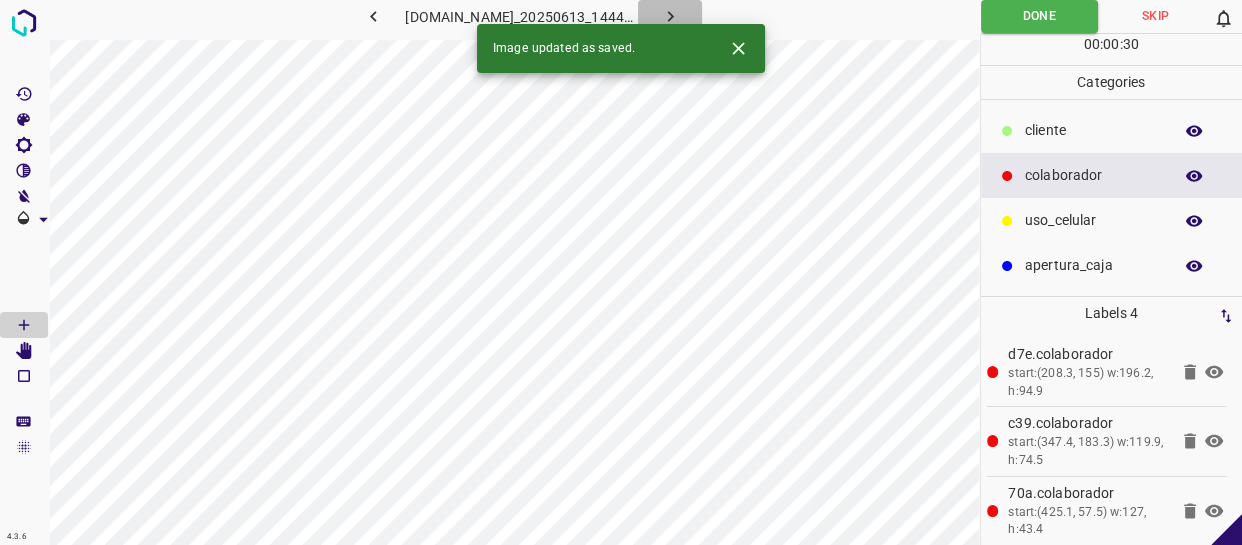 click 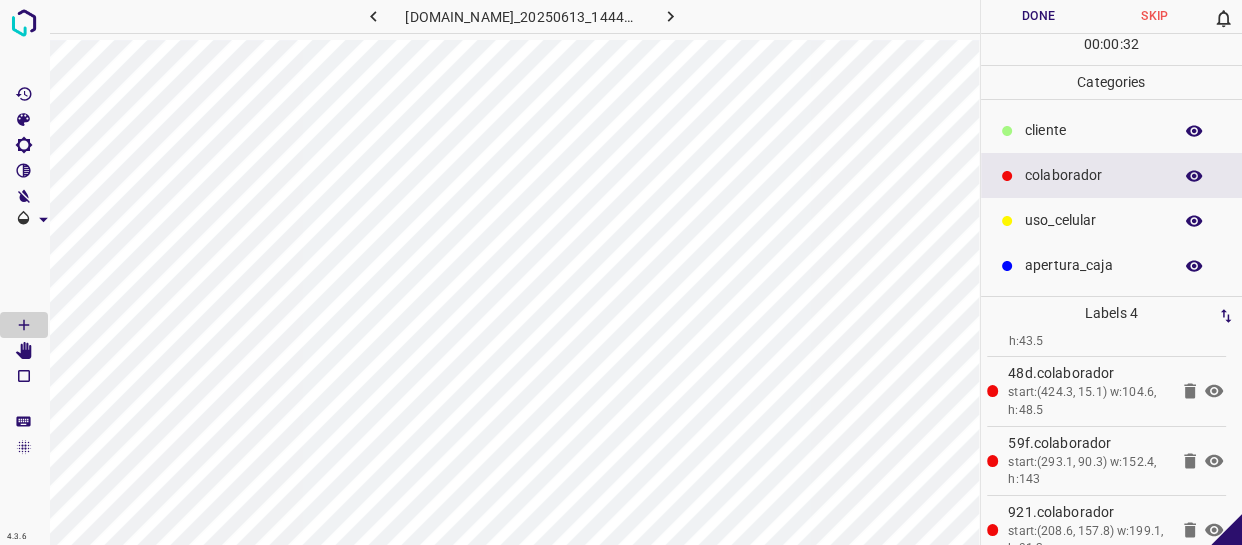 scroll, scrollTop: 77, scrollLeft: 0, axis: vertical 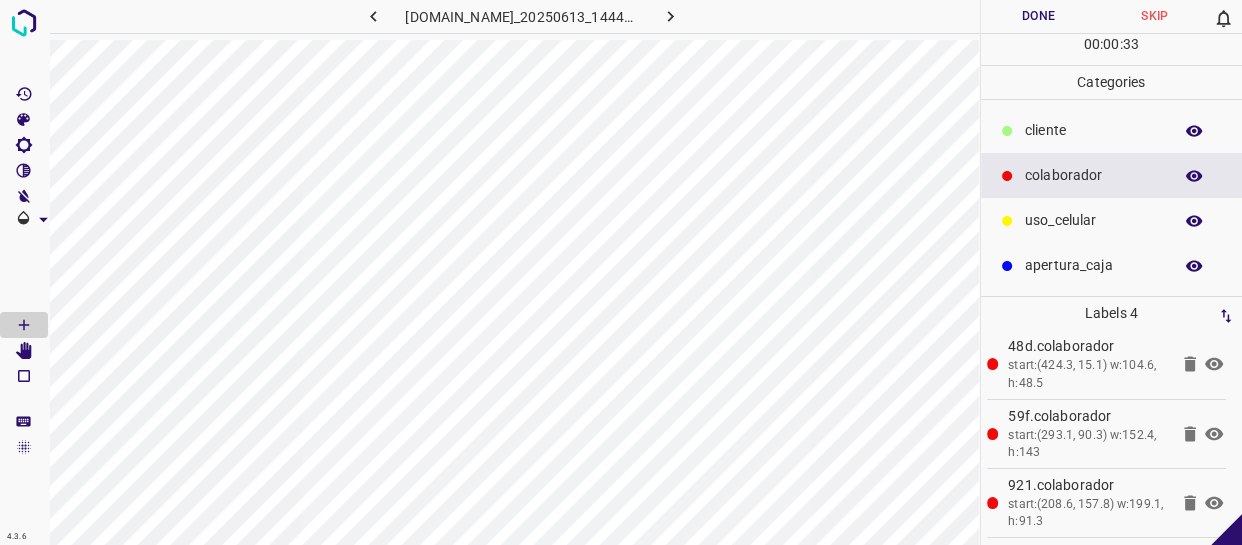 click on "Done" at bounding box center [1039, 16] 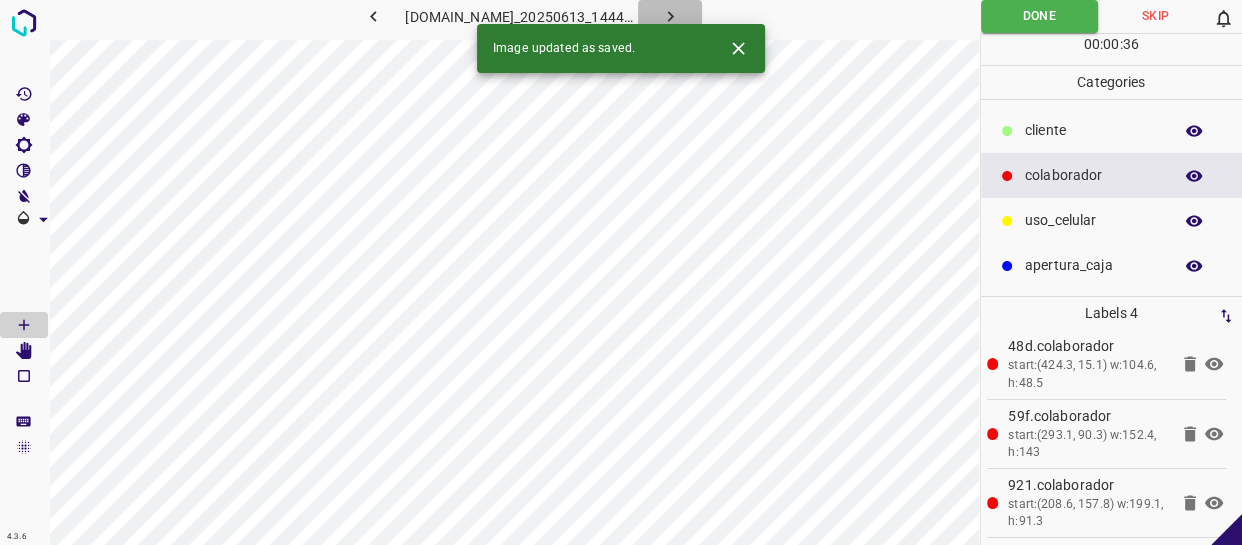 click 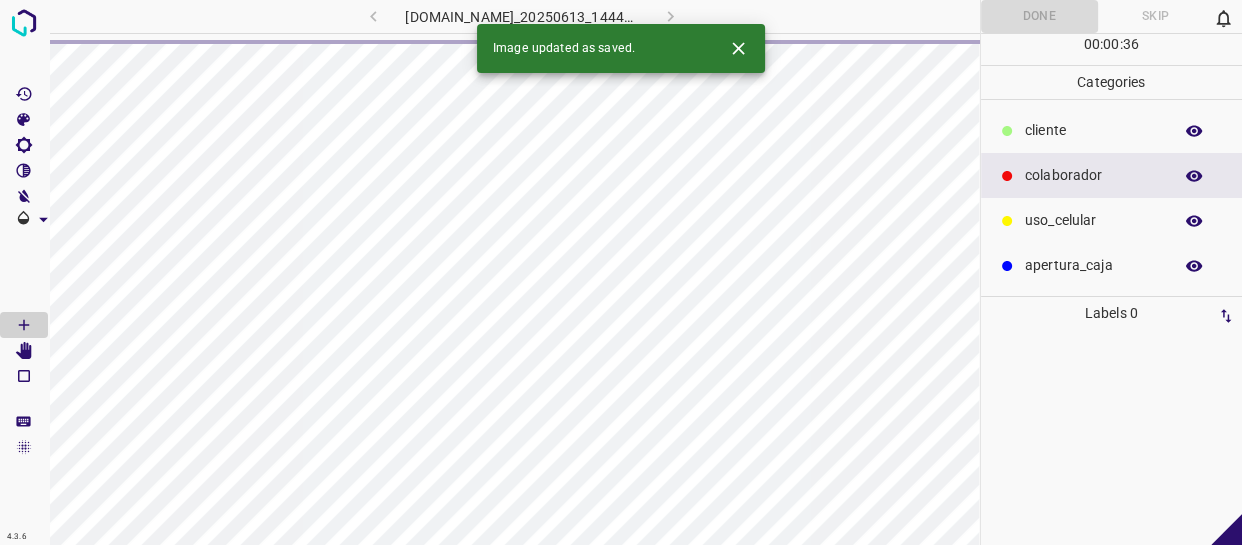scroll, scrollTop: 0, scrollLeft: 0, axis: both 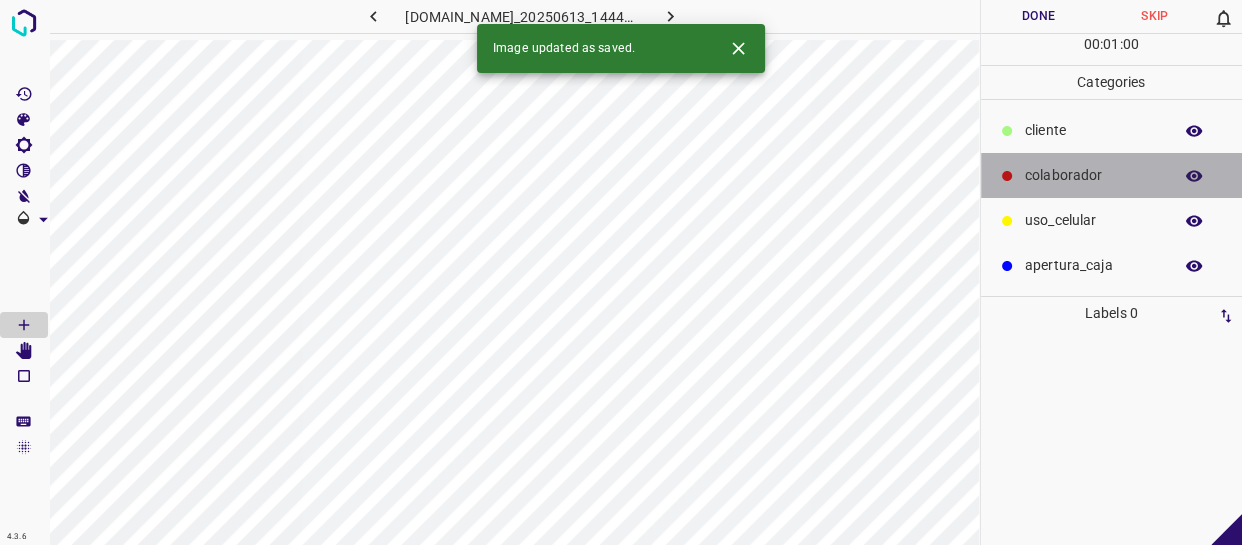 click 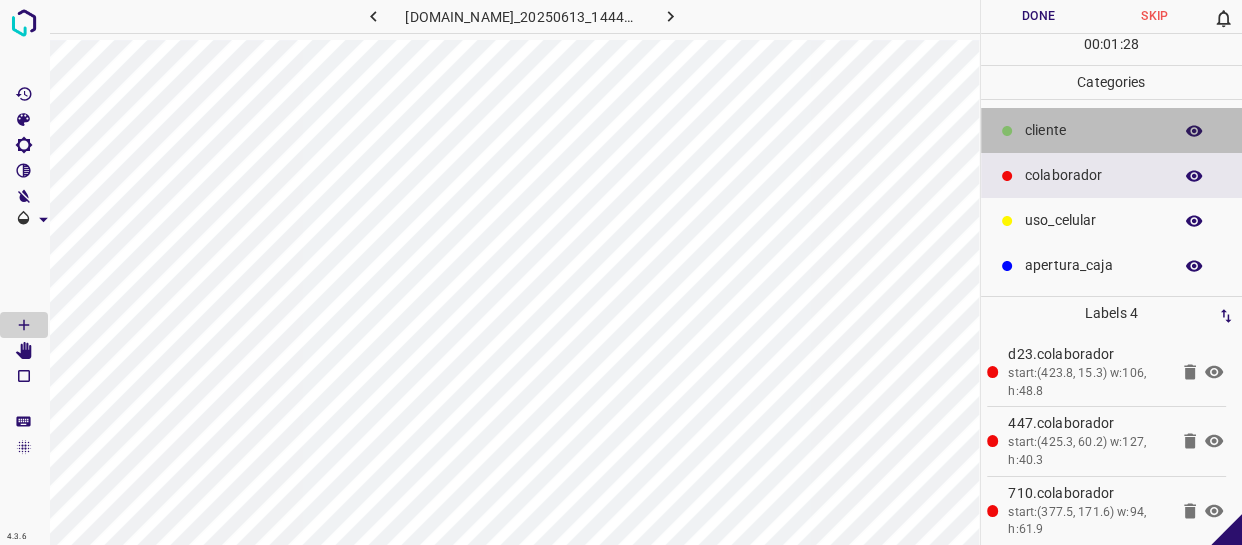 click on "​​cliente" at bounding box center [1093, 130] 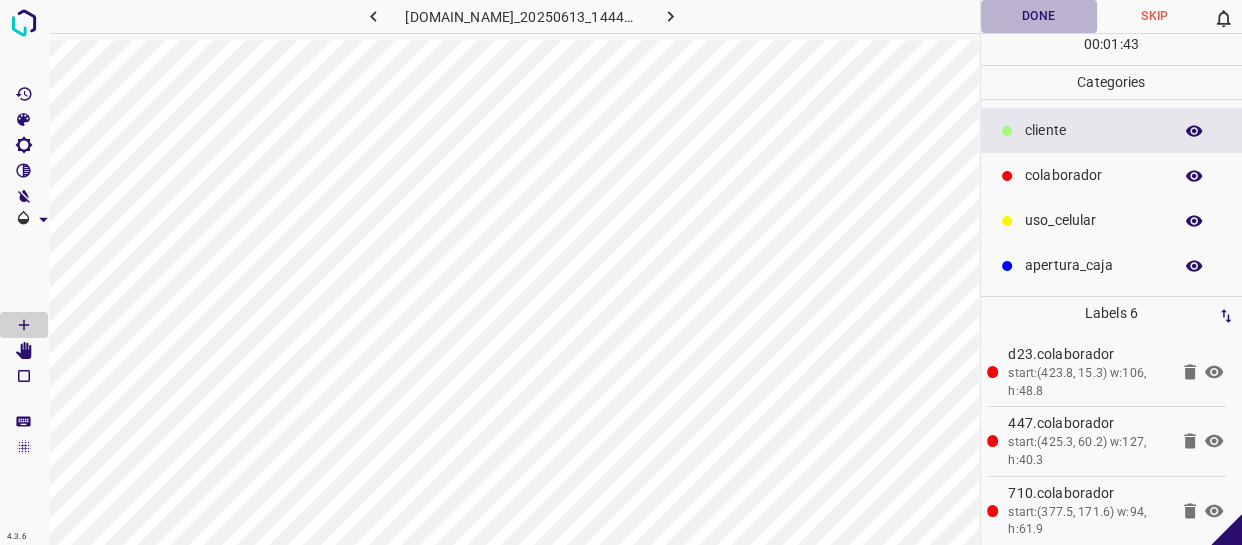 click on "Done" at bounding box center (1039, 16) 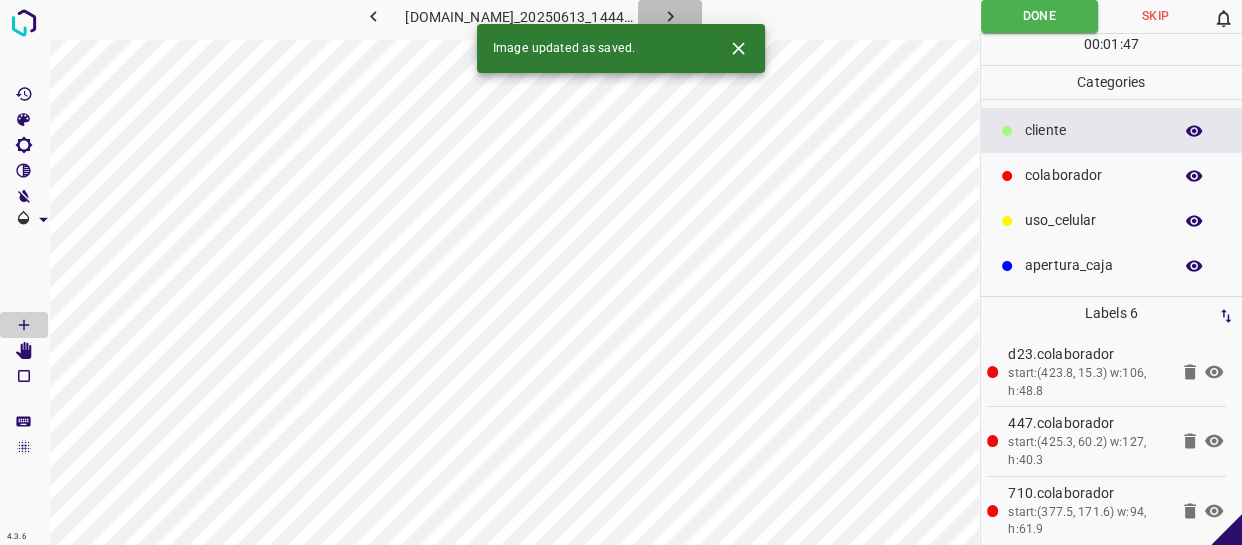 click 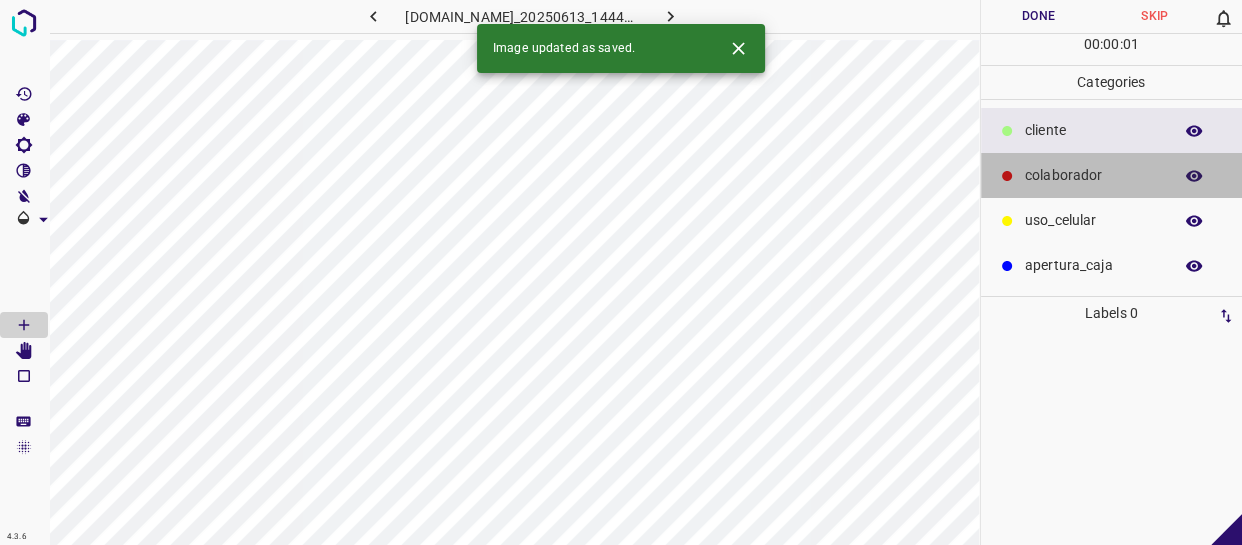 click 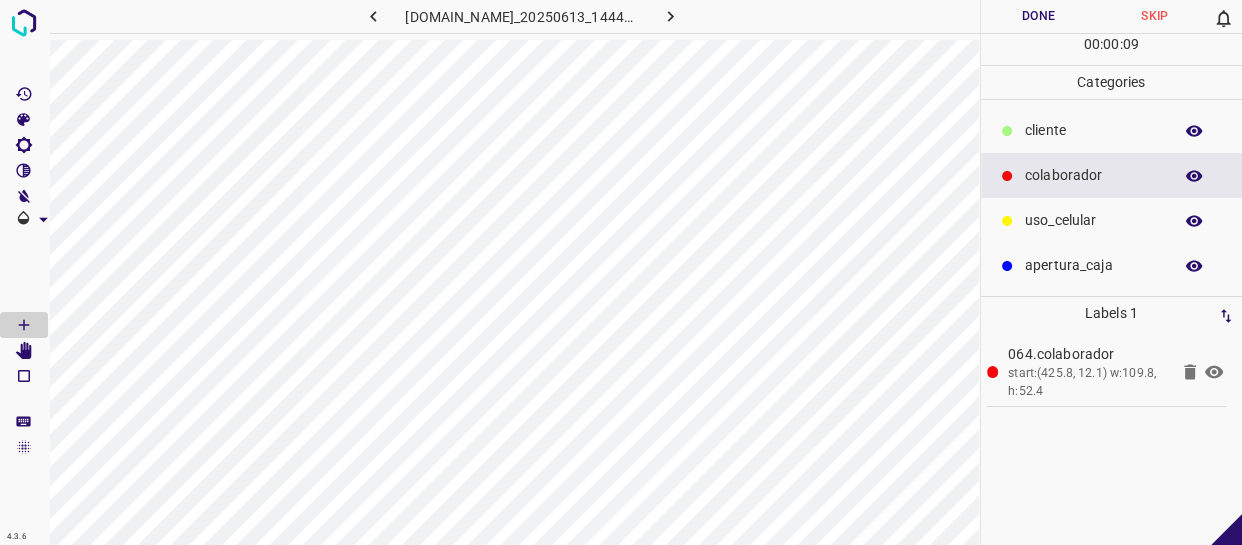 scroll, scrollTop: 0, scrollLeft: 32, axis: horizontal 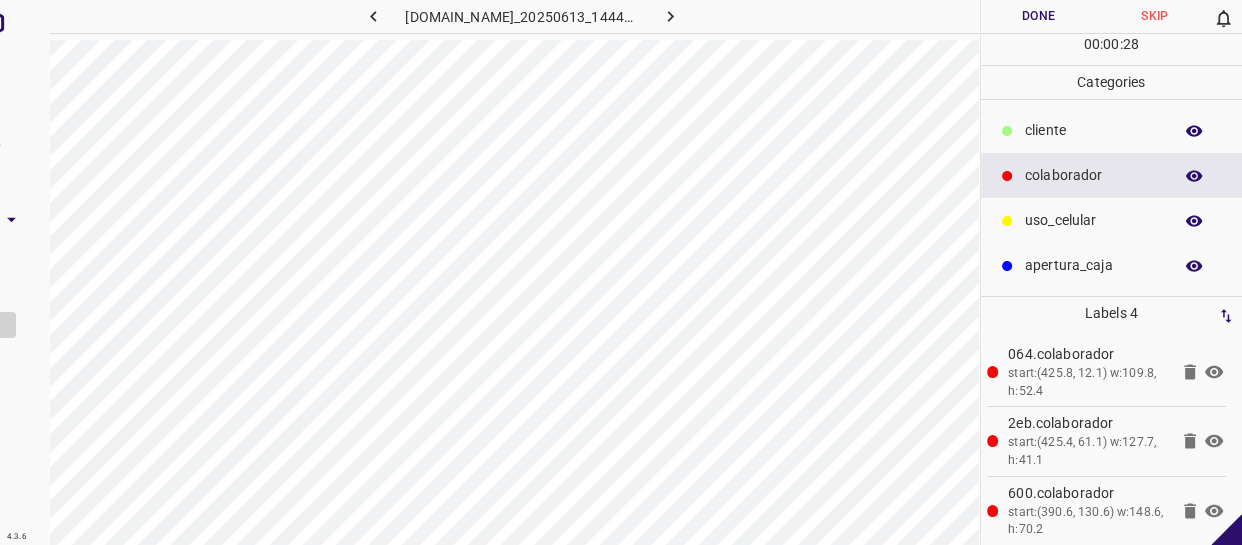click on "​​cliente" at bounding box center [1093, 130] 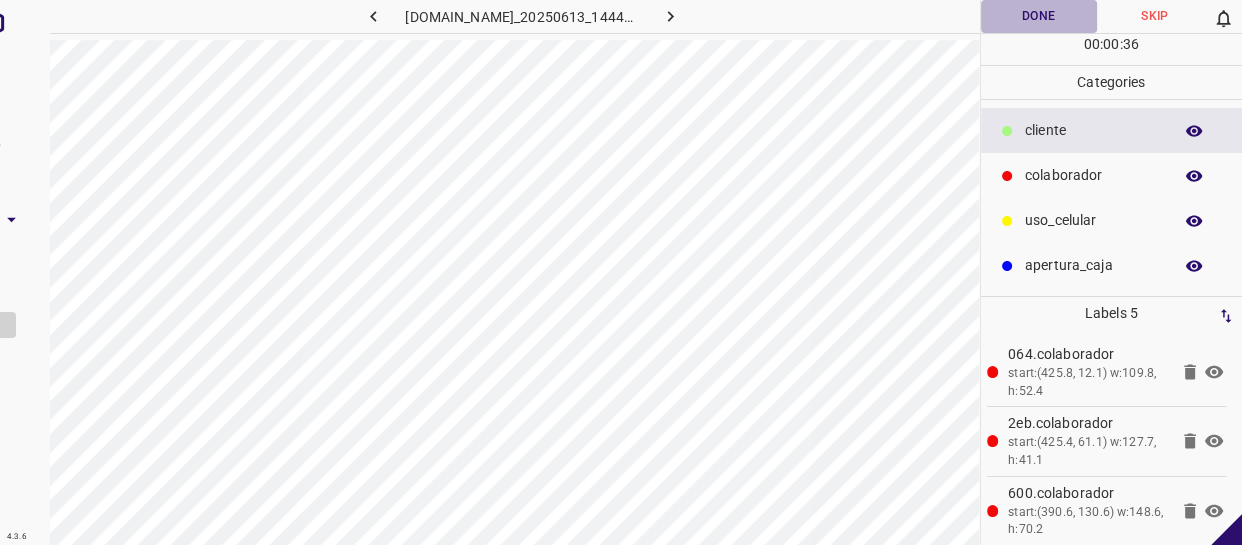 drag, startPoint x: 1033, startPoint y: 14, endPoint x: 1015, endPoint y: 31, distance: 24.758837 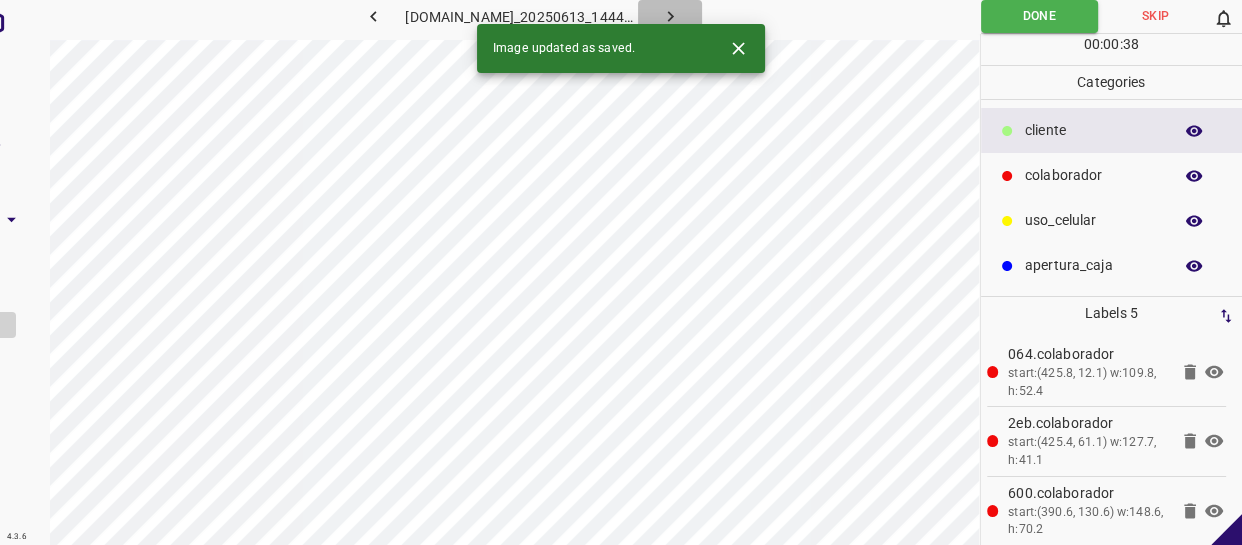 click 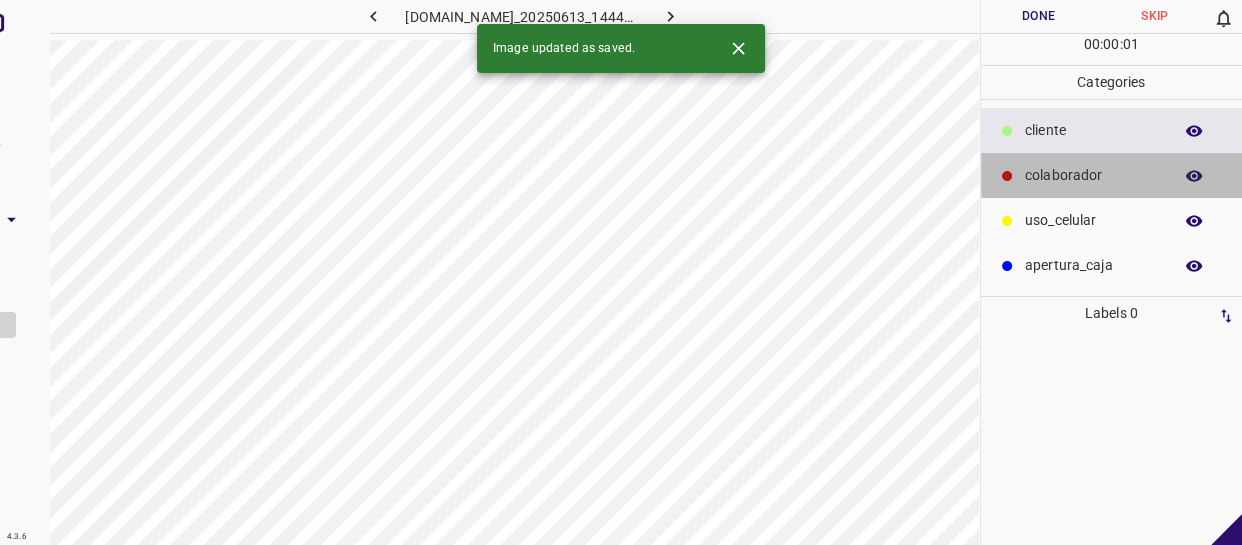 drag, startPoint x: 1089, startPoint y: 185, endPoint x: 999, endPoint y: 197, distance: 90.79648 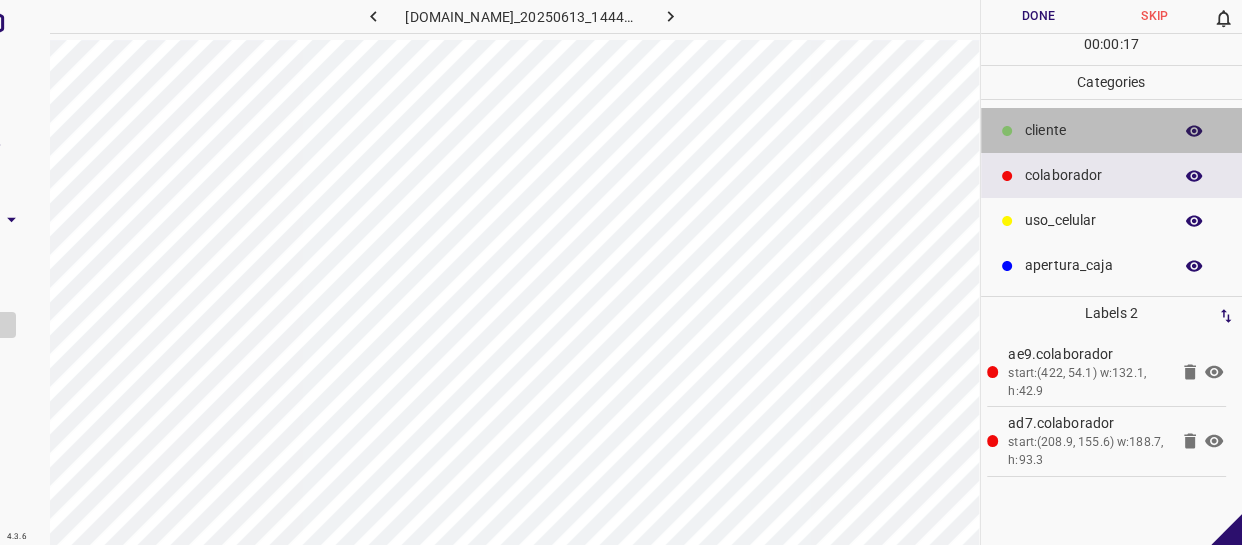 drag, startPoint x: 1115, startPoint y: 128, endPoint x: 1025, endPoint y: 172, distance: 100.17984 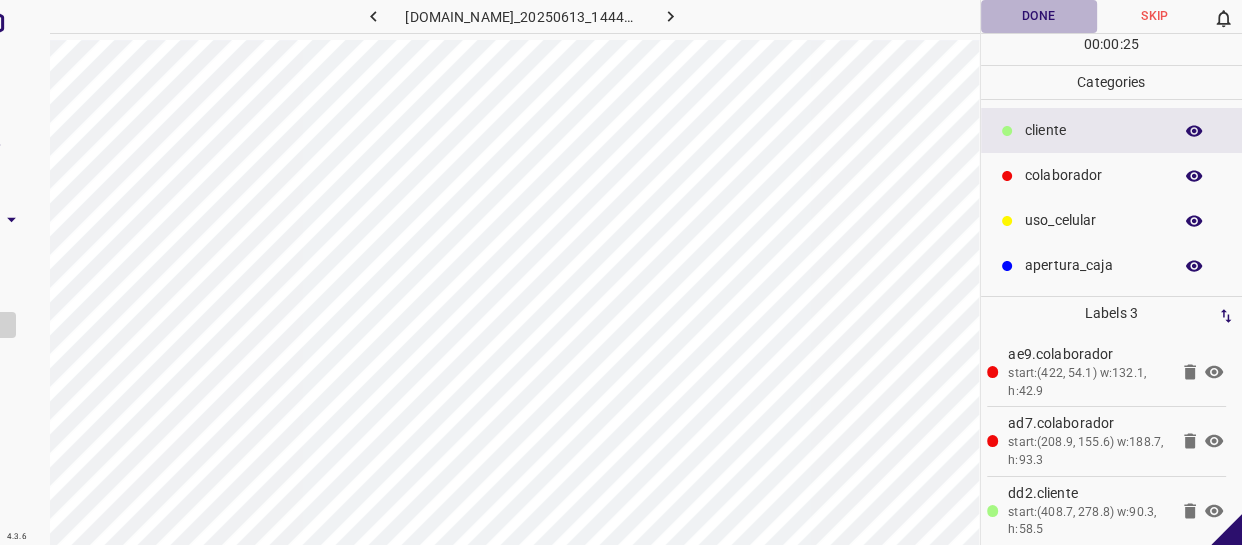 click on "Done" at bounding box center (1039, 16) 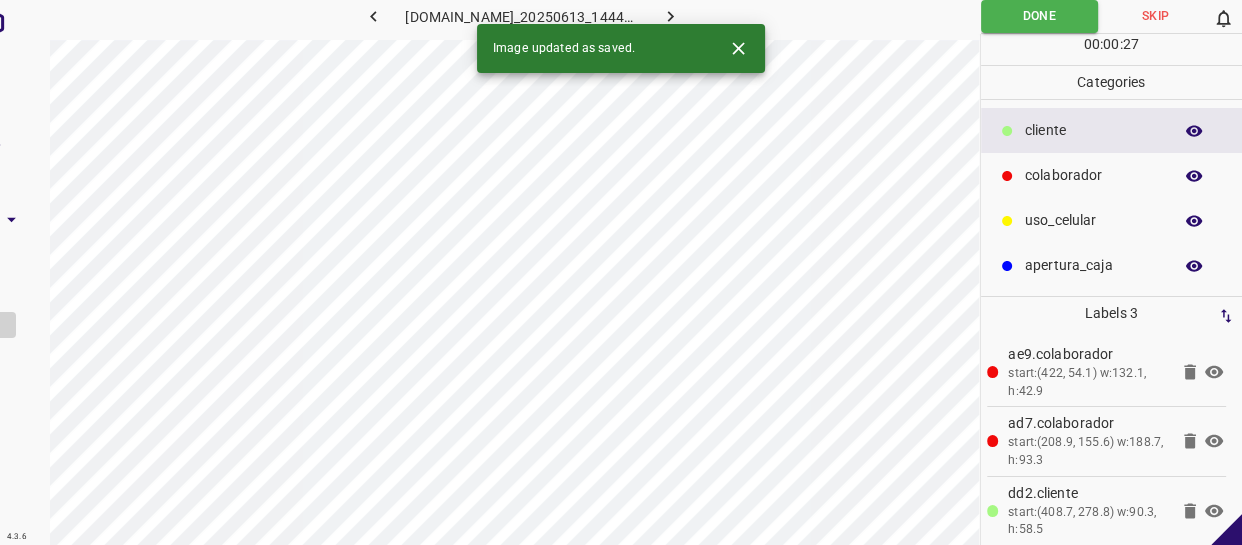 drag, startPoint x: 708, startPoint y: 8, endPoint x: 696, endPoint y: 8, distance: 12 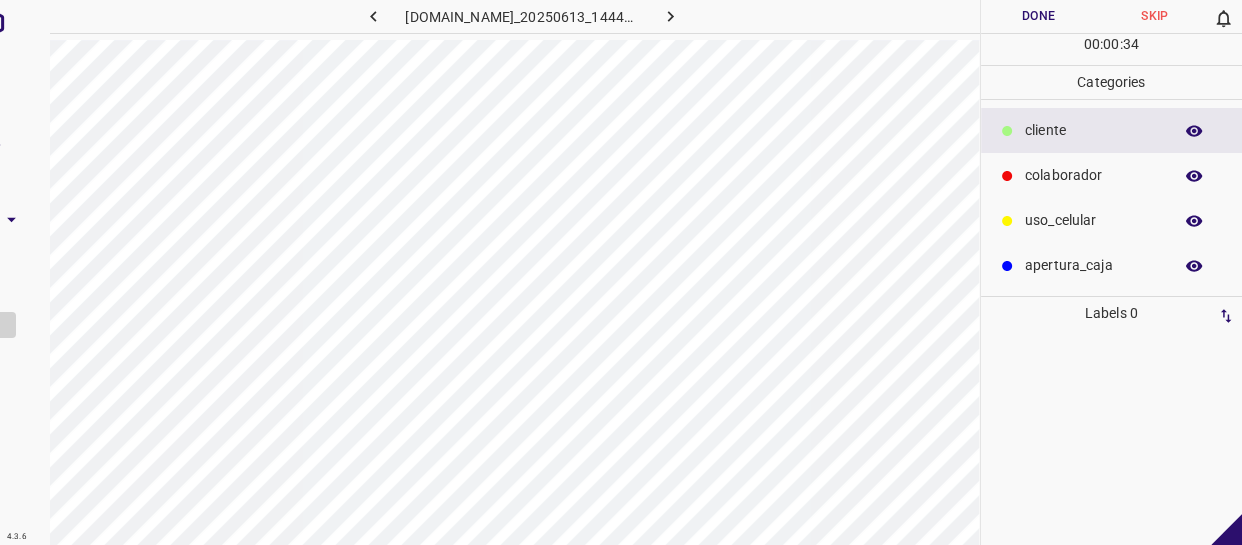 click on "colaborador" at bounding box center (1093, 175) 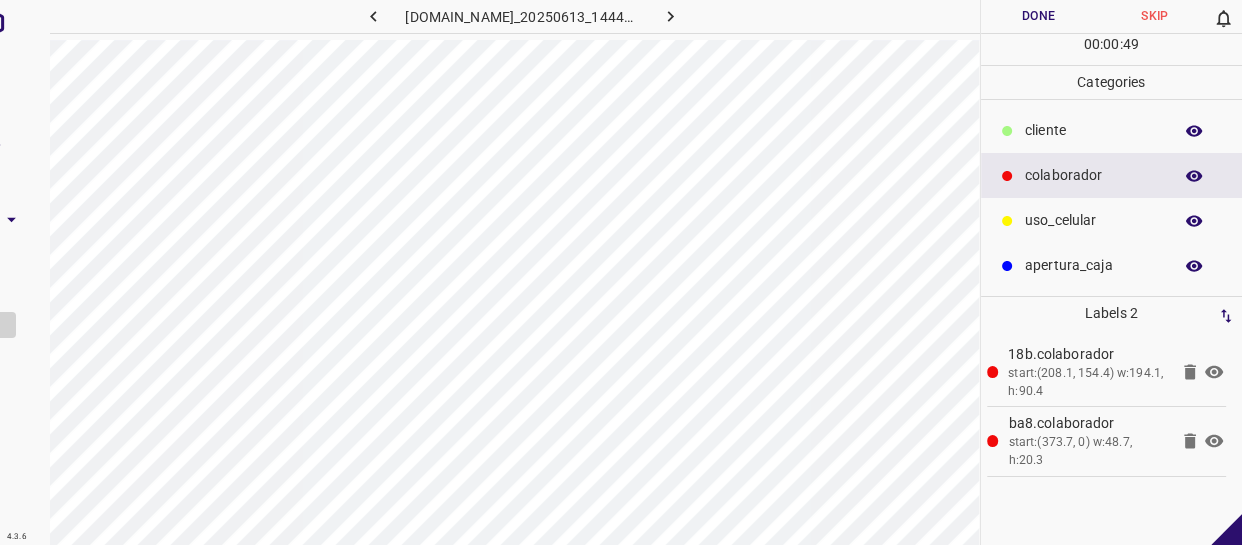 drag, startPoint x: 1070, startPoint y: 136, endPoint x: 987, endPoint y: 170, distance: 89.693924 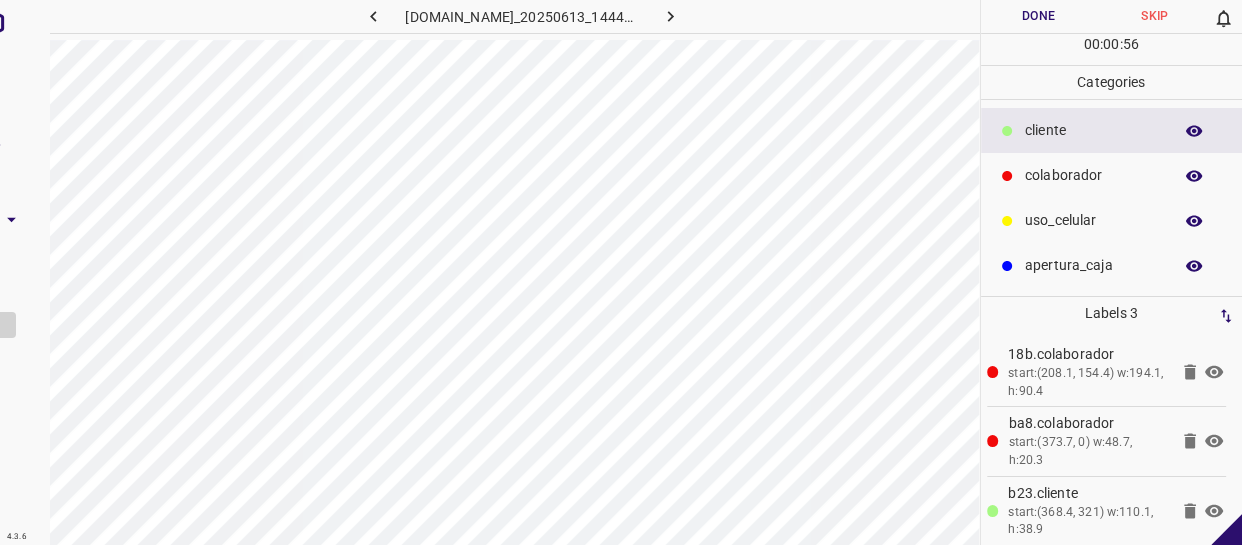 click on "00   : 00   : 56" at bounding box center [1112, 49] 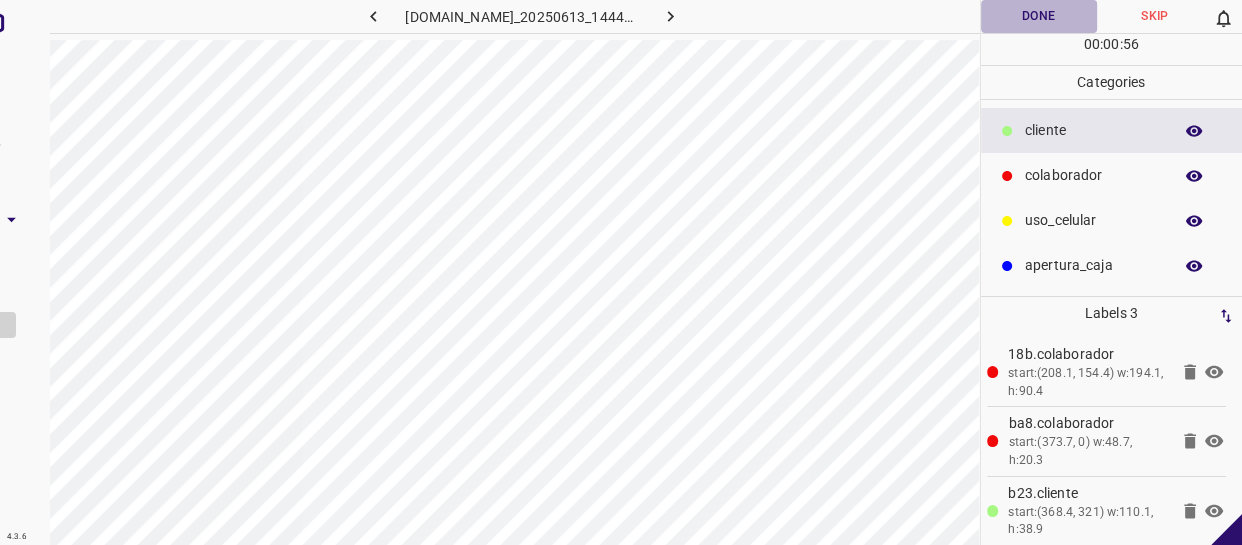 click on "Done" at bounding box center [1039, 16] 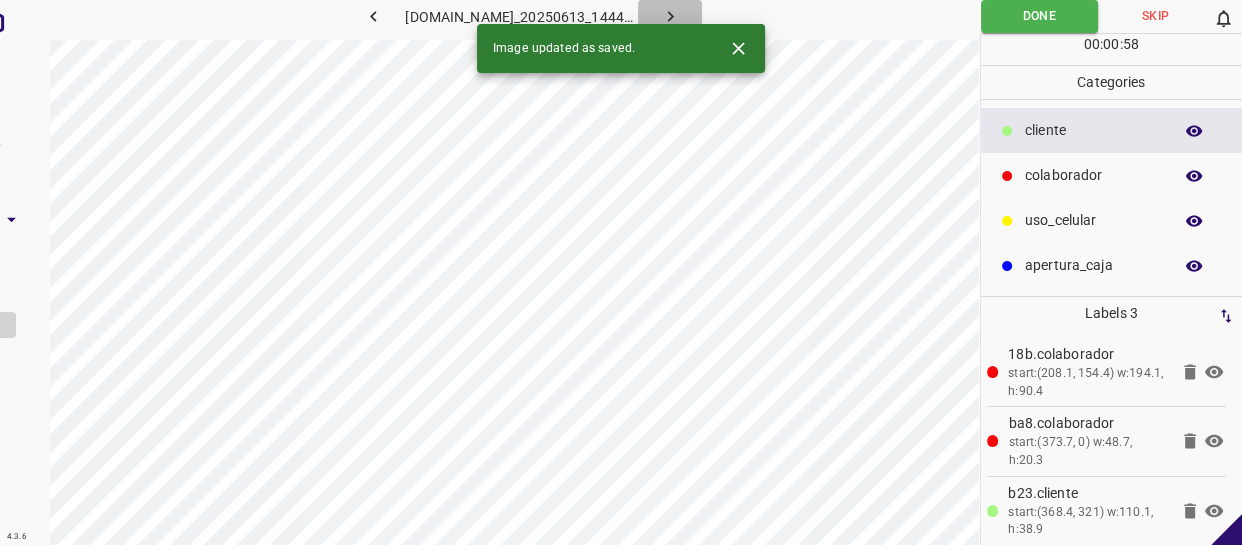 click 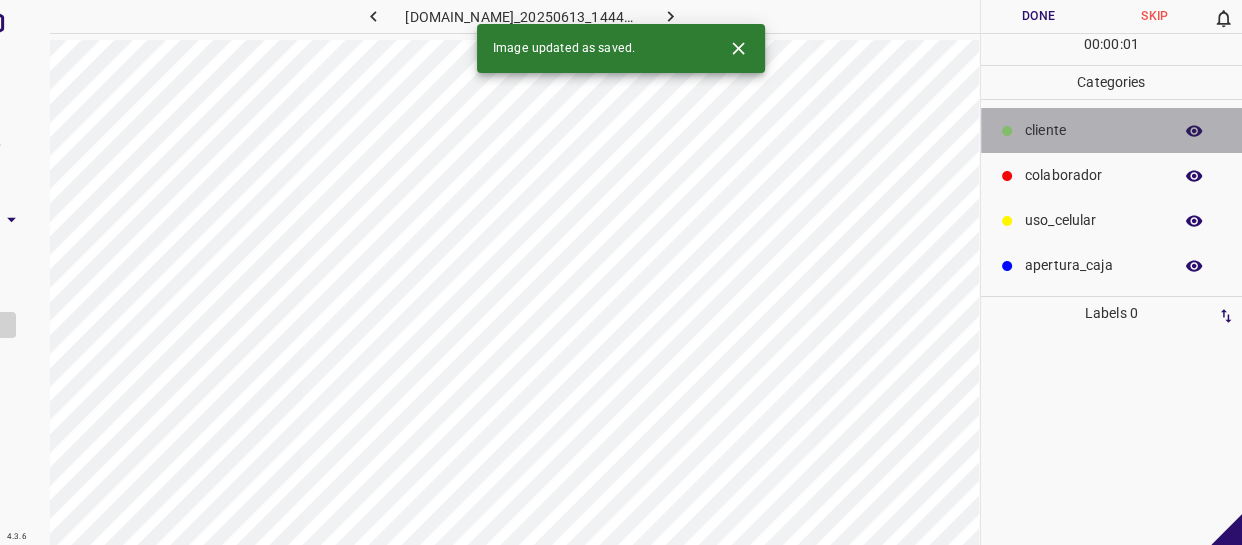 drag, startPoint x: 1070, startPoint y: 124, endPoint x: 1042, endPoint y: 137, distance: 30.870699 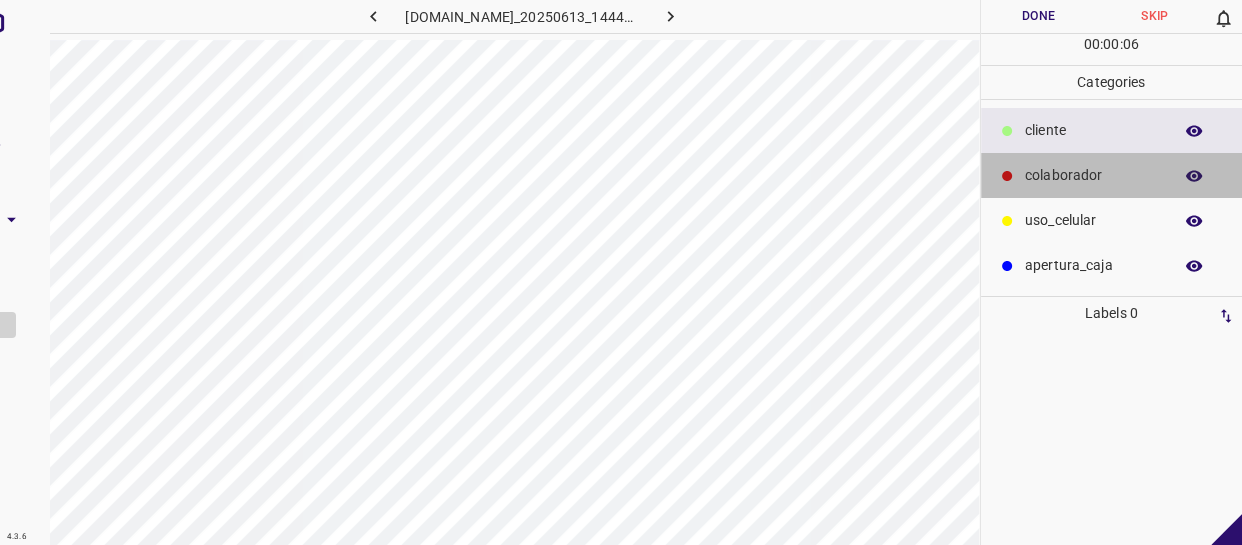 click on "colaborador" at bounding box center [1112, 175] 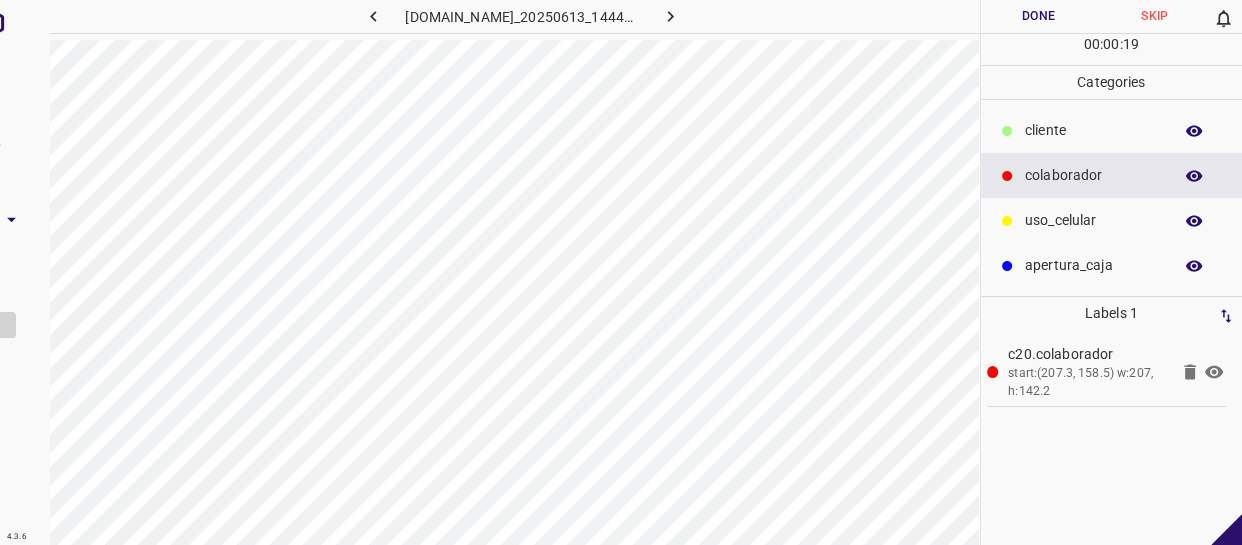click on "Done" at bounding box center (1039, 16) 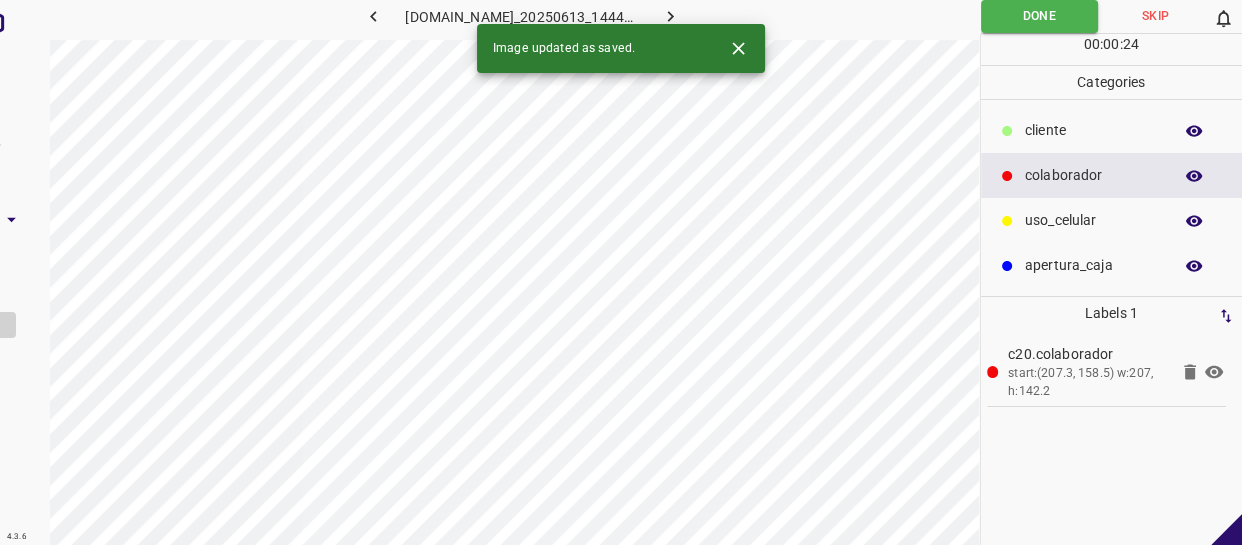 click at bounding box center [670, 16] 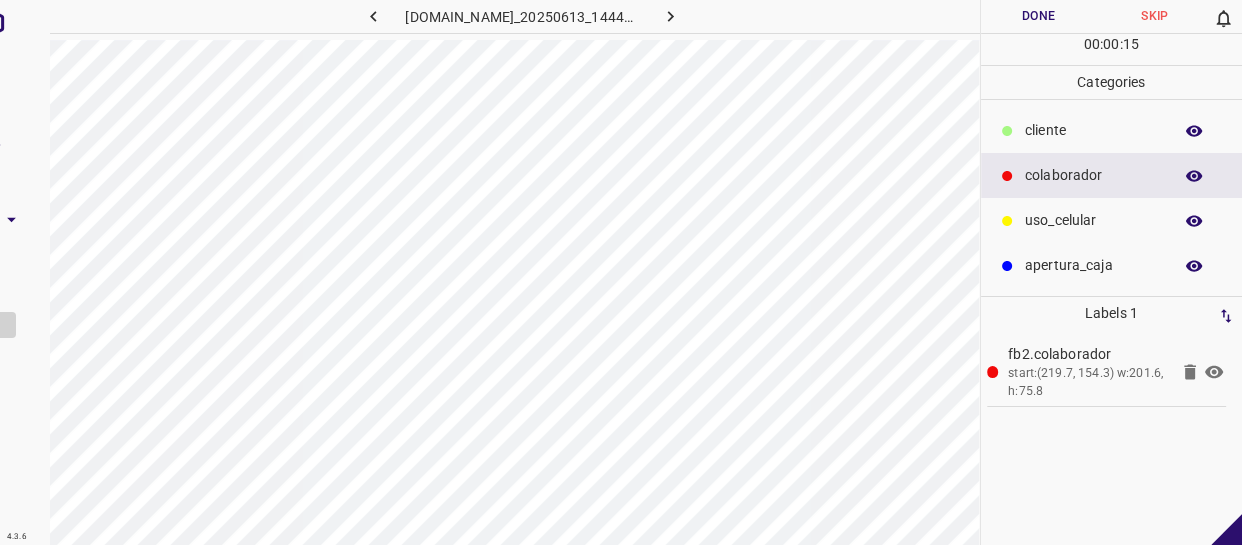 click on "​​cliente" at bounding box center [1093, 130] 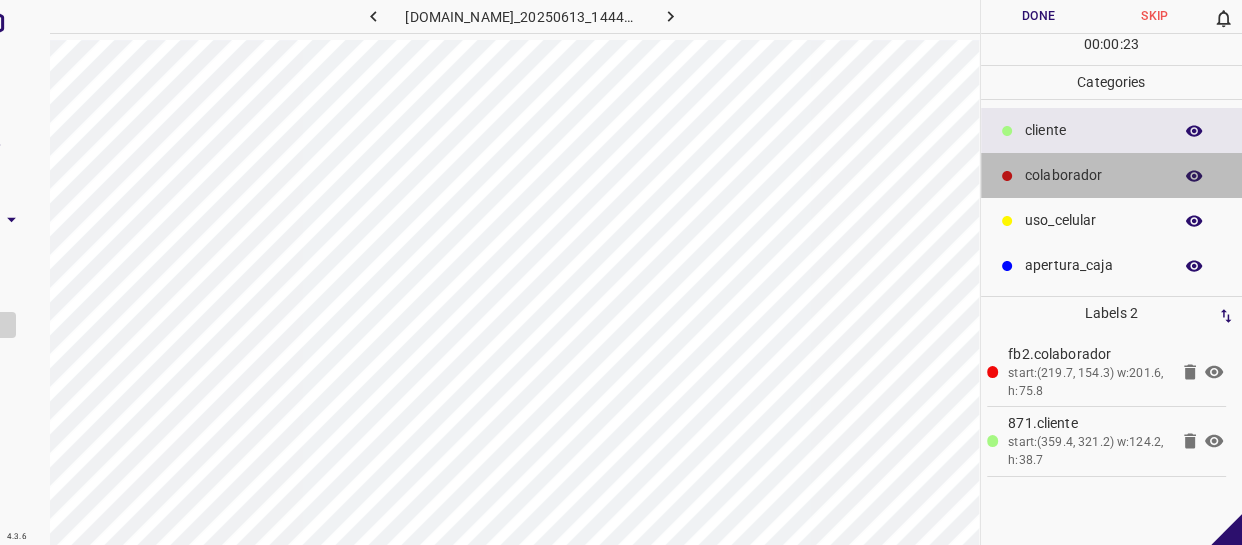 click on "colaborador" at bounding box center (1112, 175) 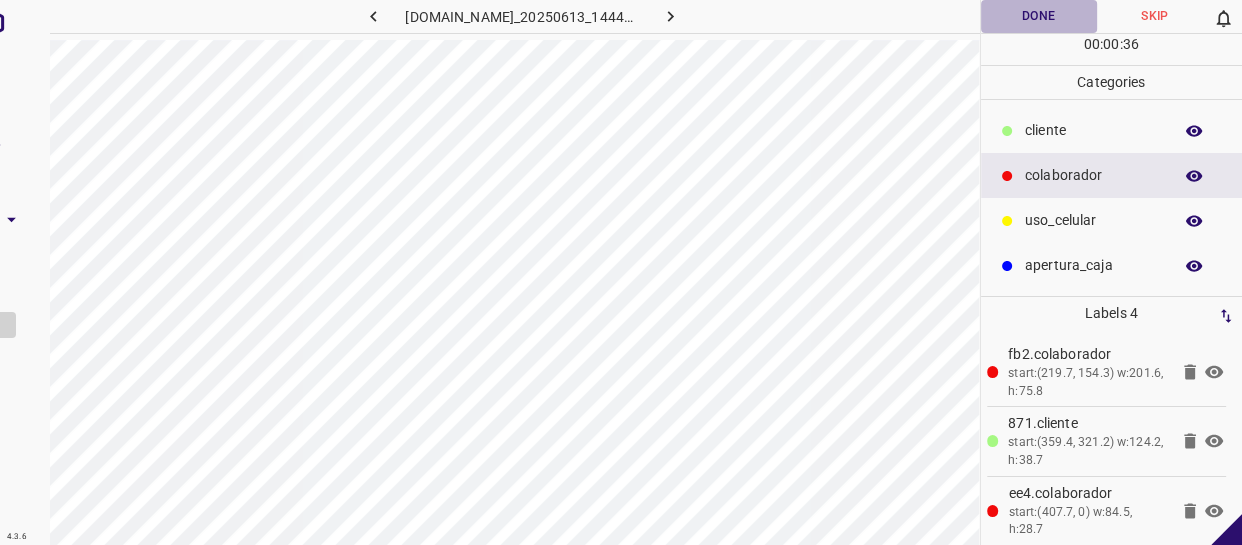 click on "Done" at bounding box center (1039, 16) 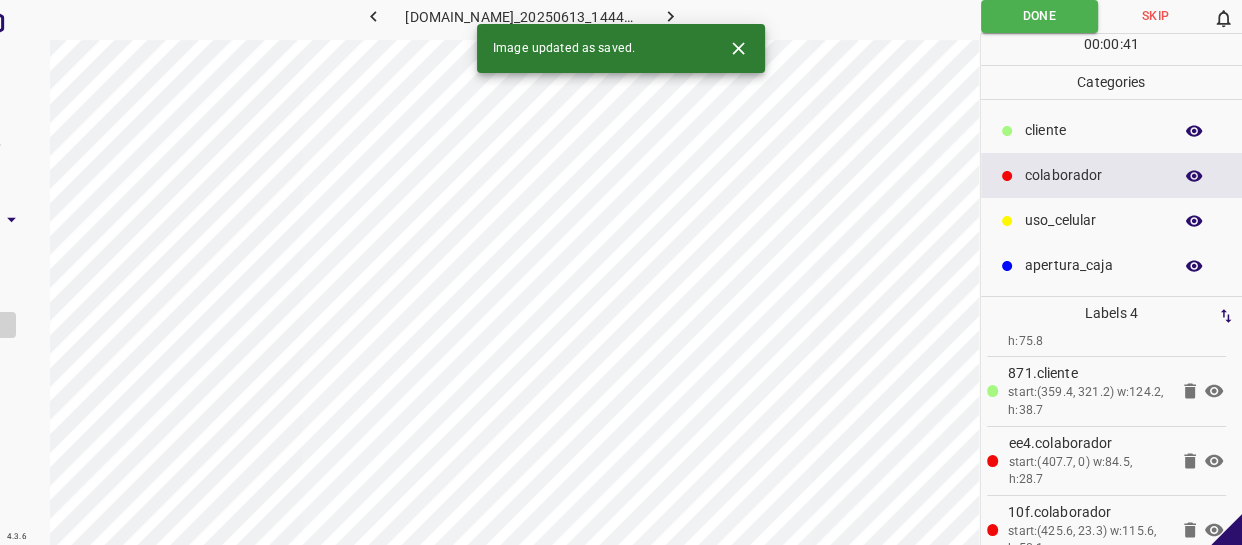 scroll, scrollTop: 77, scrollLeft: 0, axis: vertical 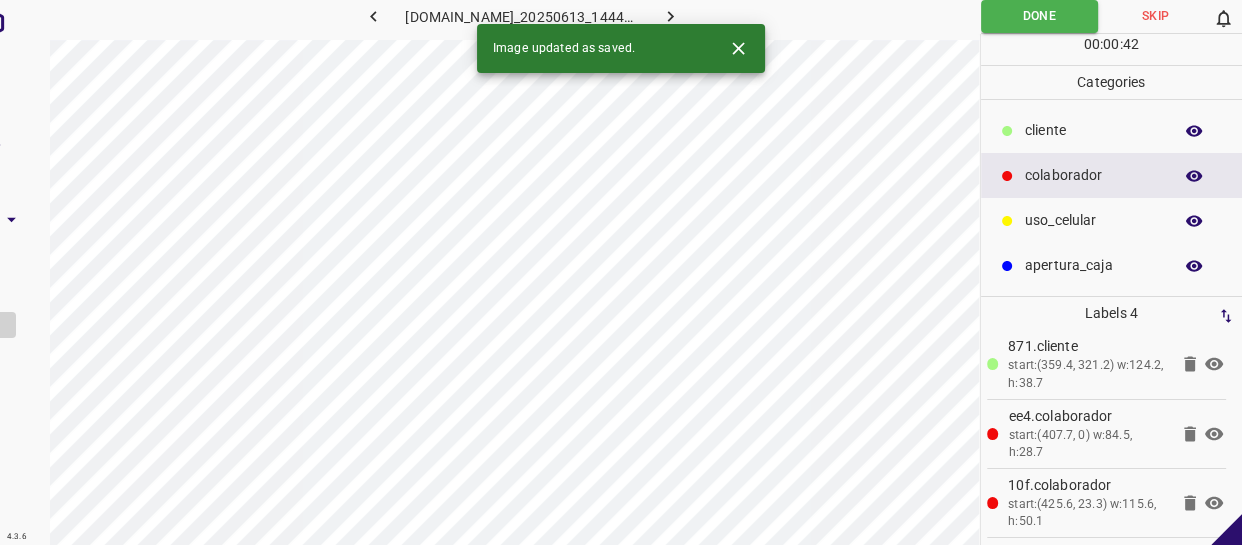 click 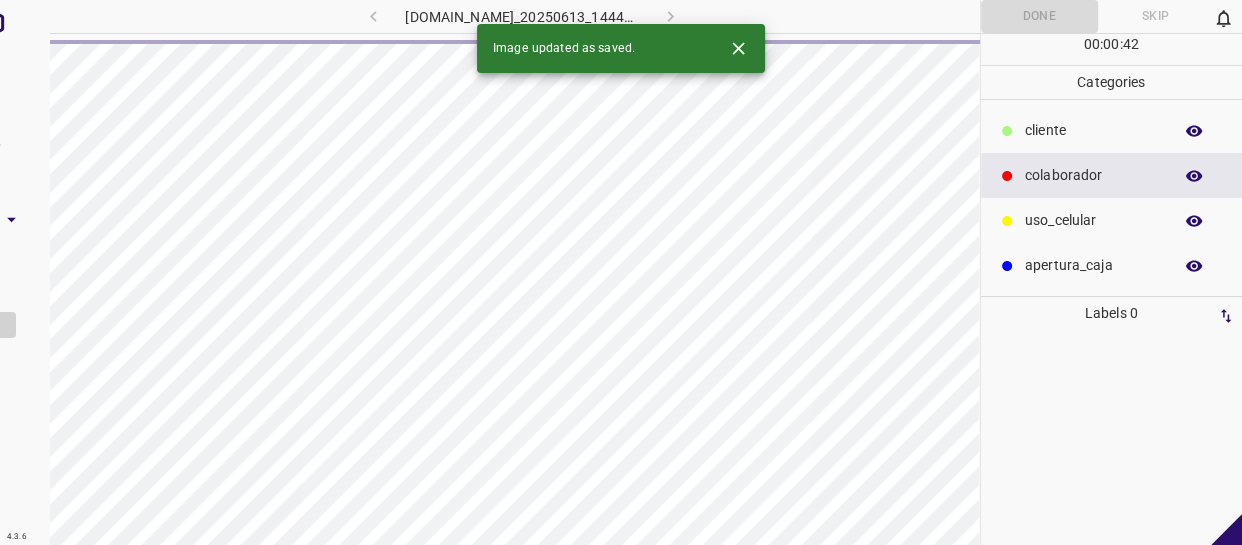 scroll, scrollTop: 0, scrollLeft: 0, axis: both 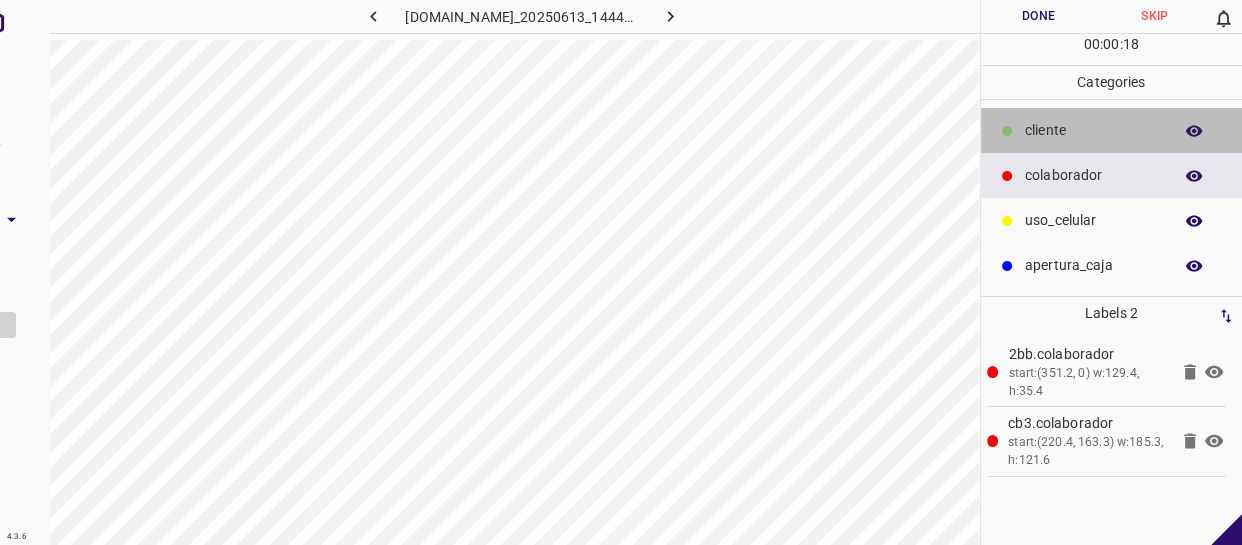 drag, startPoint x: 1131, startPoint y: 143, endPoint x: 1026, endPoint y: 162, distance: 106.7052 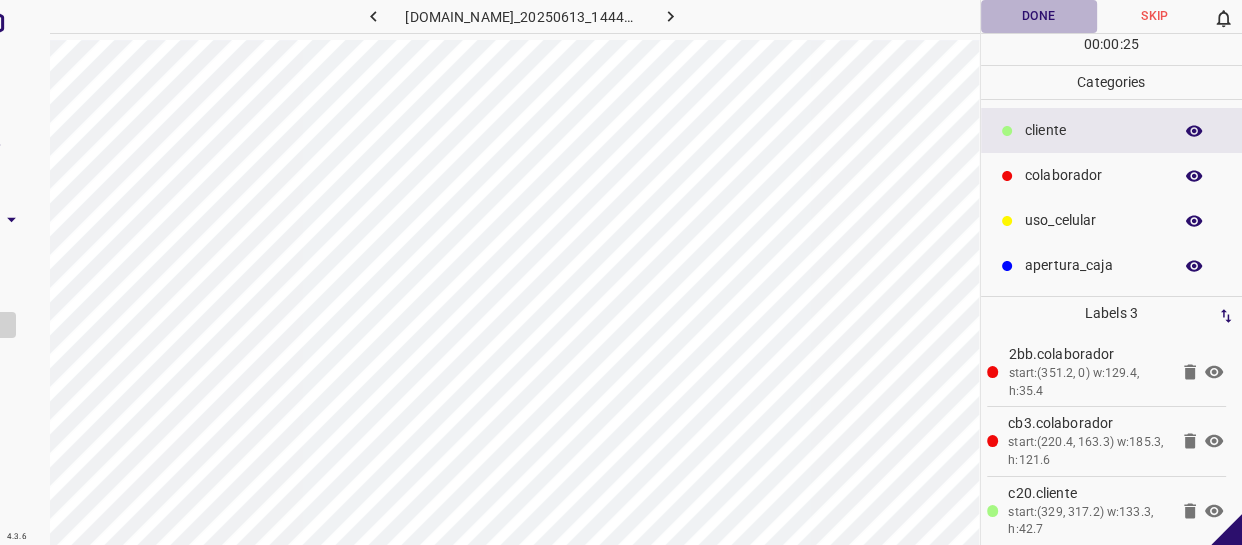click on "Done" at bounding box center [1039, 16] 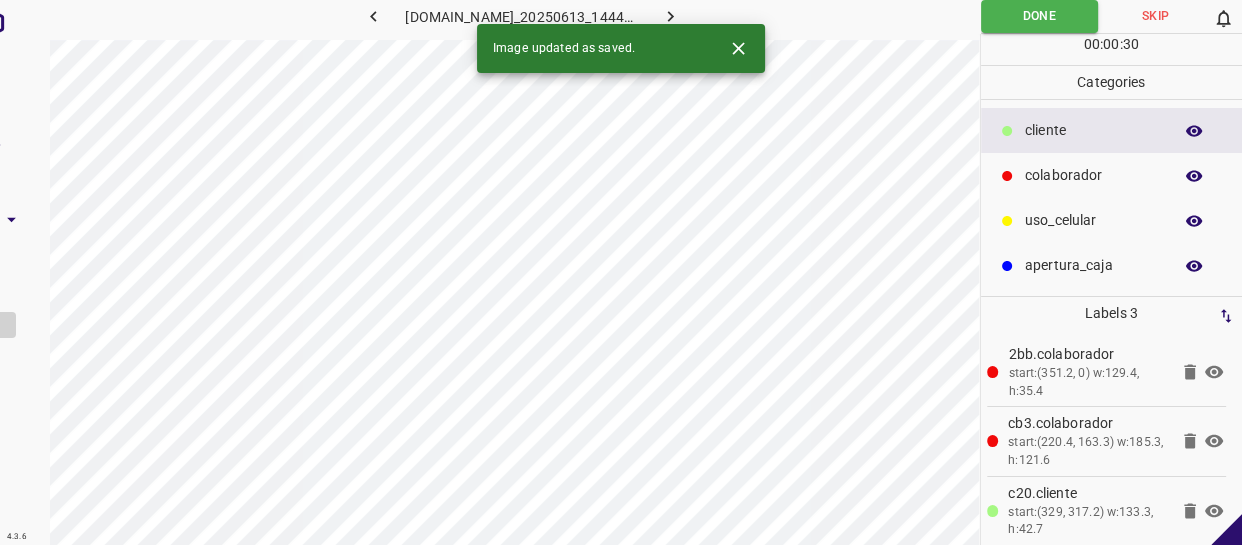 click 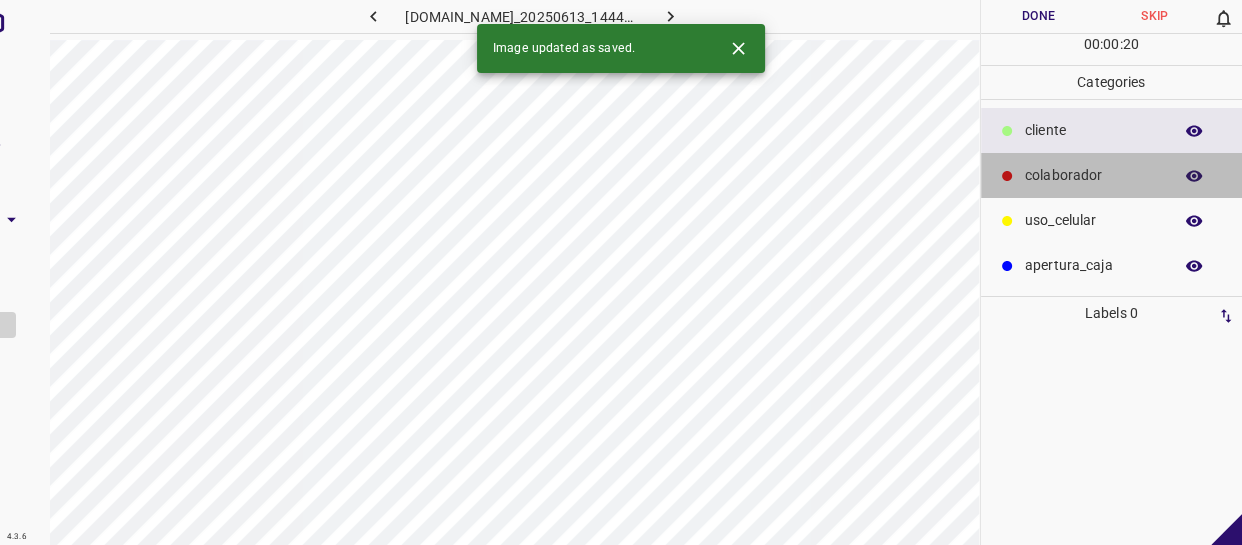 click on "colaborador" at bounding box center (1112, 175) 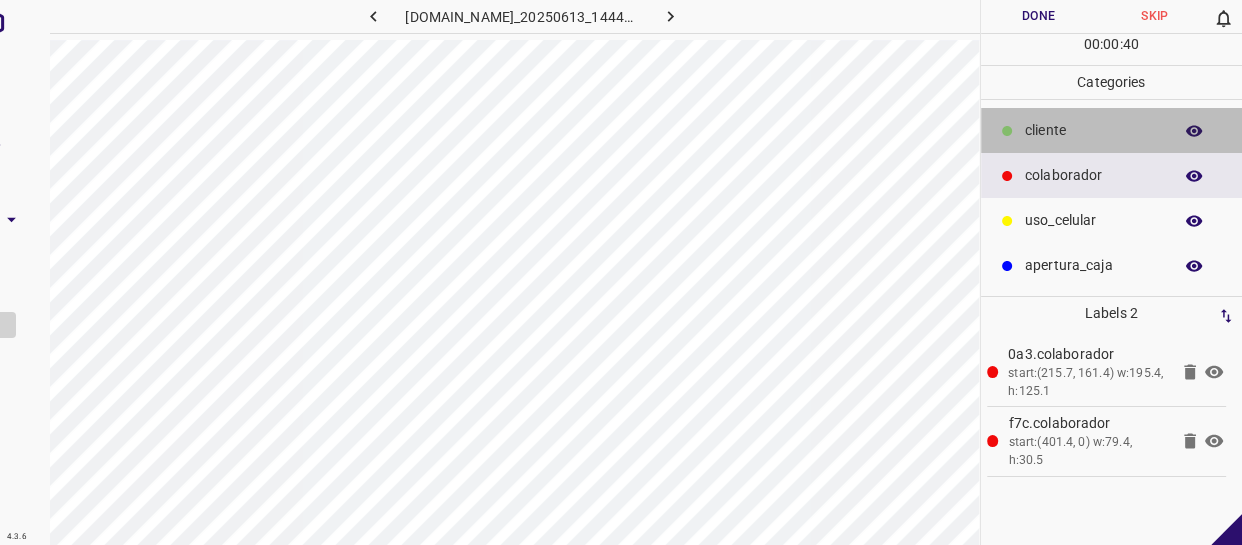 click on "​​cliente" at bounding box center [1093, 130] 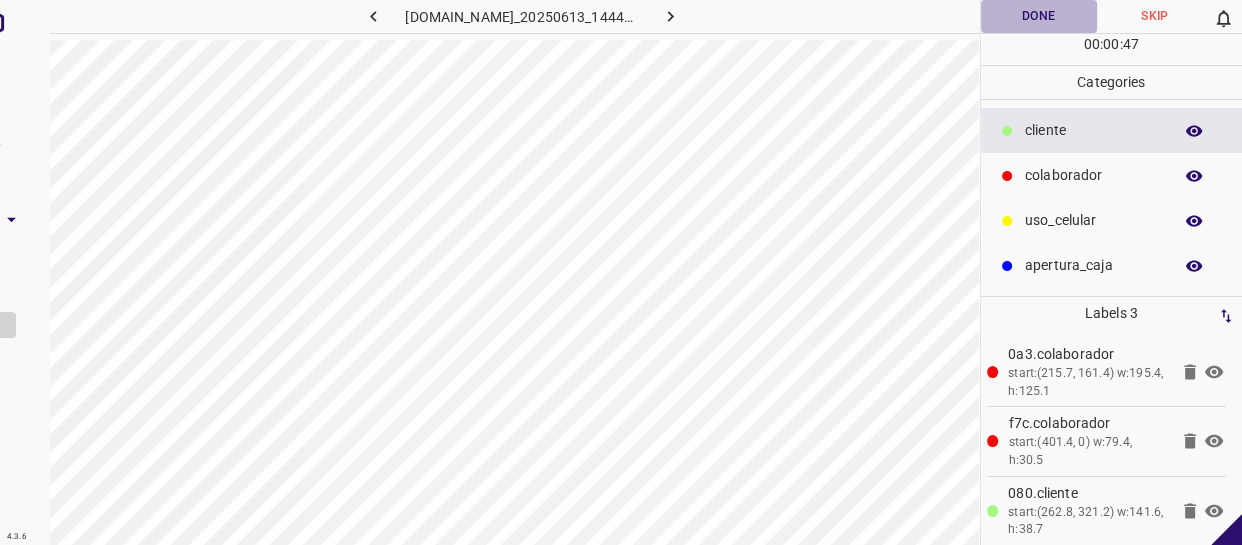 click on "Done" at bounding box center [1039, 16] 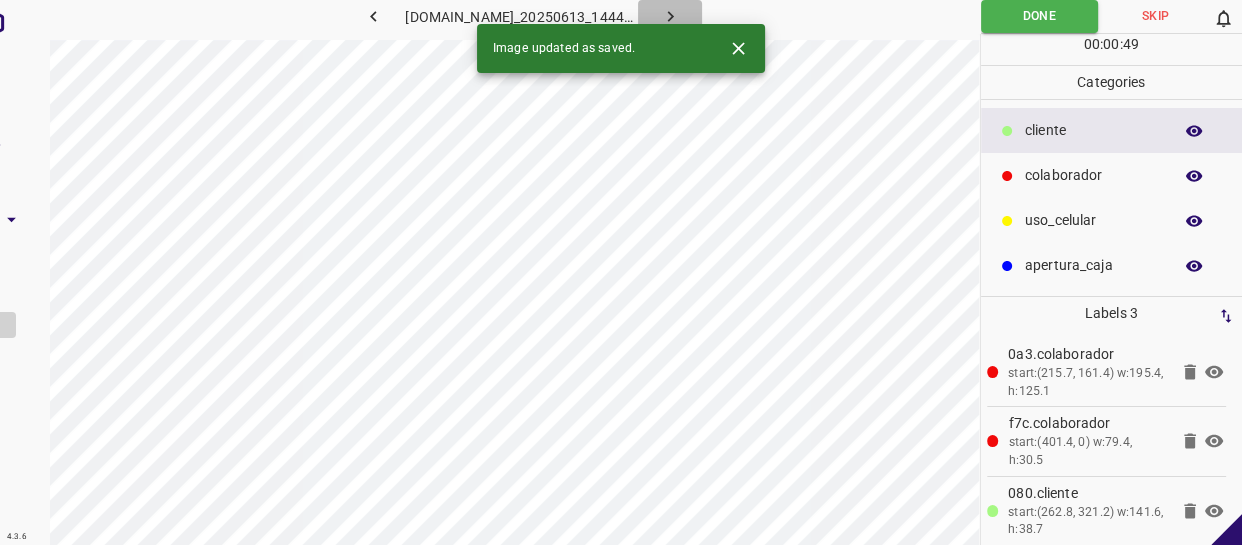 click at bounding box center (670, 16) 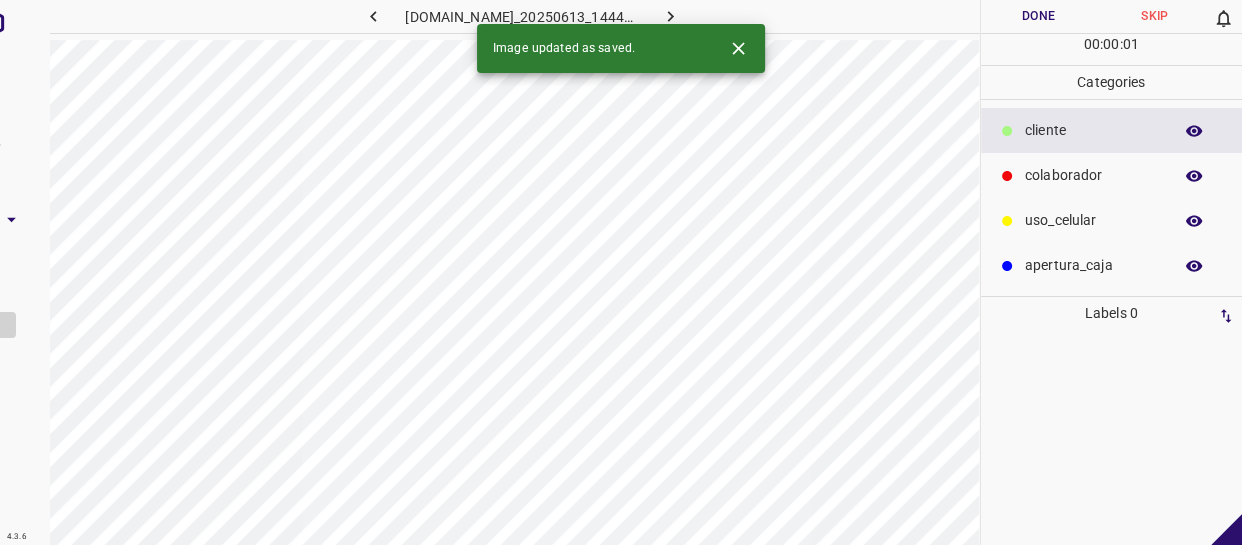 drag, startPoint x: 1125, startPoint y: 194, endPoint x: 1096, endPoint y: 202, distance: 30.083218 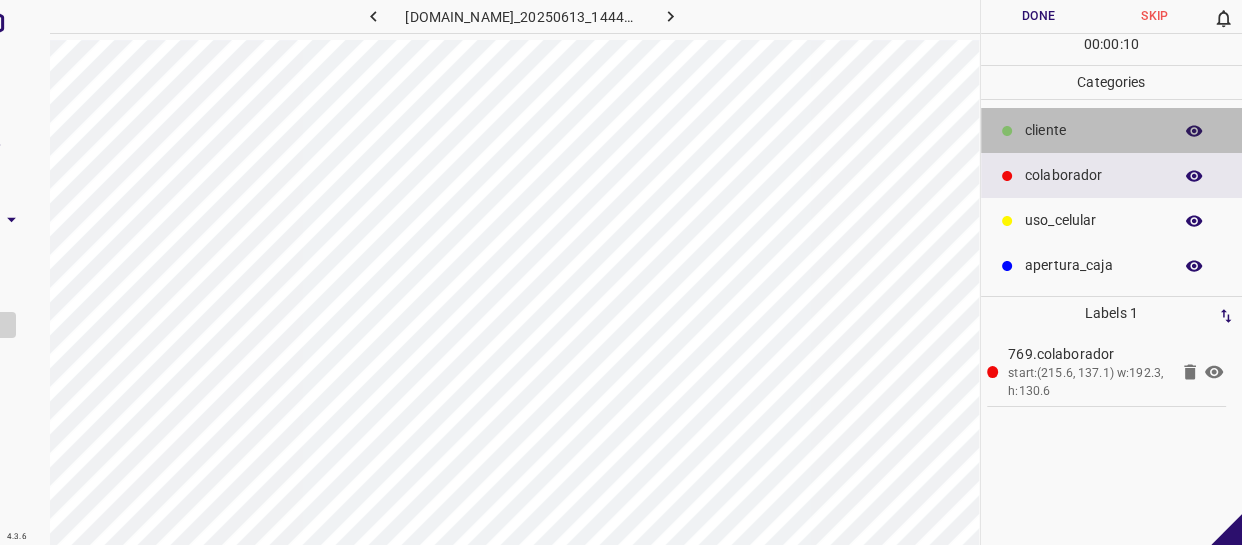 click on "​​cliente" at bounding box center [1112, 130] 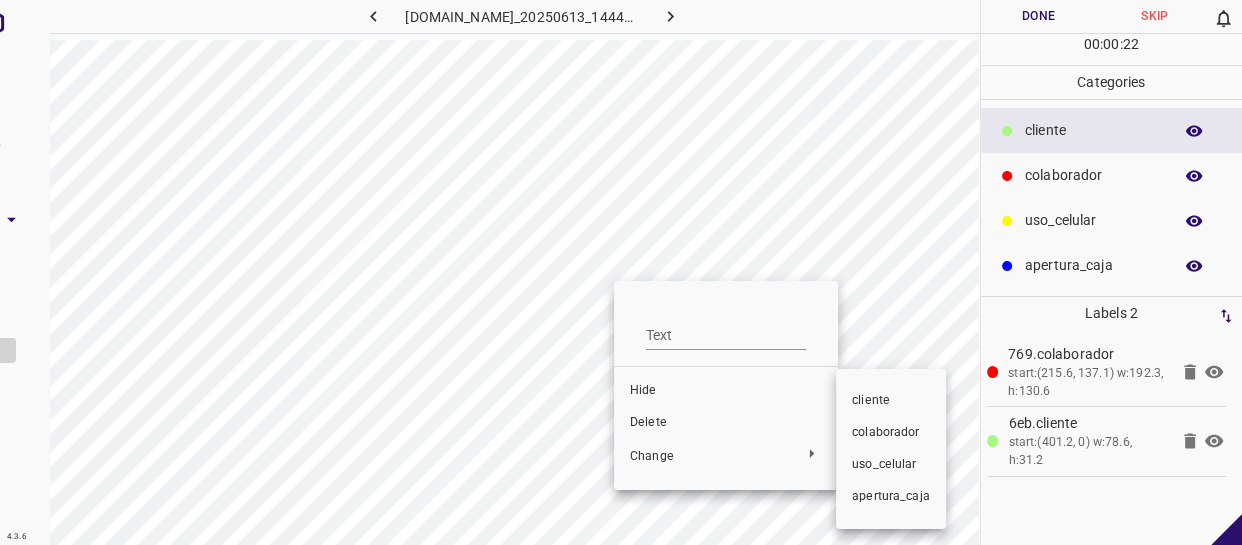 click on "colaborador" at bounding box center [891, 433] 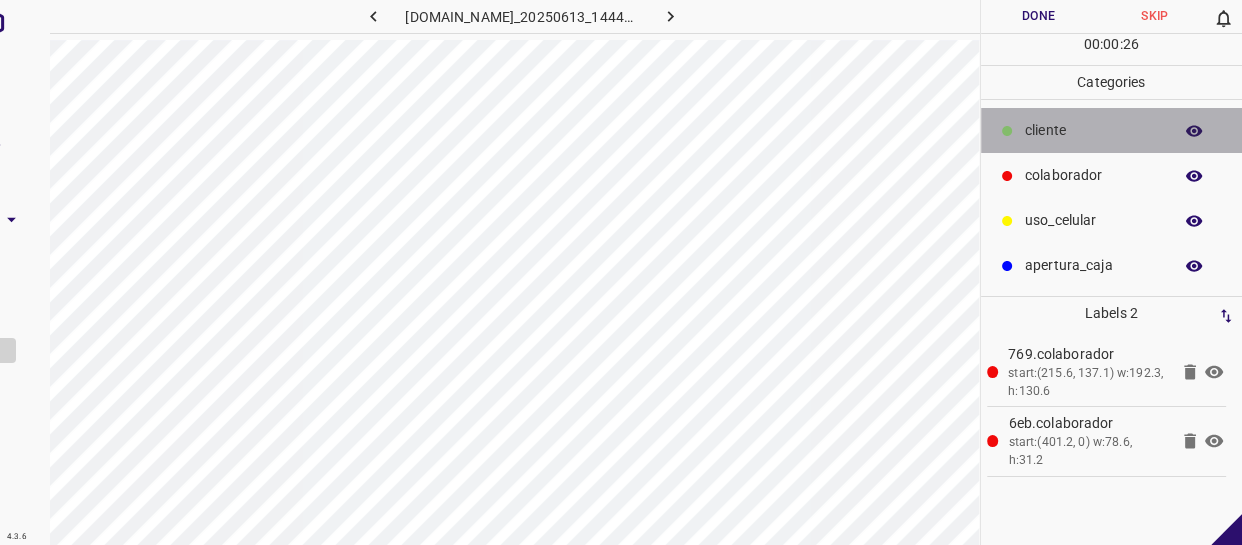 click on "​​cliente" at bounding box center [1112, 130] 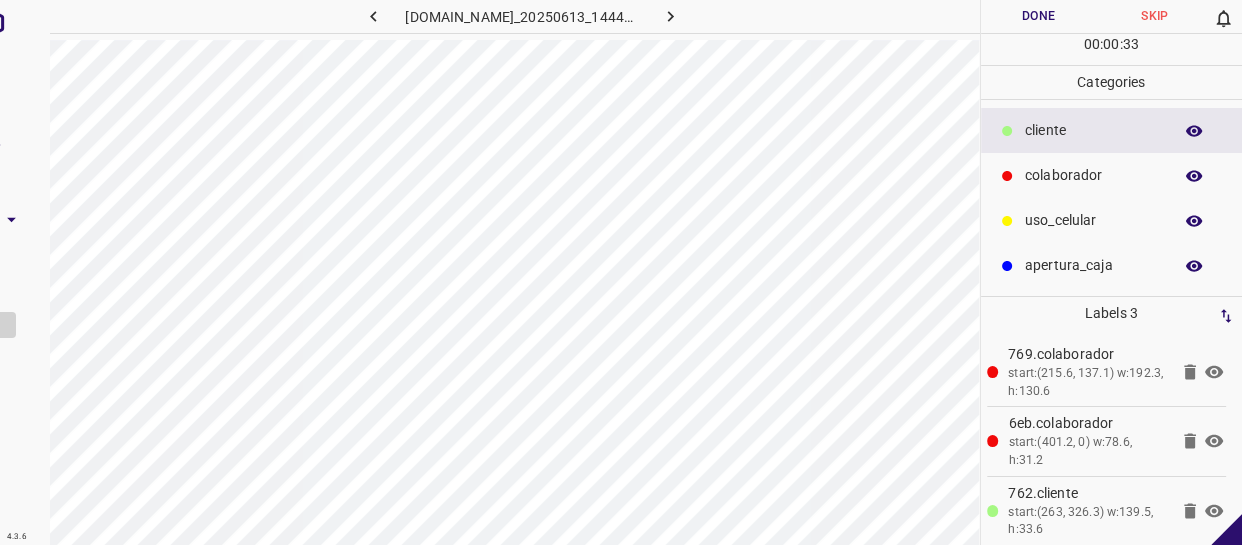 click on "00   : 00   : 33" at bounding box center (1112, 49) 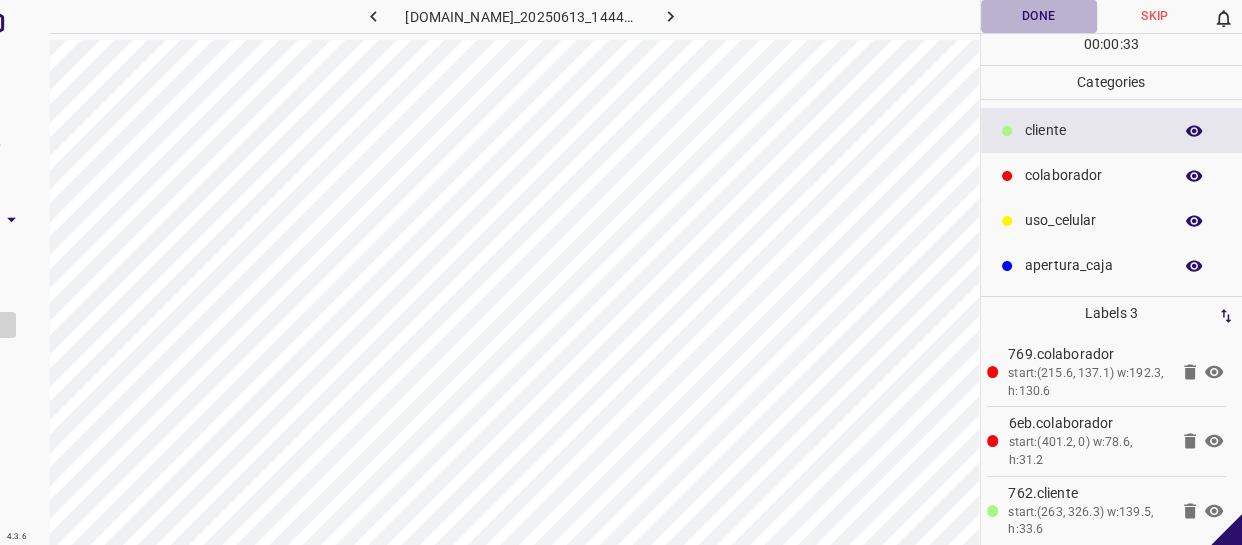 click on "Done" at bounding box center [1039, 16] 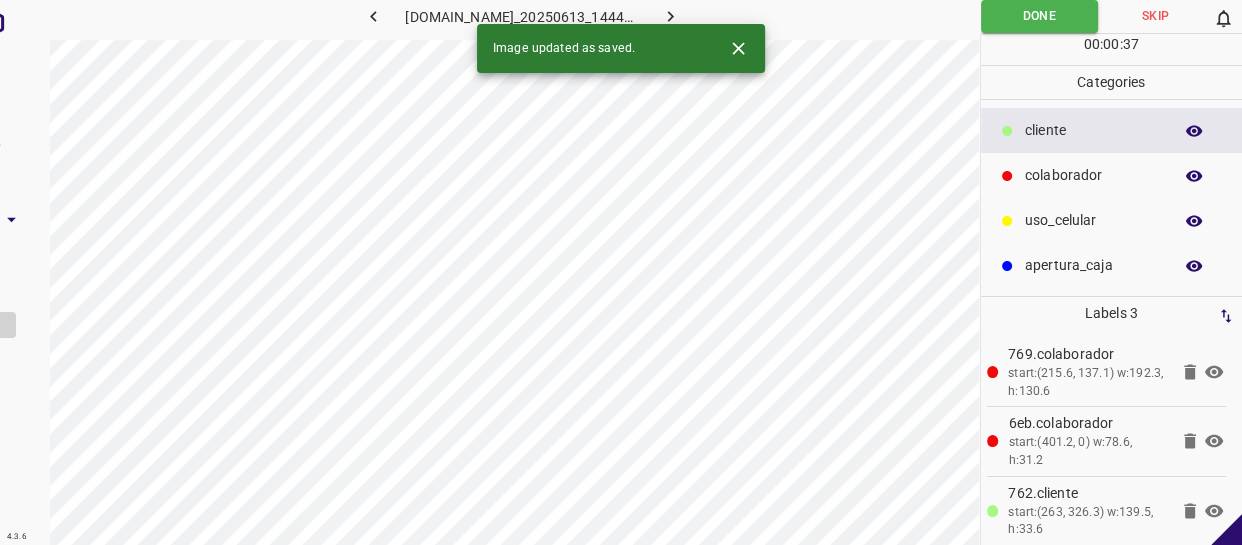 click on "Image updated as saved." at bounding box center (621, 48) 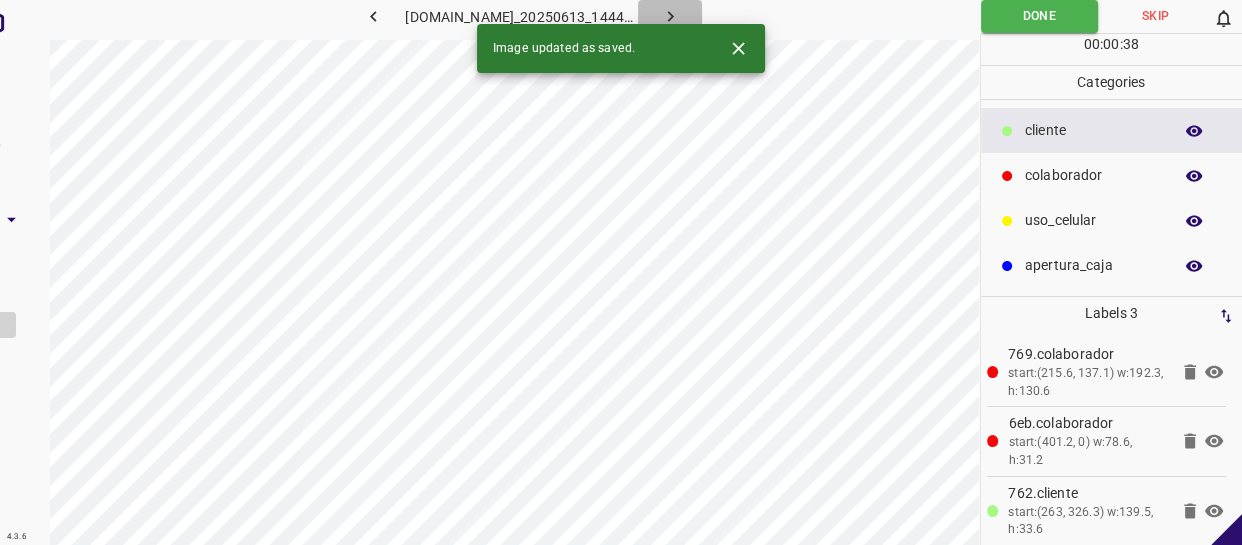 click 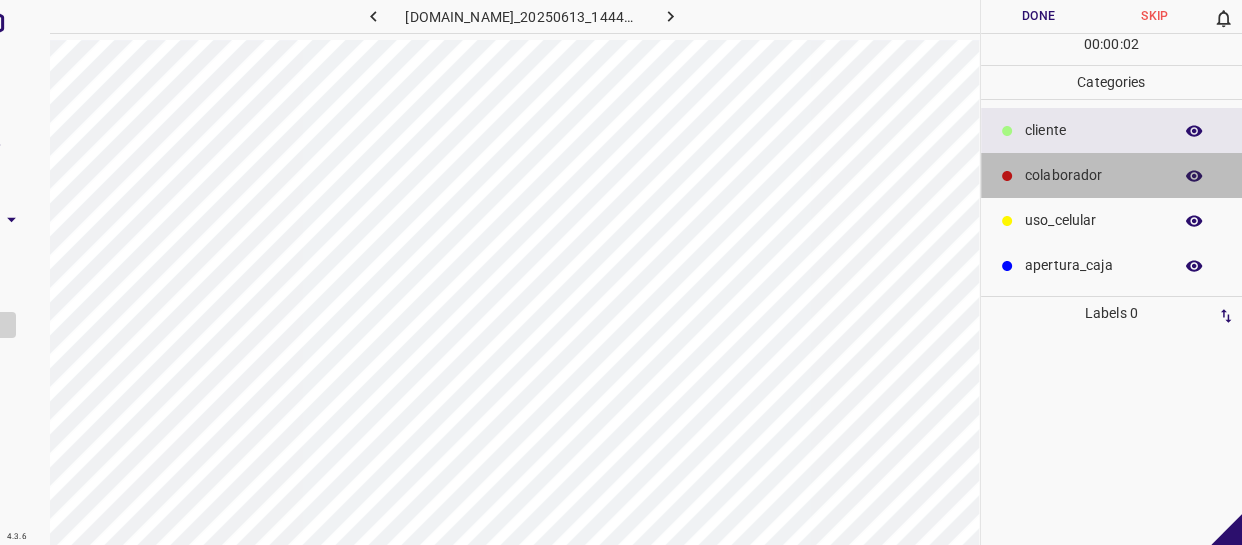 drag, startPoint x: 1074, startPoint y: 164, endPoint x: 1020, endPoint y: 170, distance: 54.33231 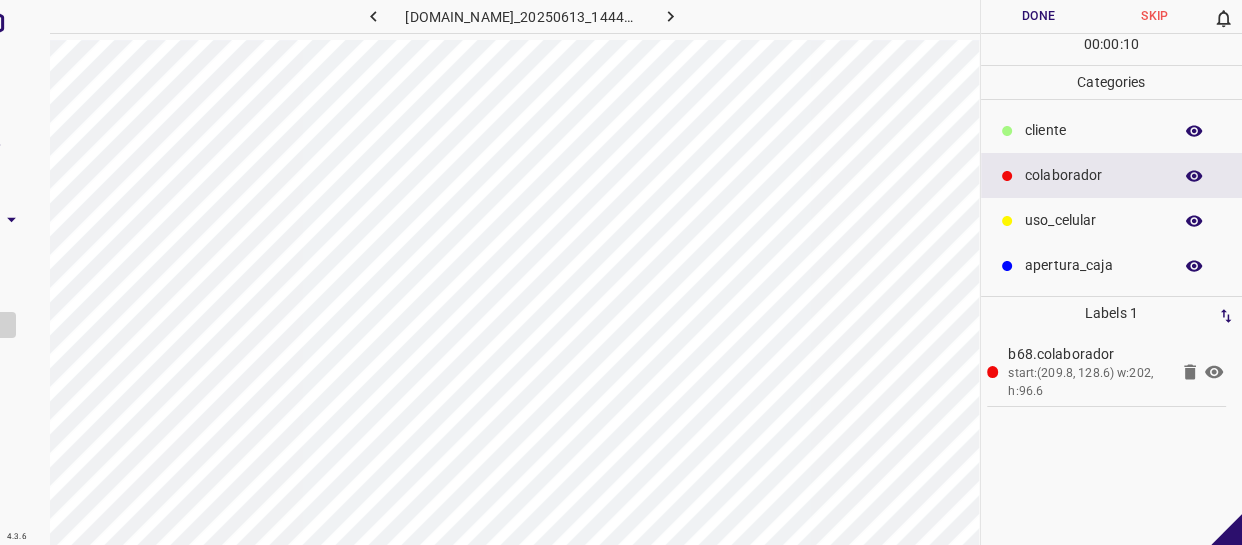 click on "uso_celular" at bounding box center [1093, 220] 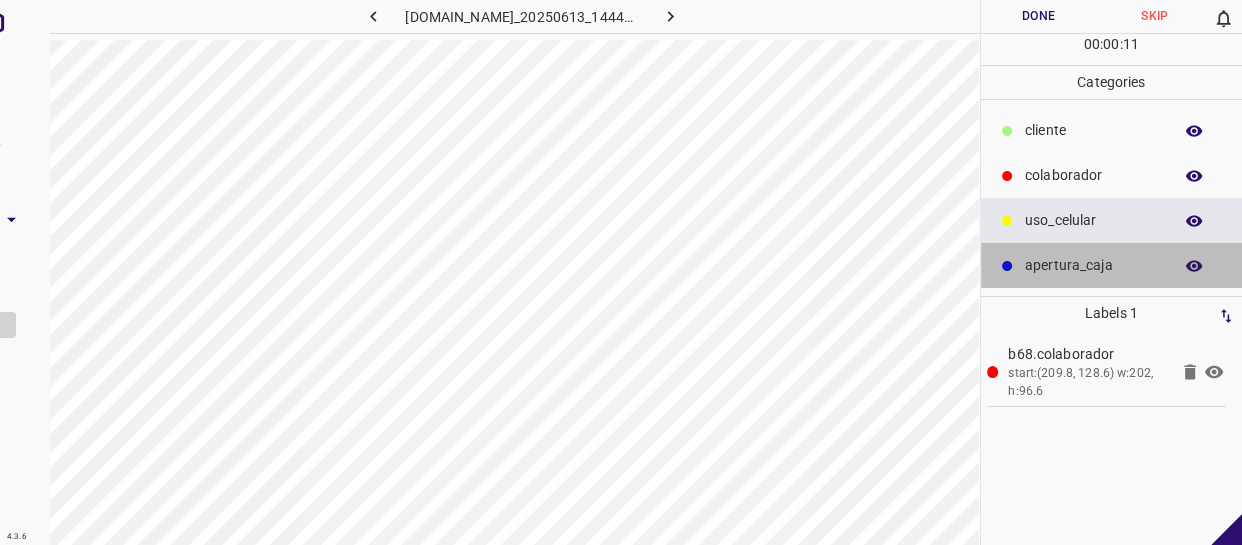 drag, startPoint x: 1041, startPoint y: 270, endPoint x: 984, endPoint y: 285, distance: 58.940647 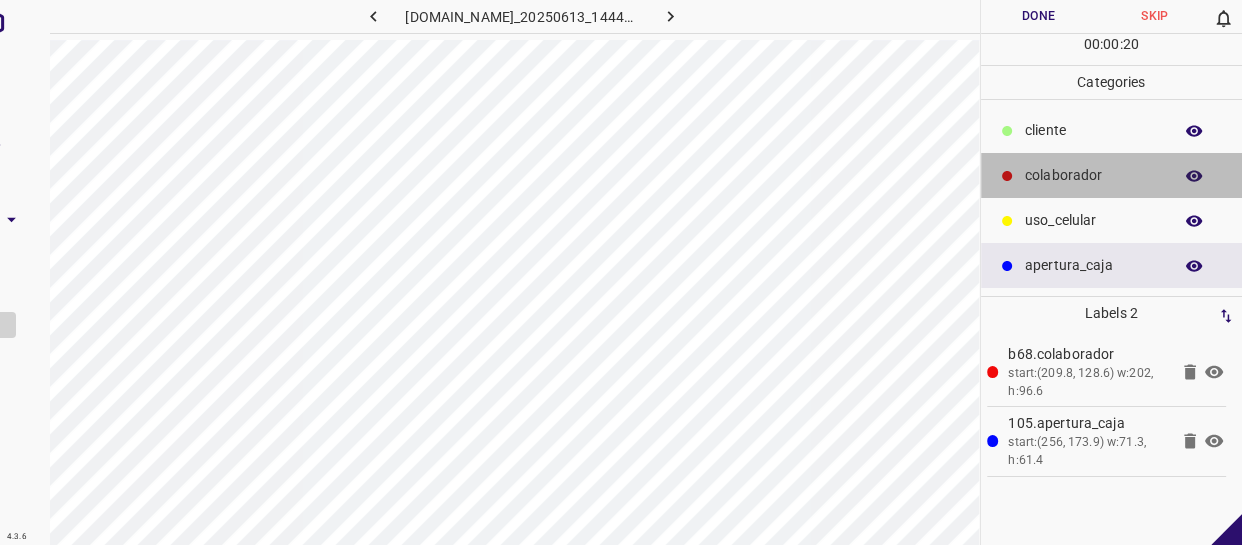 click on "colaborador" at bounding box center [1112, 175] 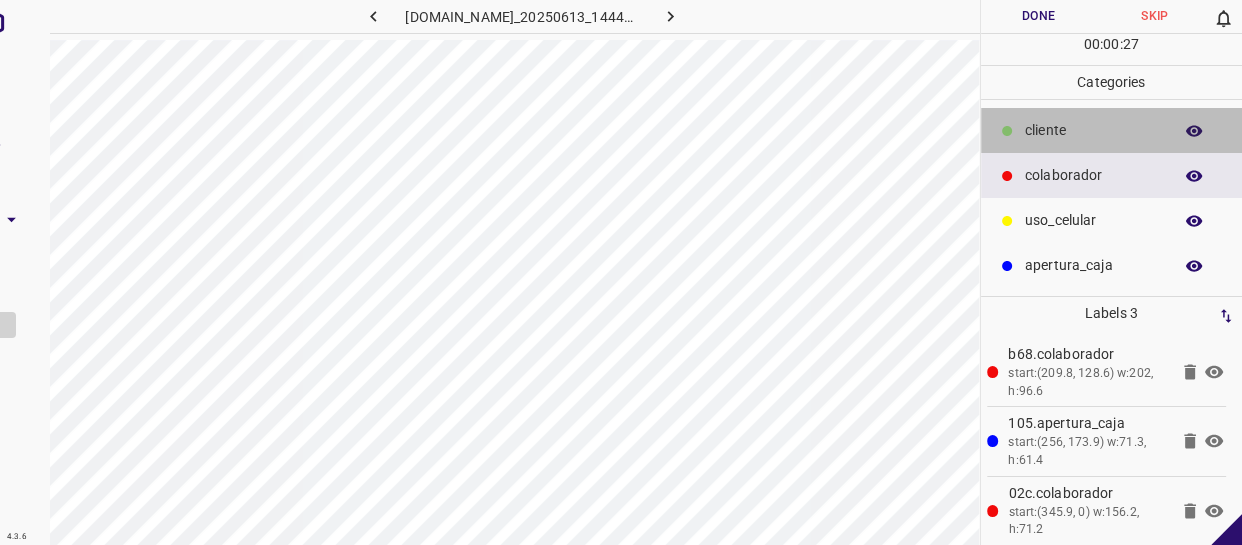 click on "​​cliente" at bounding box center [1093, 130] 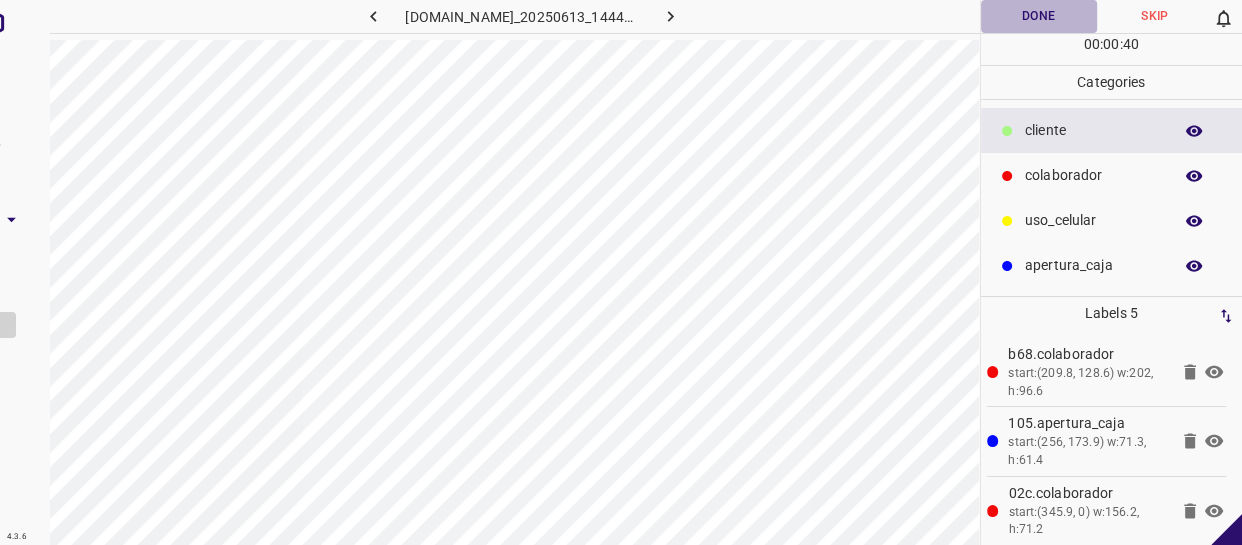 click on "Done" at bounding box center (1039, 16) 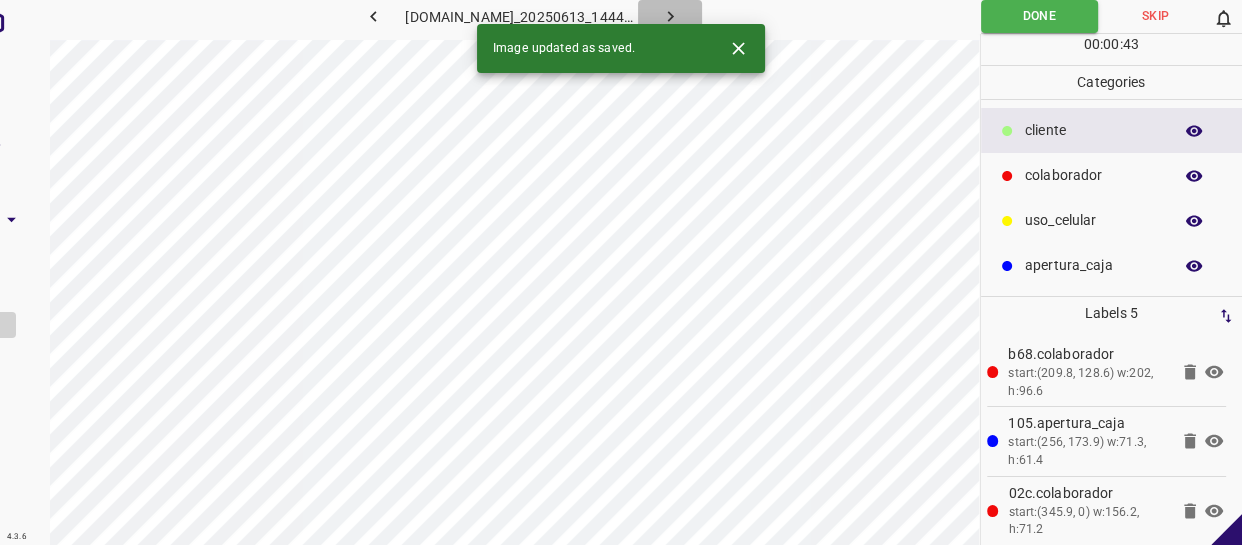 click 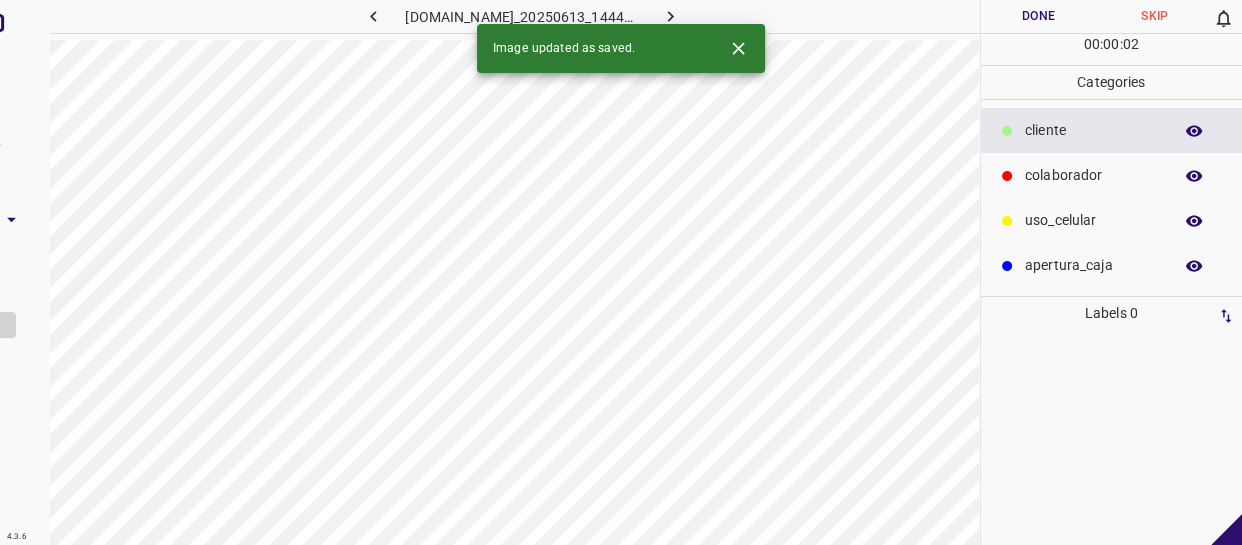 click on "​​cliente" at bounding box center [1093, 130] 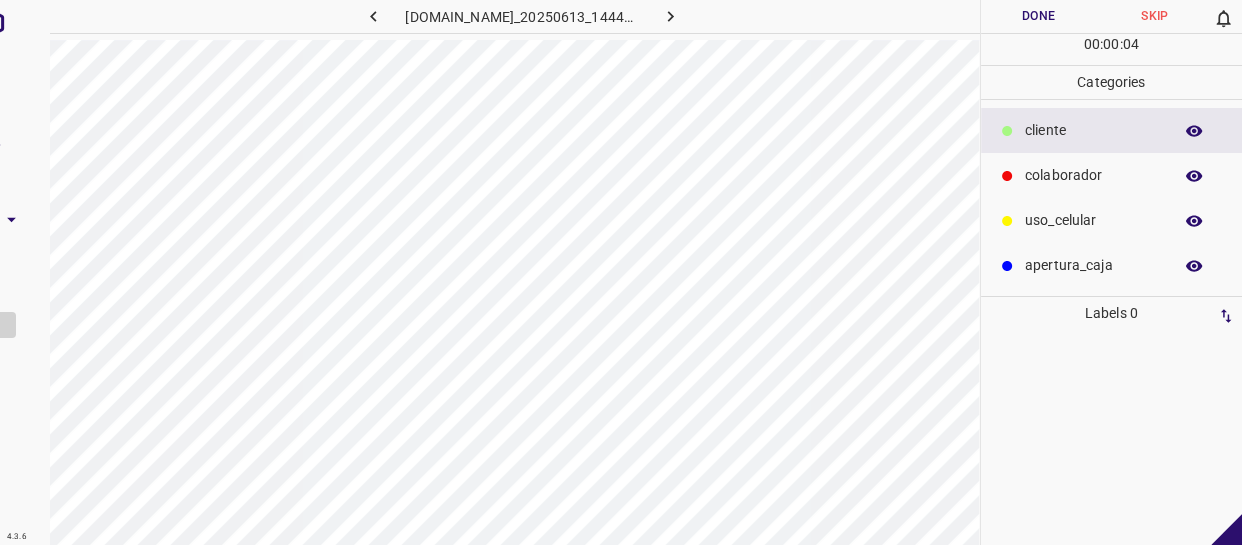 drag, startPoint x: 1050, startPoint y: 180, endPoint x: 1019, endPoint y: 193, distance: 33.61547 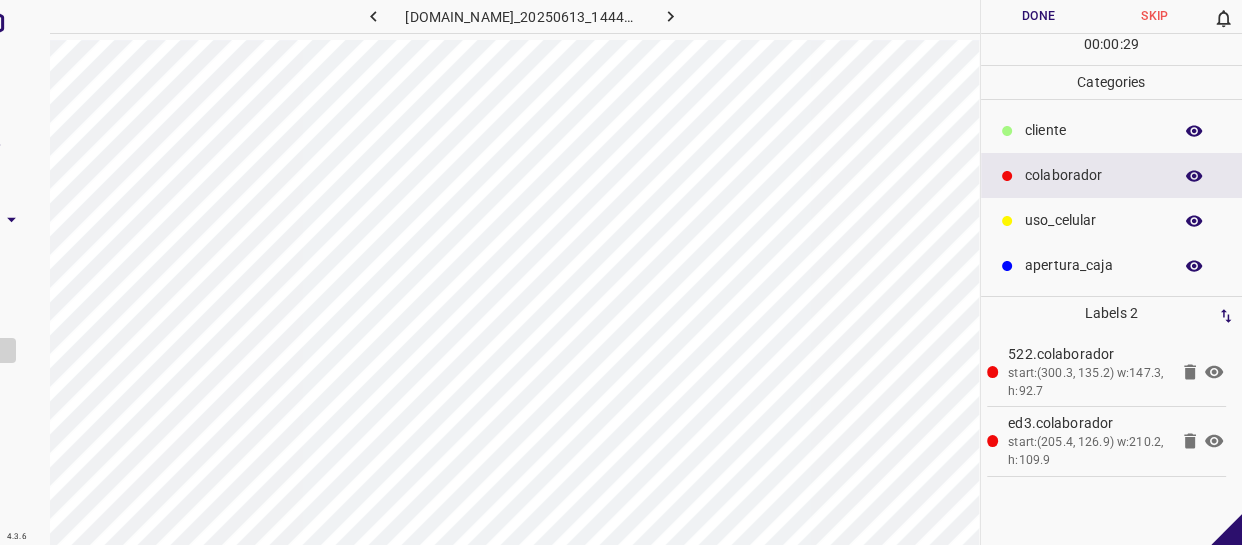 click on "​​cliente" at bounding box center (1093, 130) 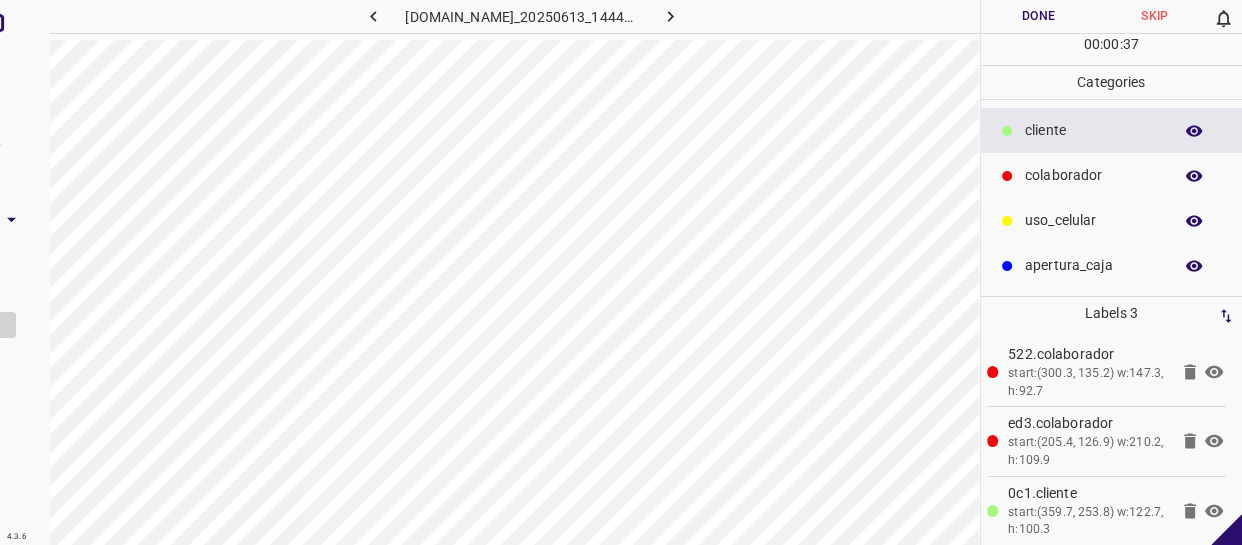 drag, startPoint x: 1068, startPoint y: 182, endPoint x: 1030, endPoint y: 191, distance: 39.051247 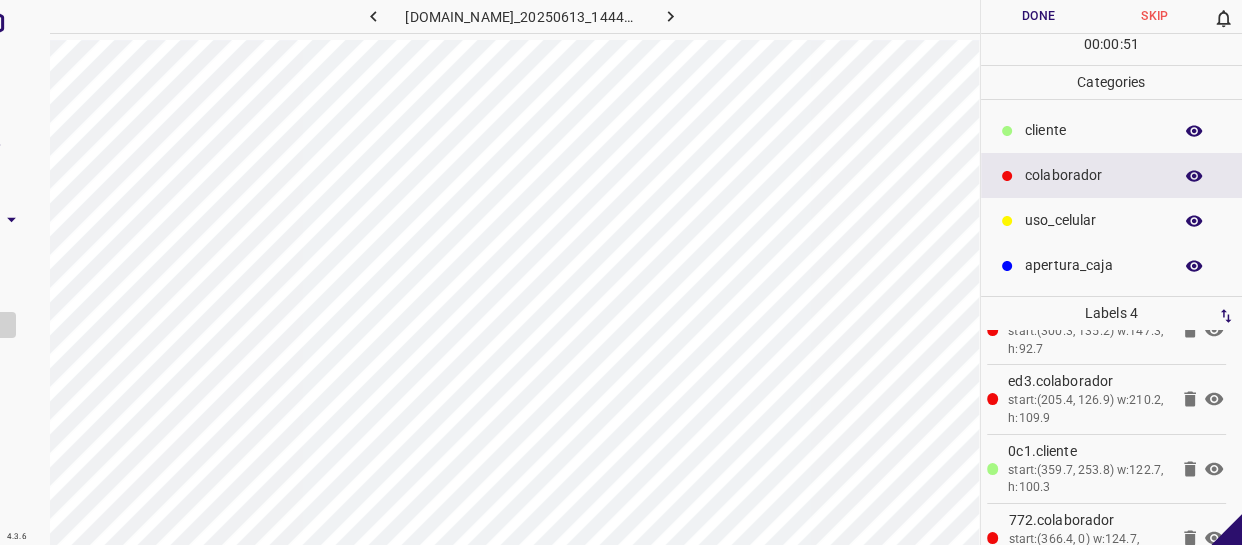 scroll, scrollTop: 77, scrollLeft: 0, axis: vertical 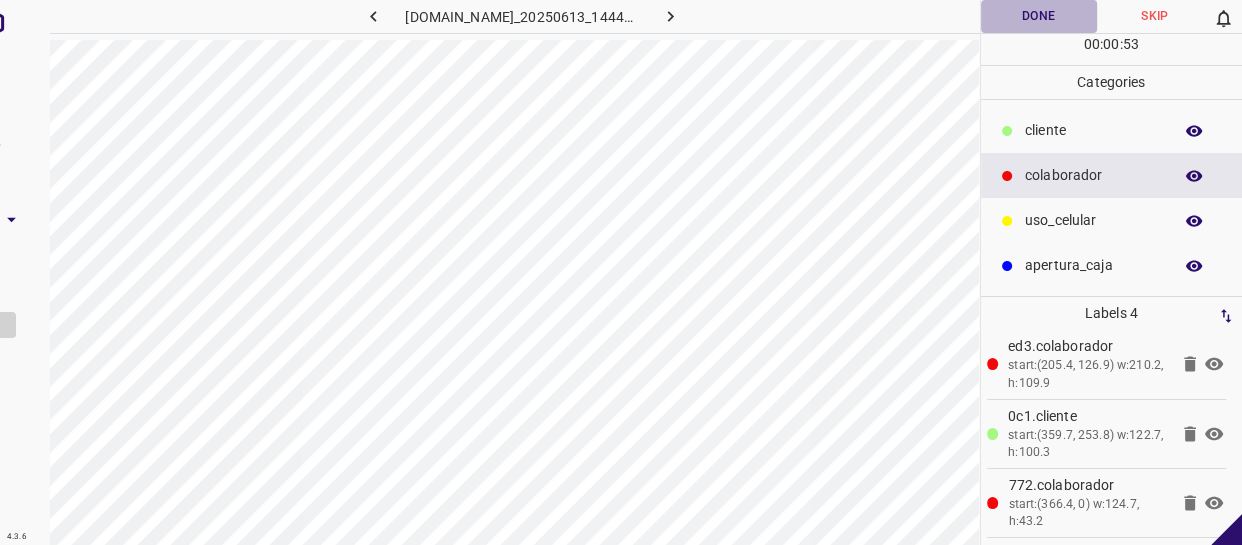 click on "Done" at bounding box center (1039, 16) 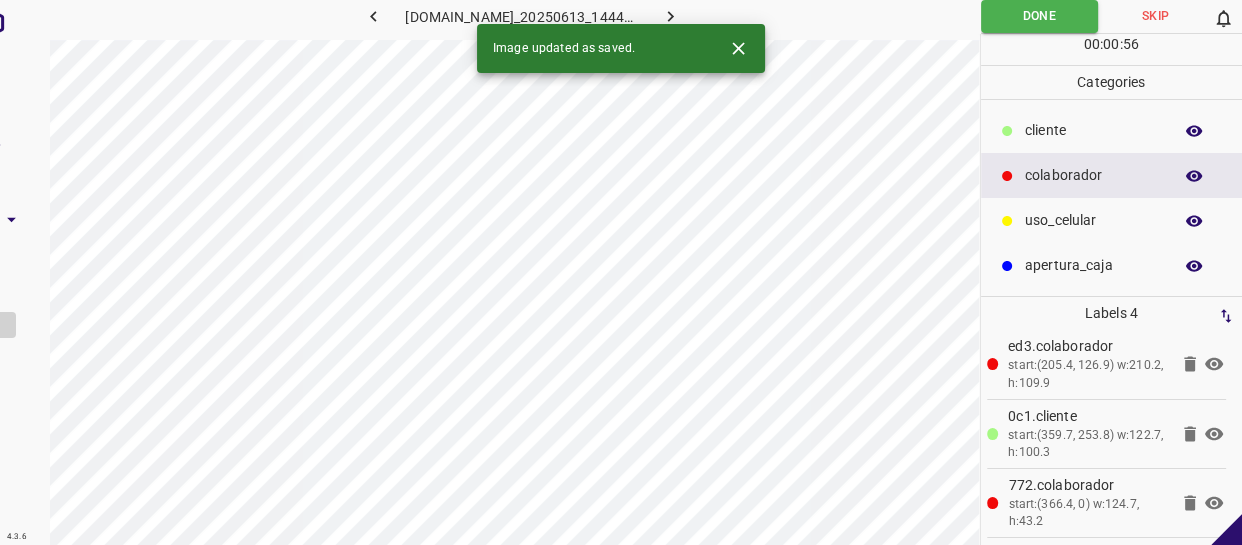 click 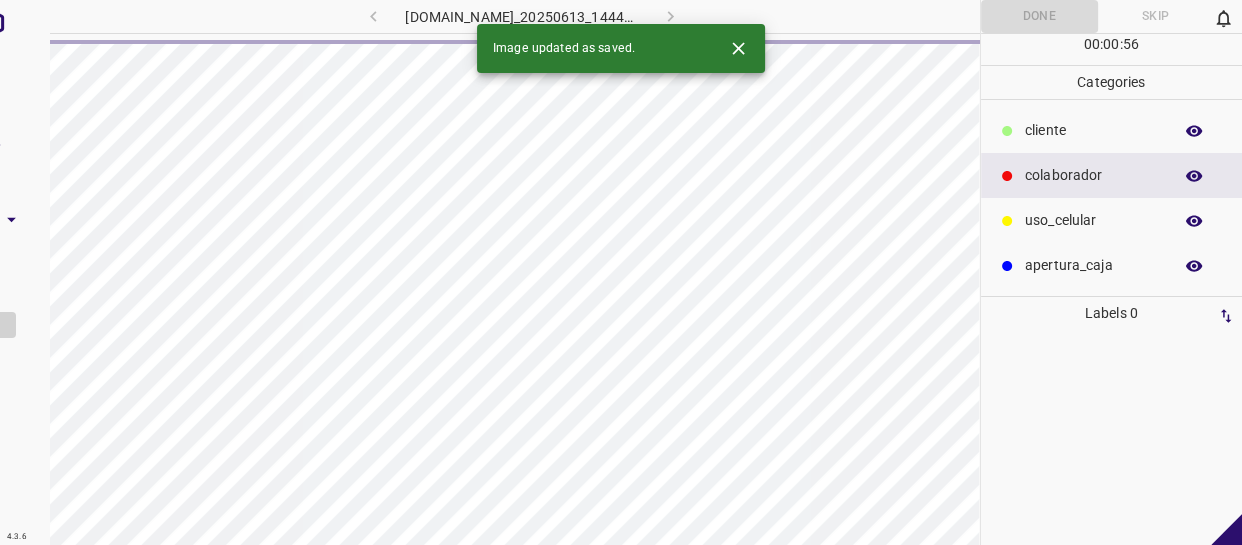 scroll, scrollTop: 0, scrollLeft: 0, axis: both 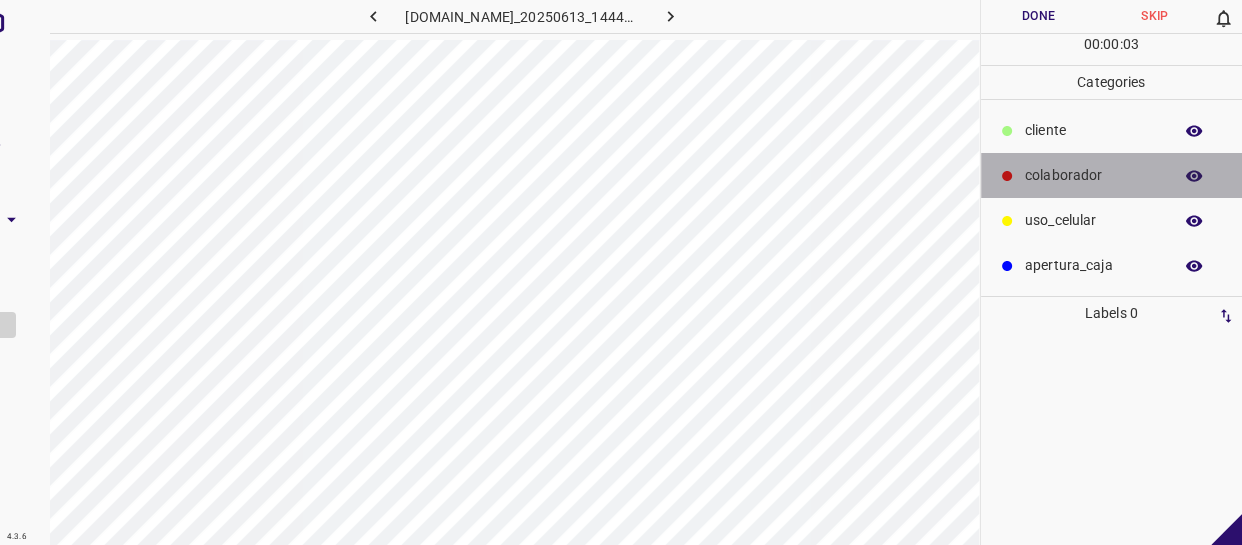 click on "colaborador" at bounding box center [1112, 175] 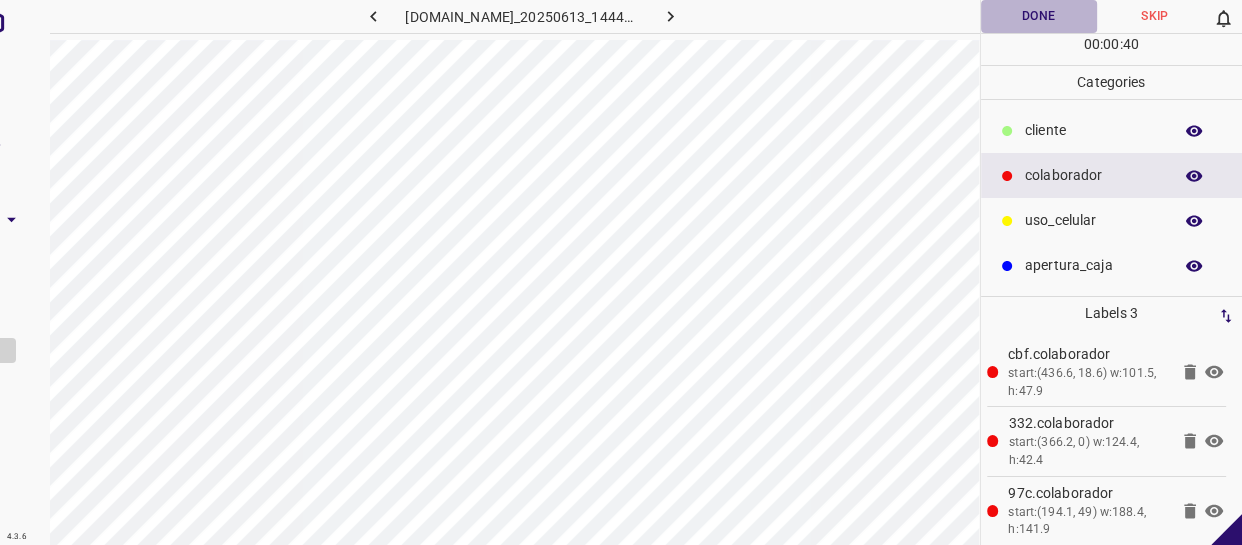 click on "Done" at bounding box center [1039, 16] 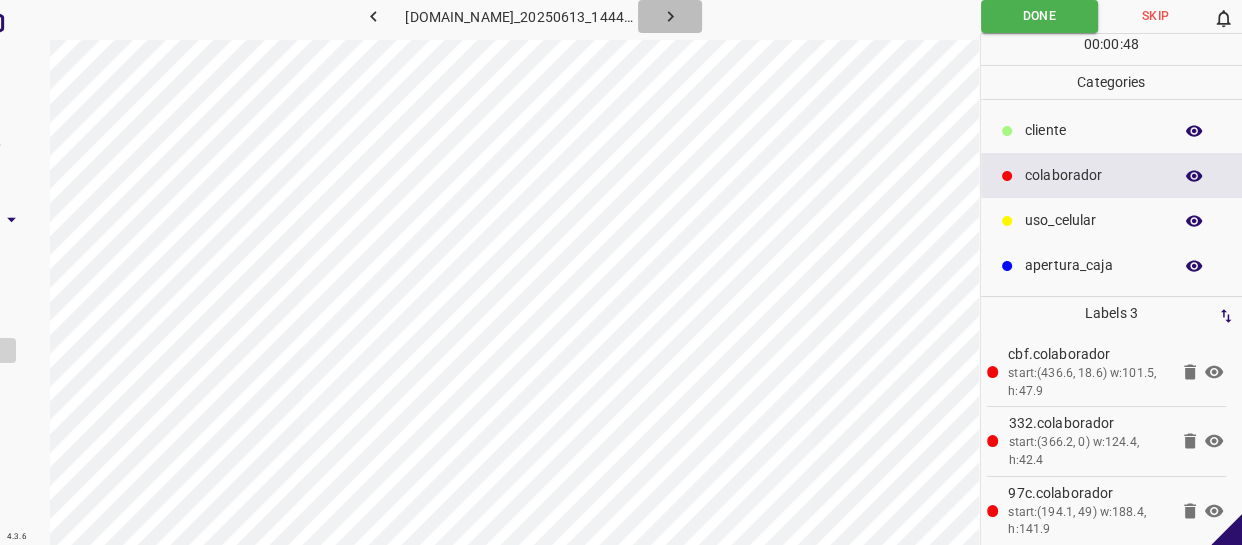 click at bounding box center (670, 16) 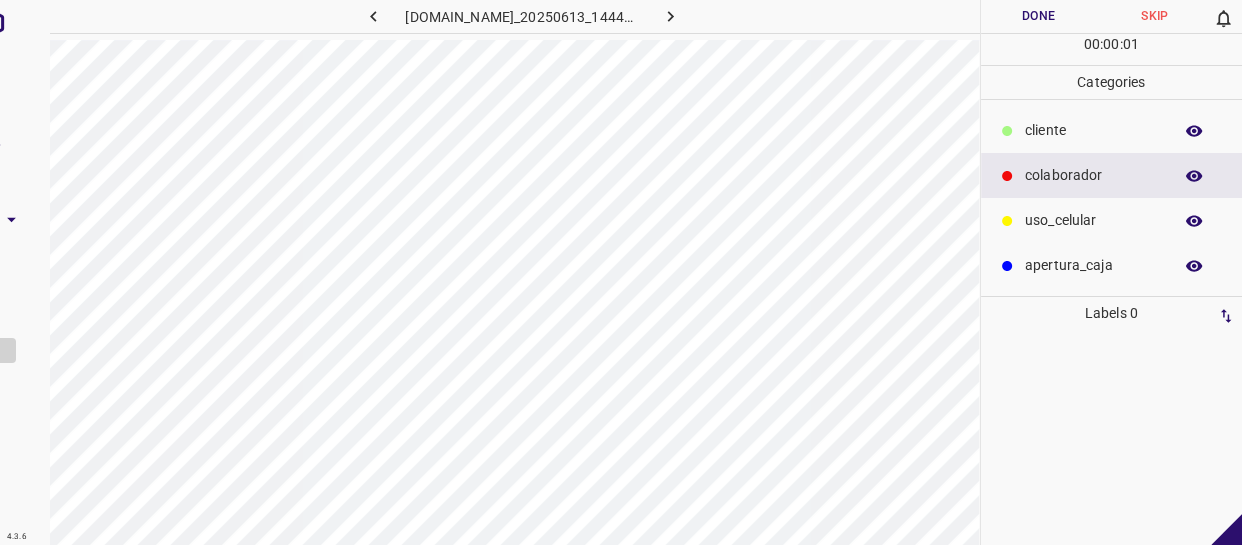 drag, startPoint x: 1053, startPoint y: 183, endPoint x: 1009, endPoint y: 182, distance: 44.011364 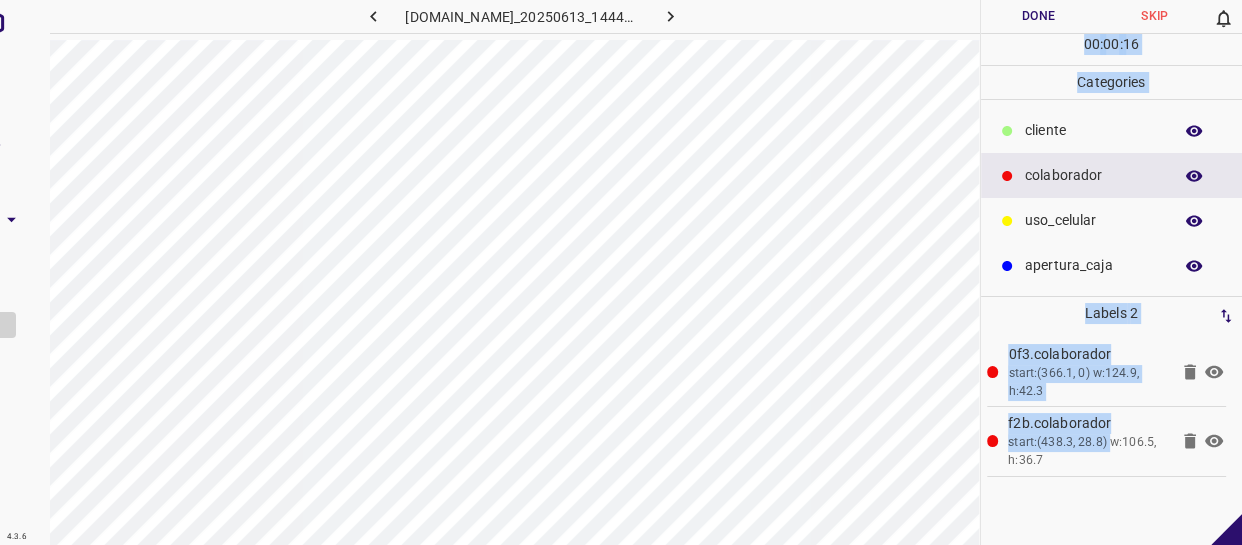 click on "[DOMAIN_NAME]_20250613_144419_000005970.jpg Done Skip 0 00   : 00   : 16   Categories ​​cliente colaborador uso_celular apertura_caja Labels   2 0f3.colaborador
start:(366.1, 0)
w:124.9, h:42.3
f2b.colaborador
start:(438.3, 28.8)
w:106.5, h:36.7" at bounding box center [621, 272] 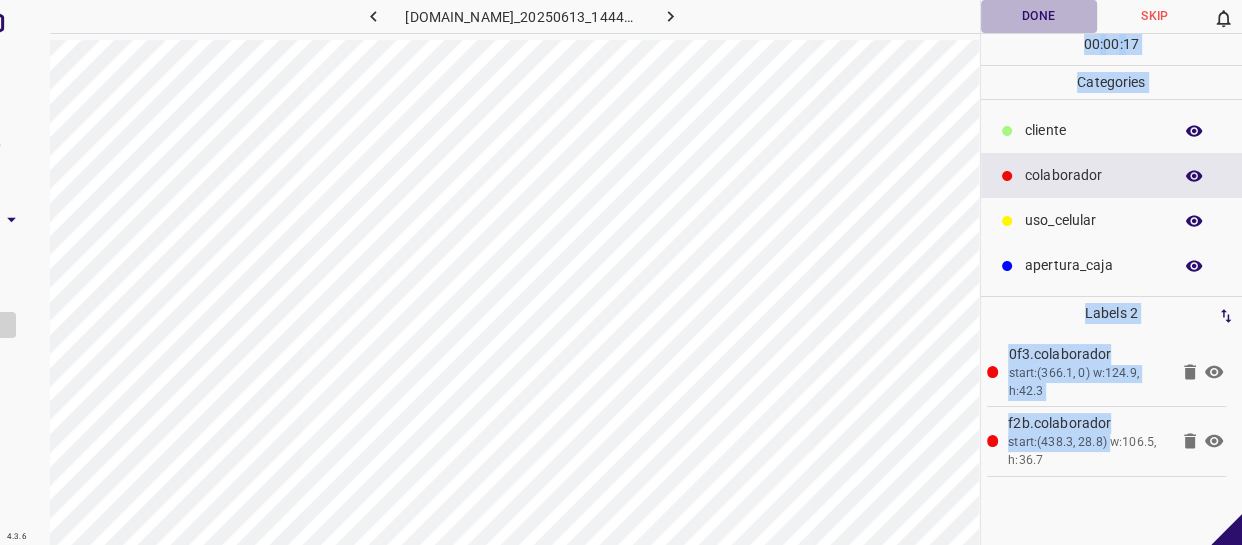click on "Done" at bounding box center (1039, 16) 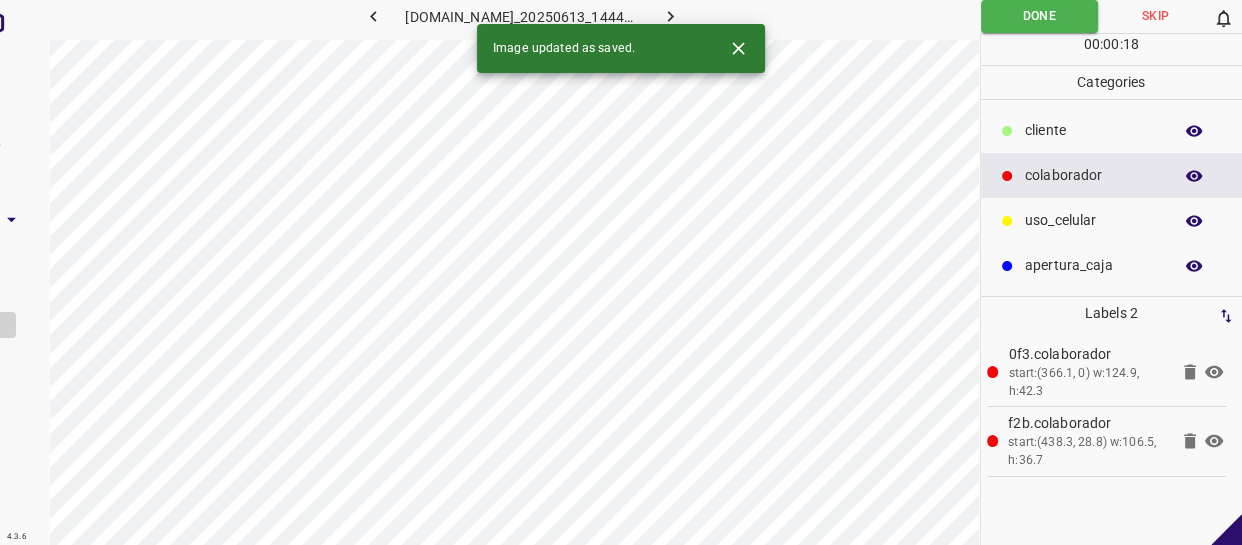 click at bounding box center [867, 16] 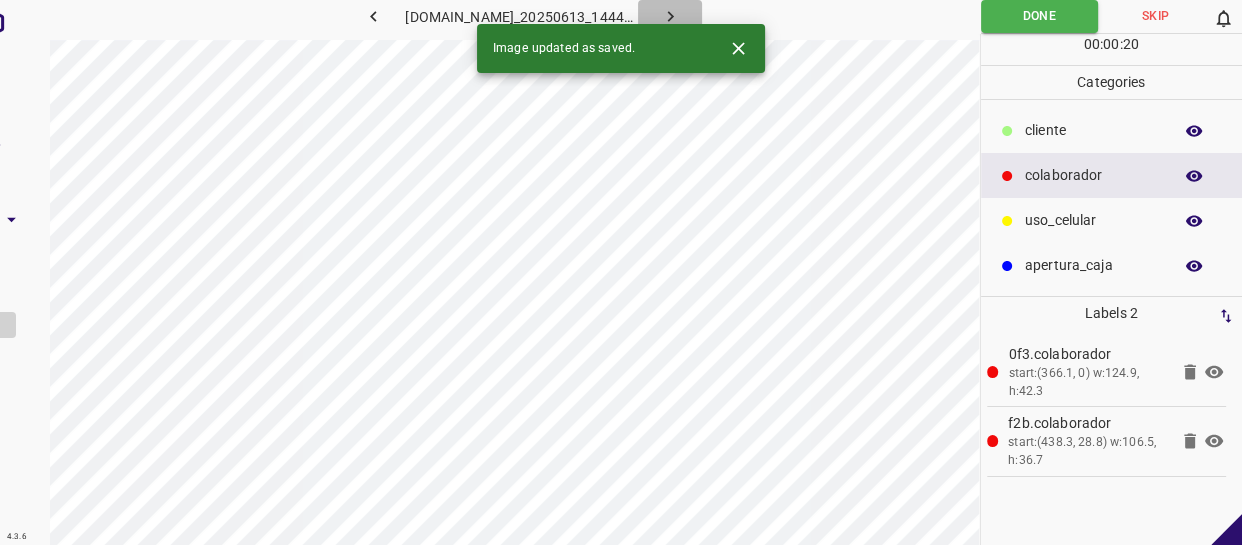 click 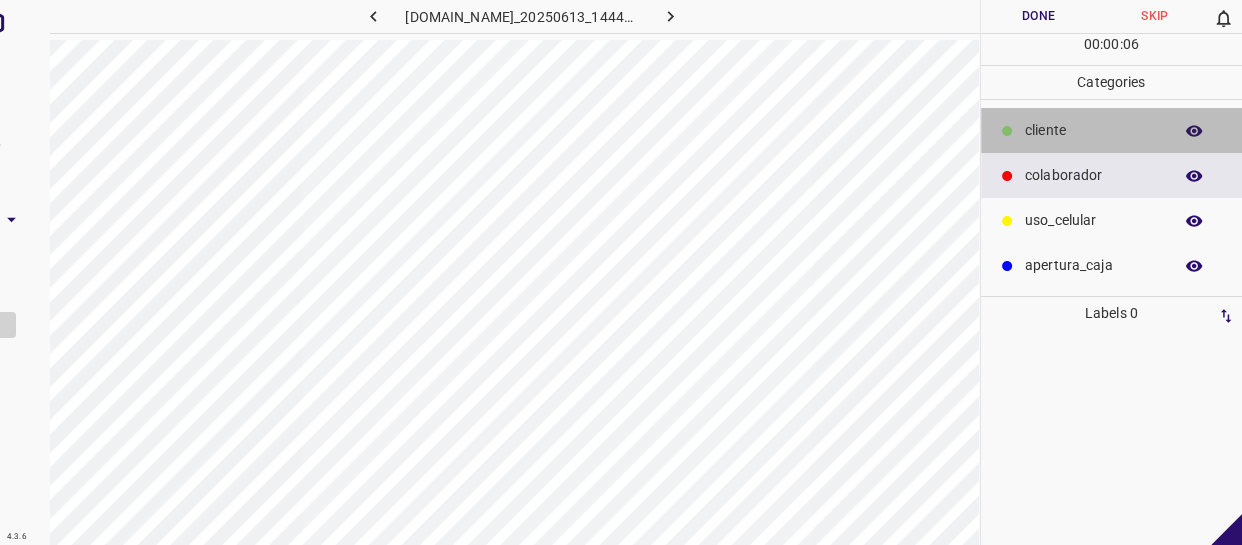 click on "​​cliente" at bounding box center [1112, 130] 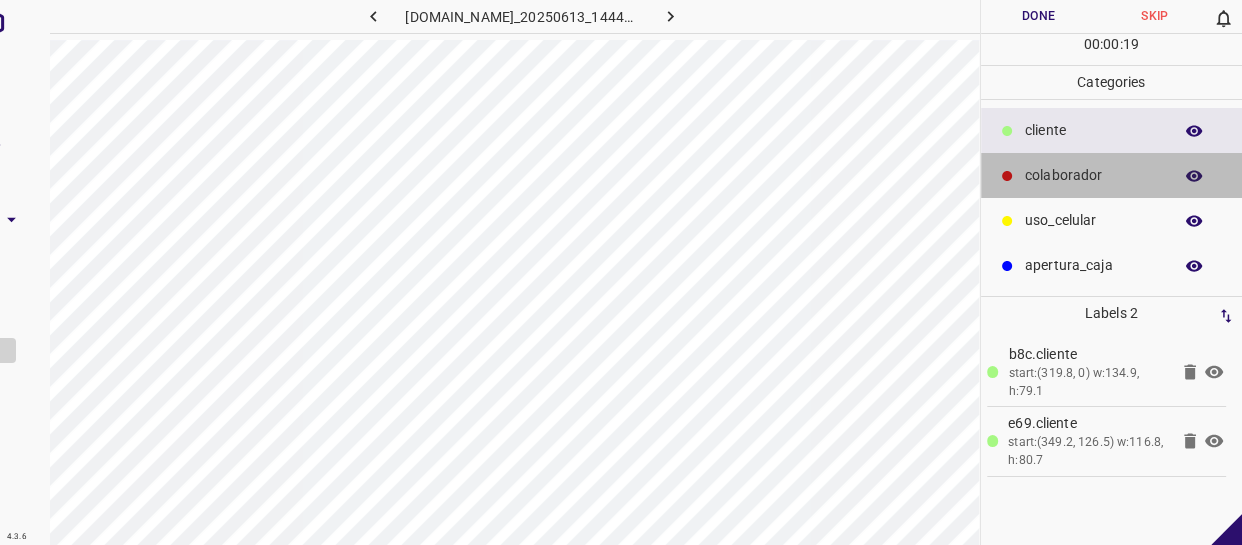 click on "colaborador" at bounding box center (1093, 175) 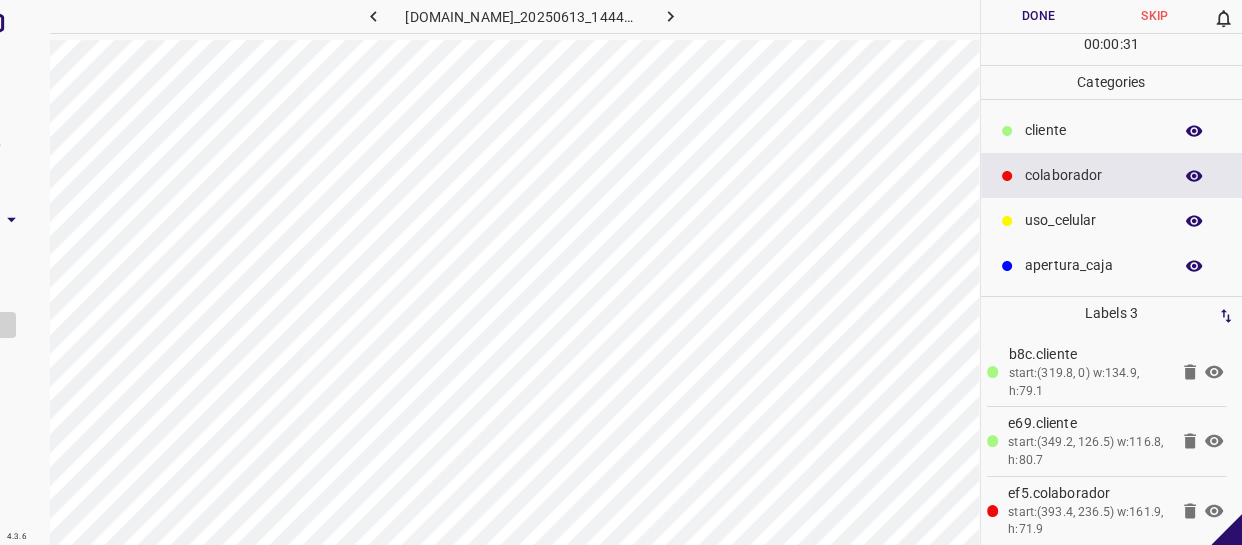 click on "Done" at bounding box center [1039, 16] 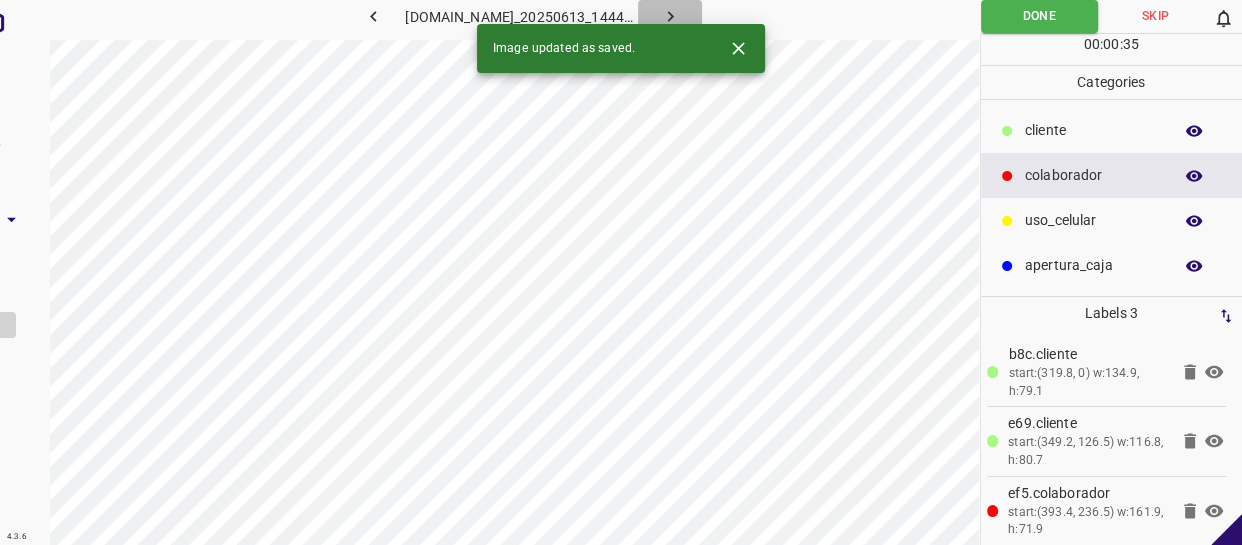 click 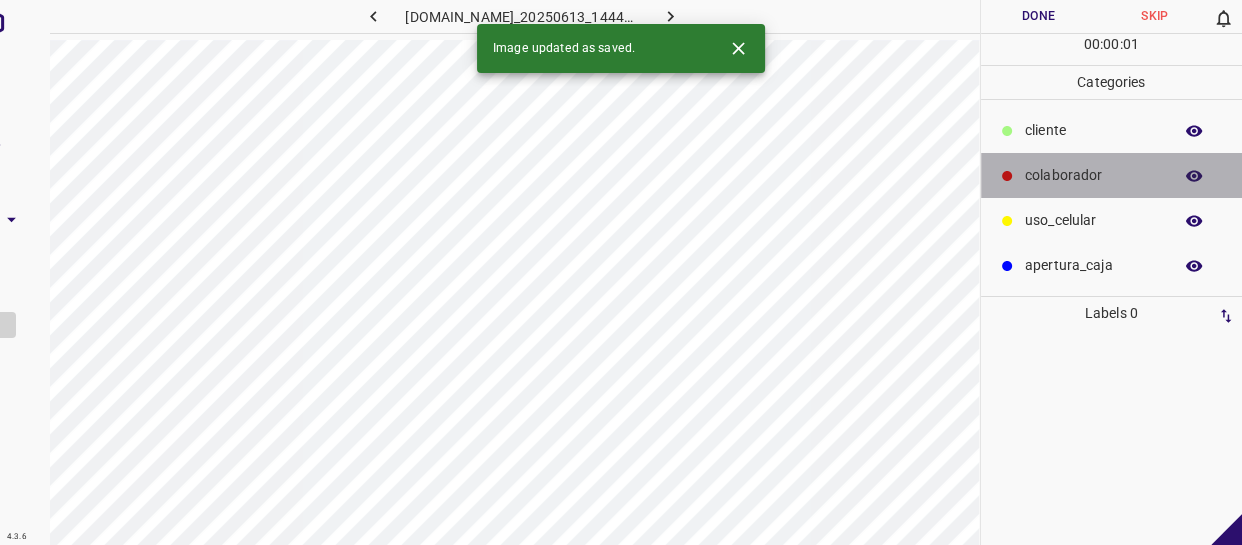 click on "colaborador" at bounding box center (1112, 175) 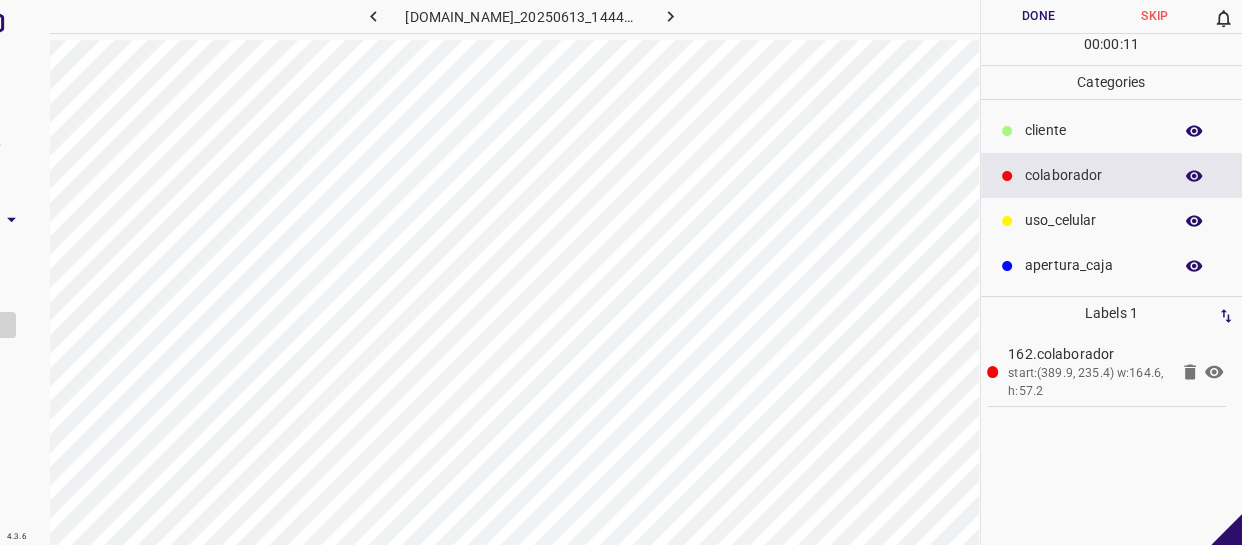 click on "​​cliente" at bounding box center [1093, 130] 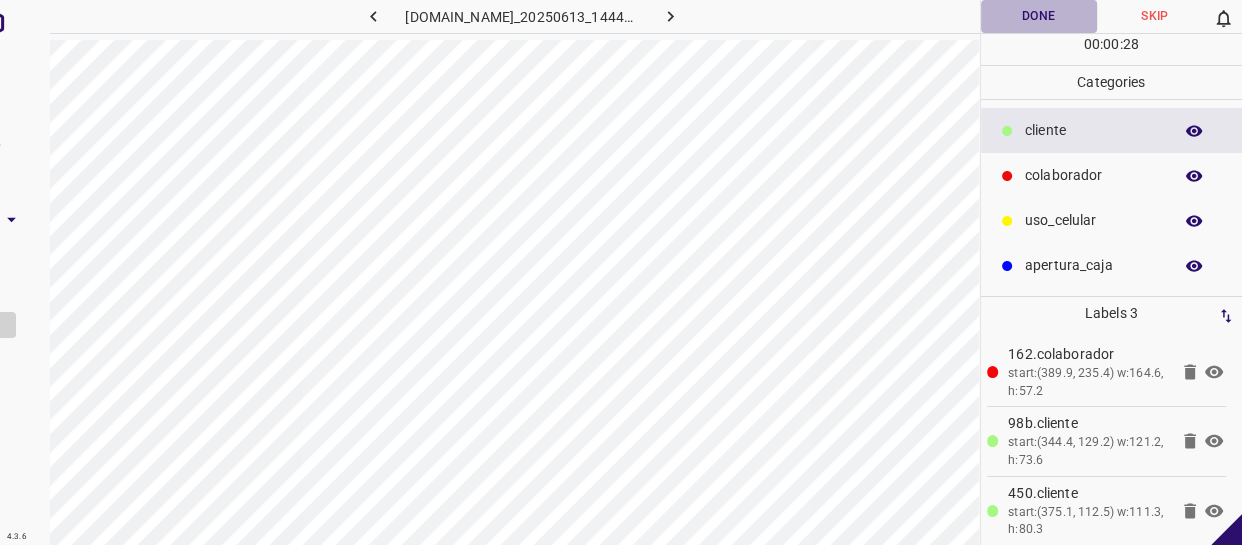 click on "Done" at bounding box center (1039, 16) 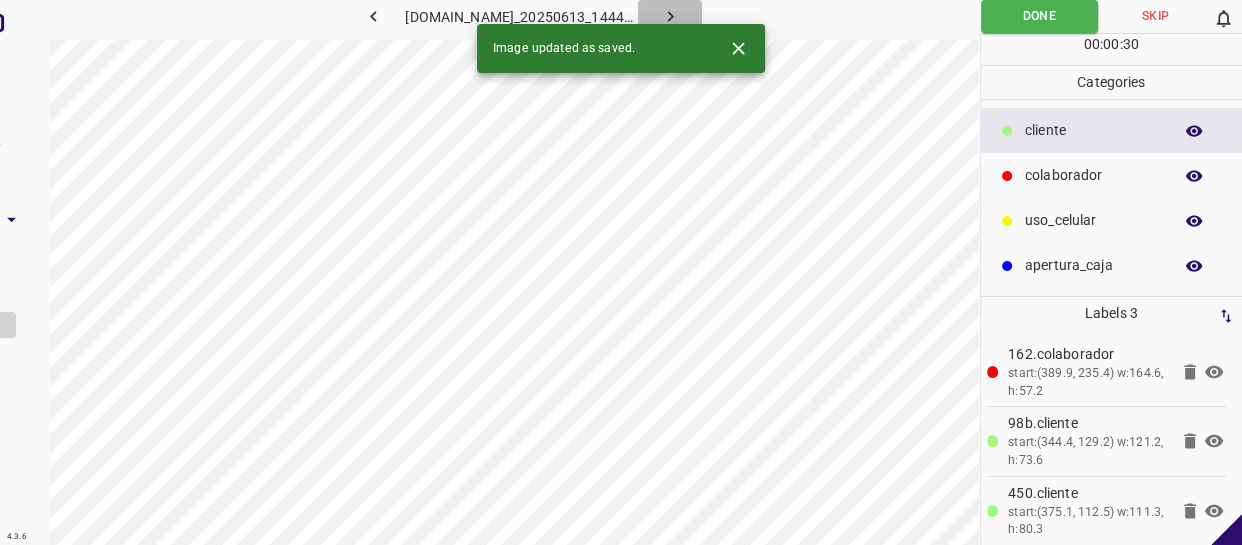 click 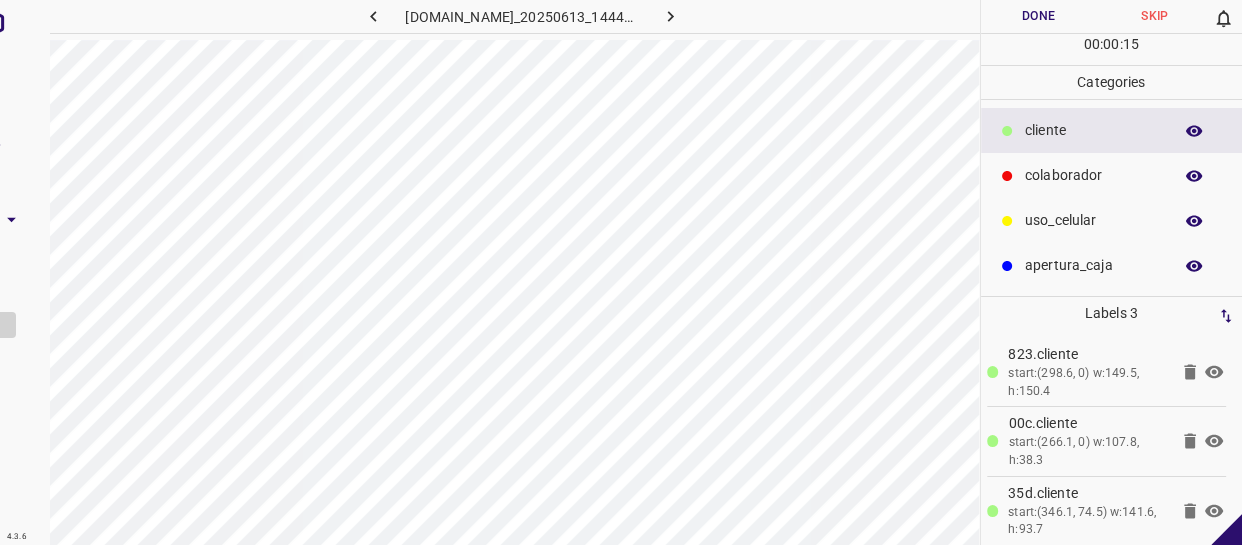 drag, startPoint x: 1116, startPoint y: 175, endPoint x: 1030, endPoint y: 193, distance: 87.86353 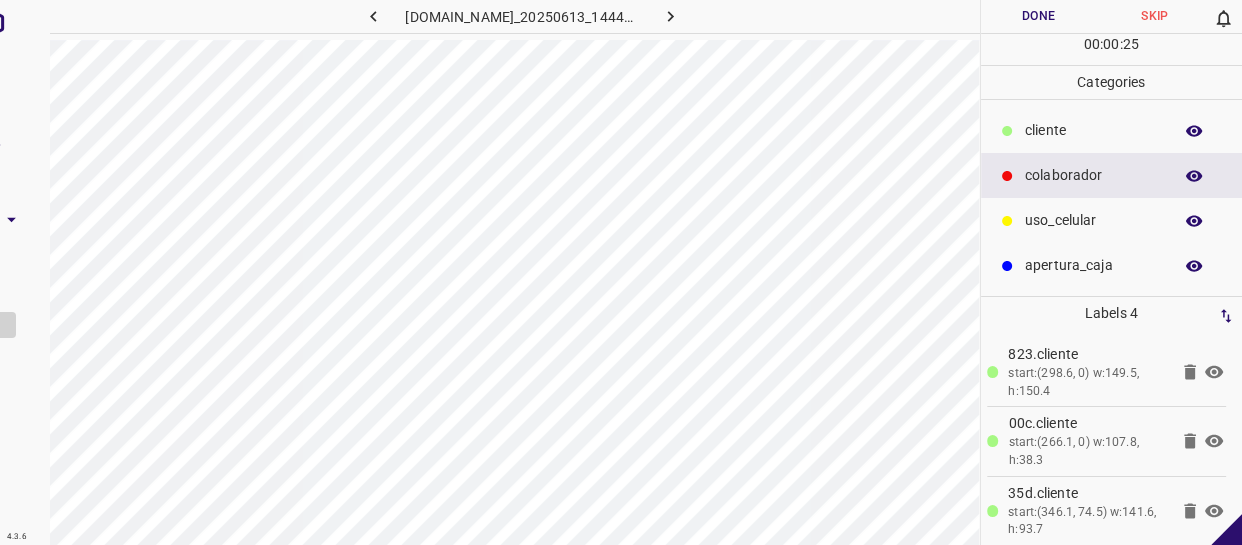 scroll, scrollTop: 77, scrollLeft: 0, axis: vertical 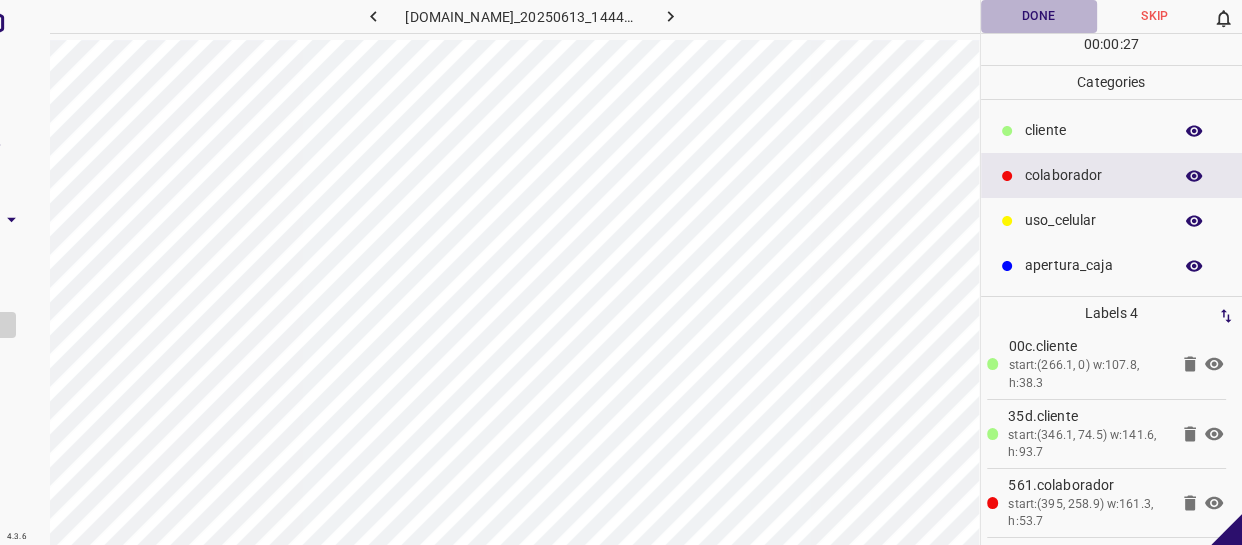 click on "Done" at bounding box center [1039, 16] 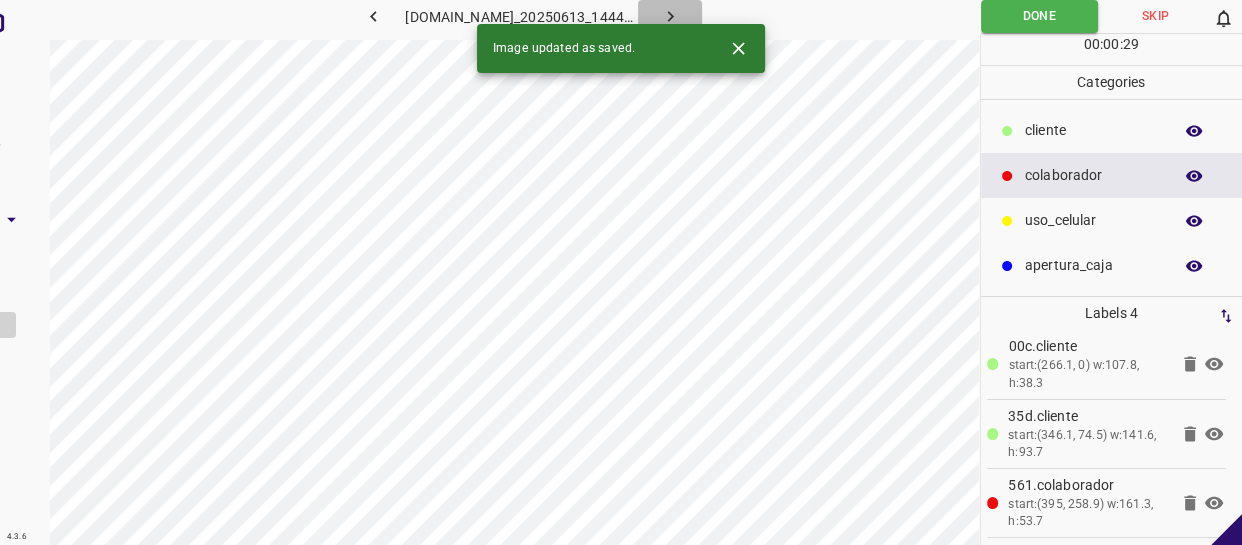 click 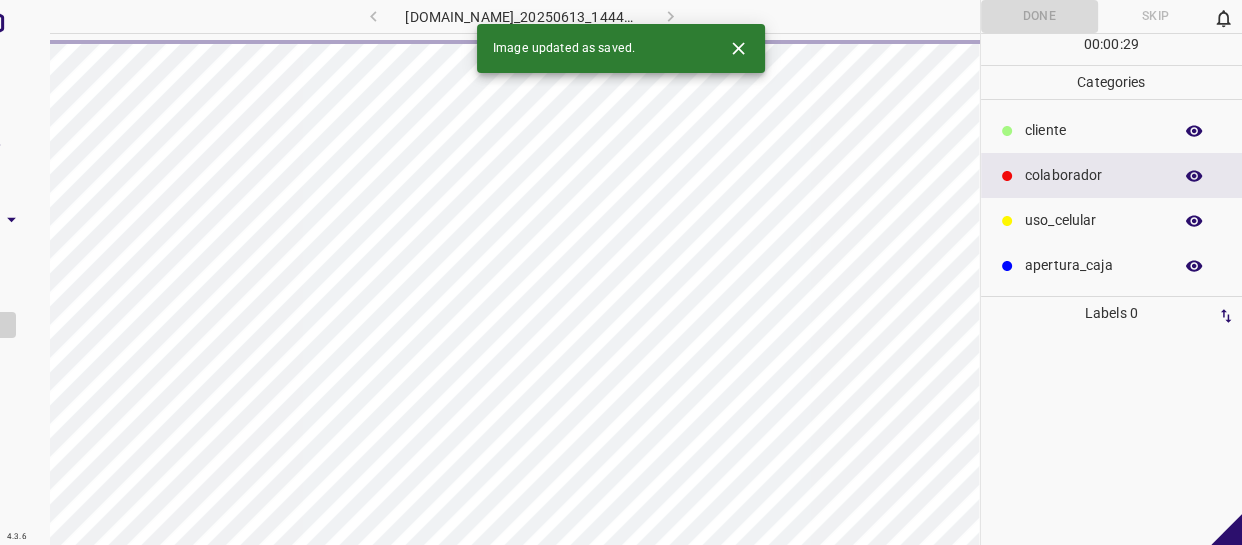 scroll, scrollTop: 0, scrollLeft: 0, axis: both 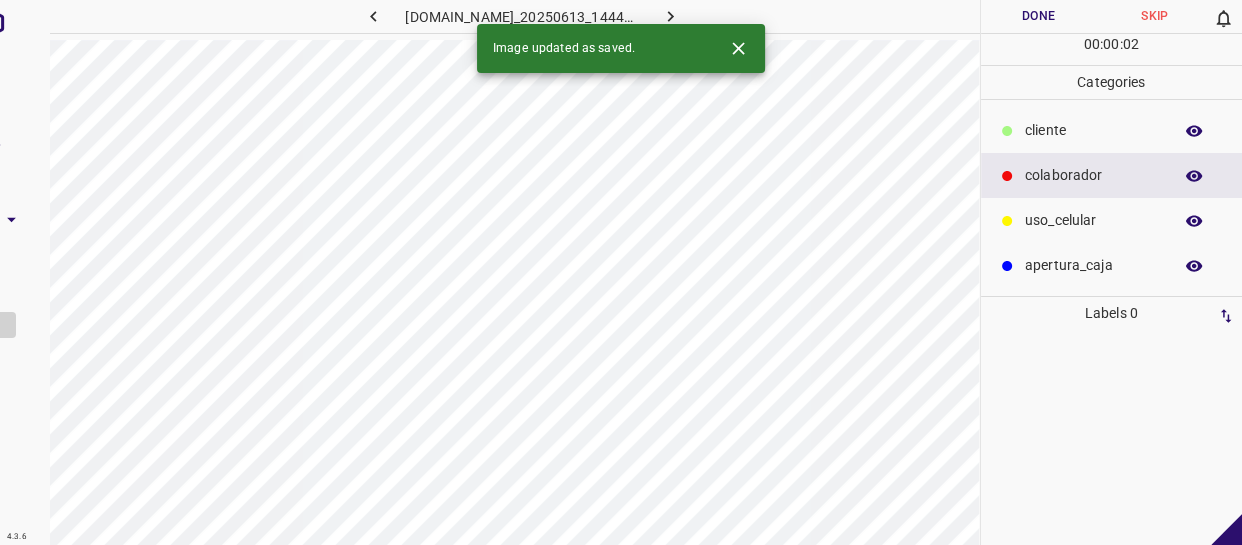 drag, startPoint x: 1117, startPoint y: 117, endPoint x: 1077, endPoint y: 140, distance: 46.141087 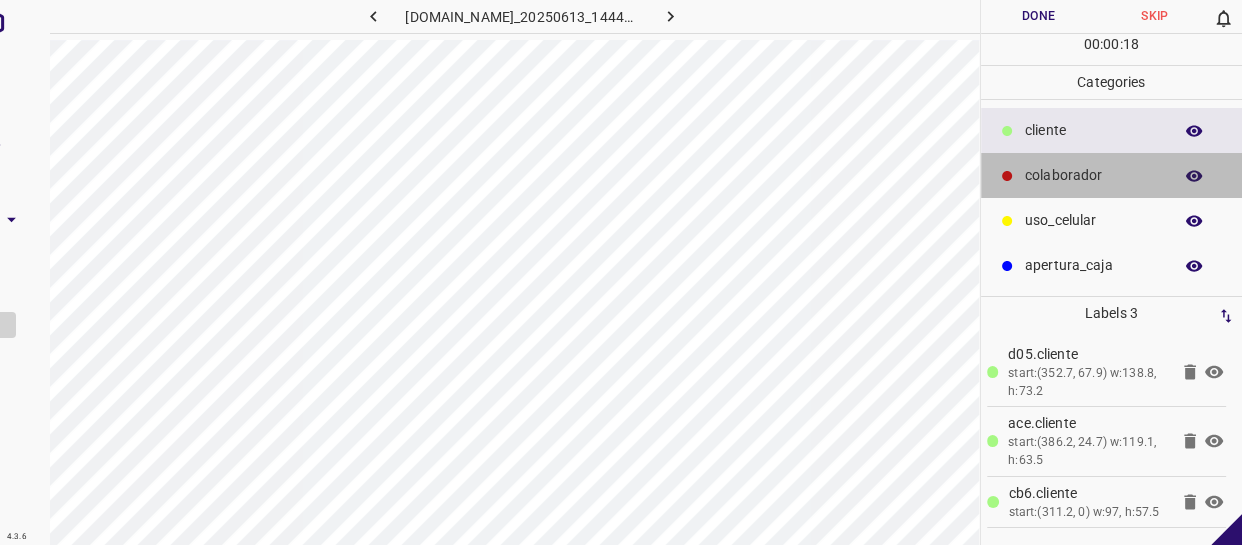 drag, startPoint x: 1062, startPoint y: 168, endPoint x: 980, endPoint y: 176, distance: 82.38932 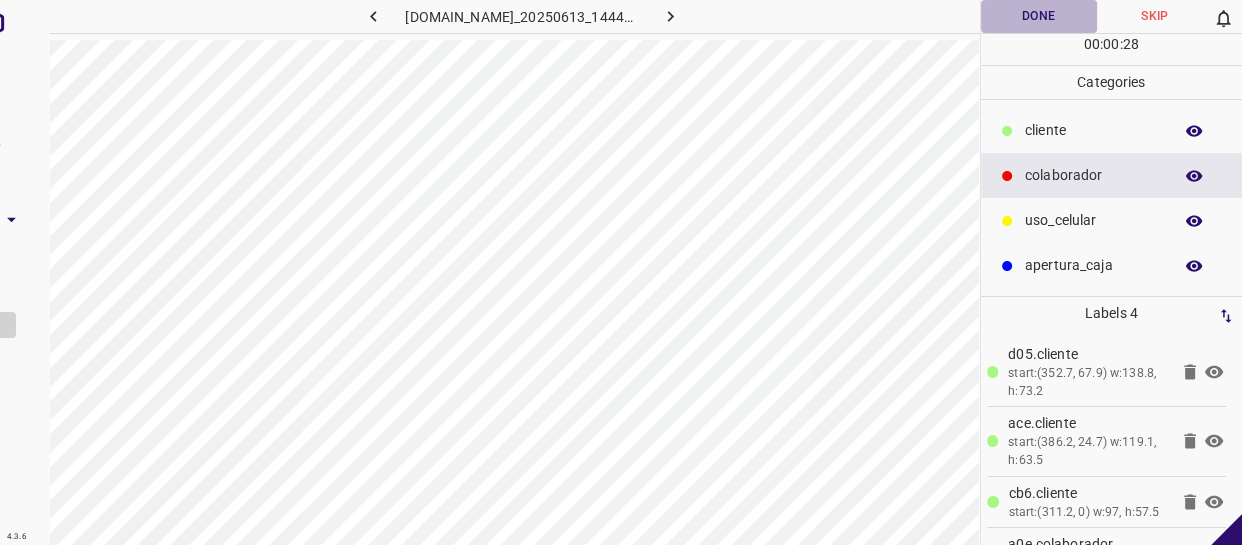 click on "Done" at bounding box center [1039, 16] 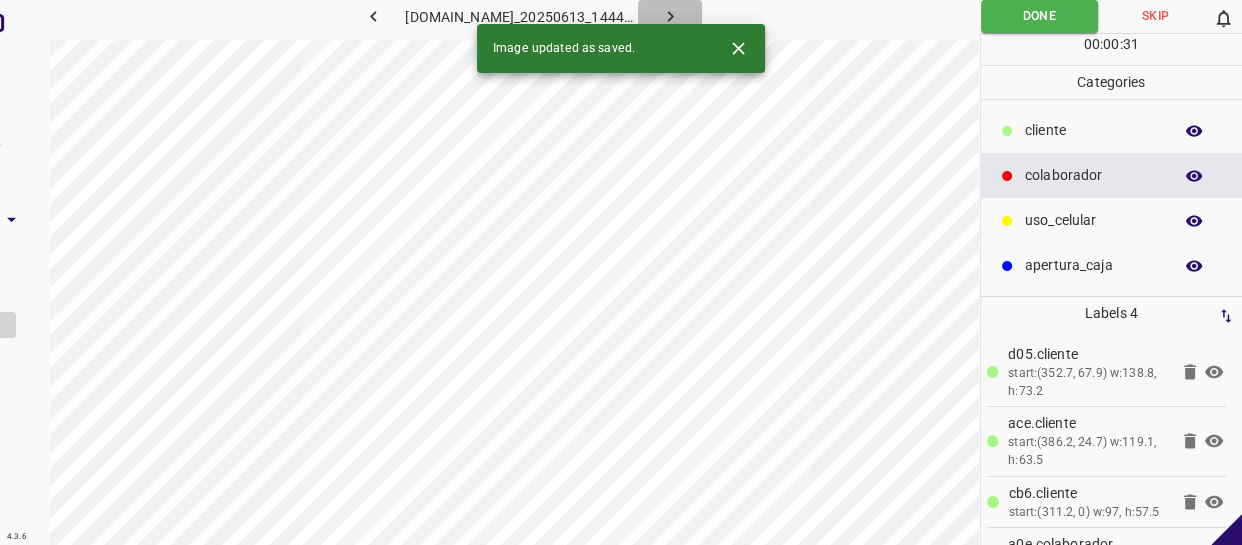 click at bounding box center [670, 16] 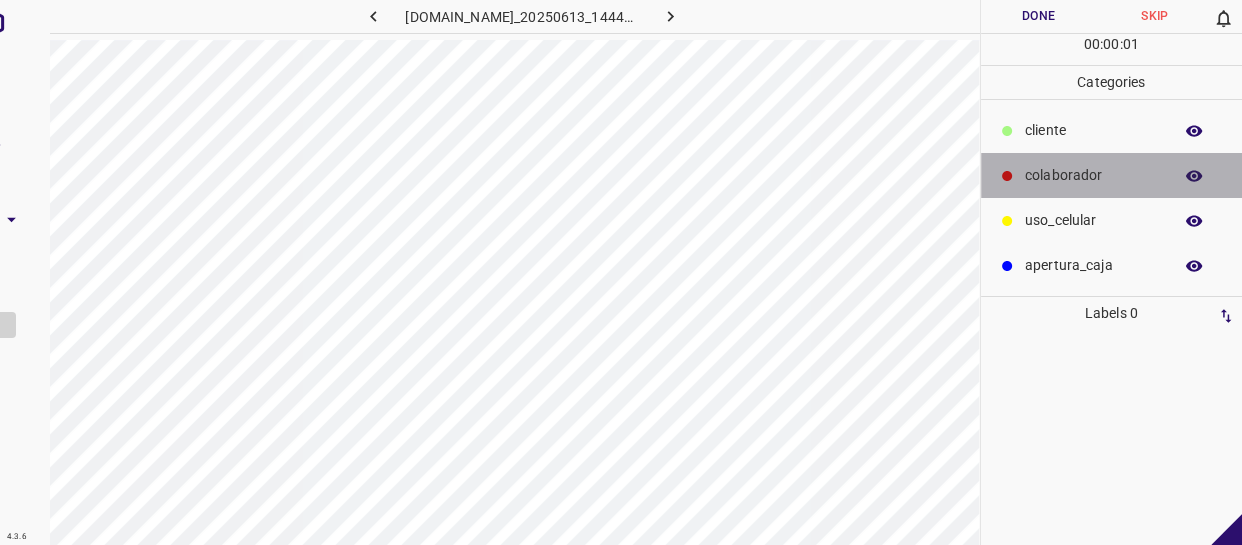 click on "colaborador" at bounding box center (1093, 175) 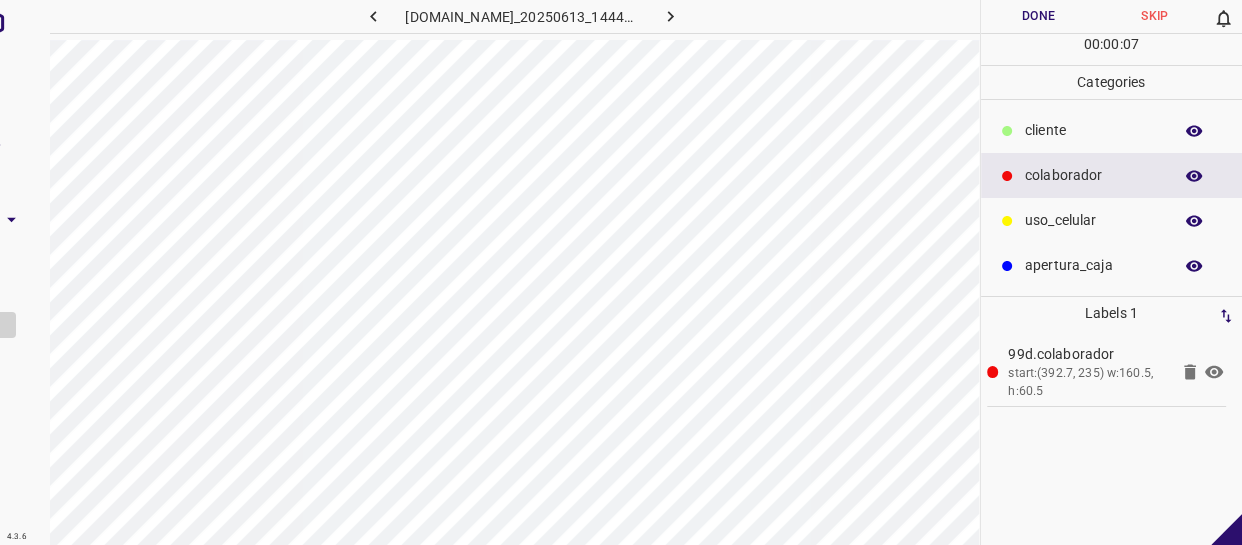 click on "Done" at bounding box center (1039, 16) 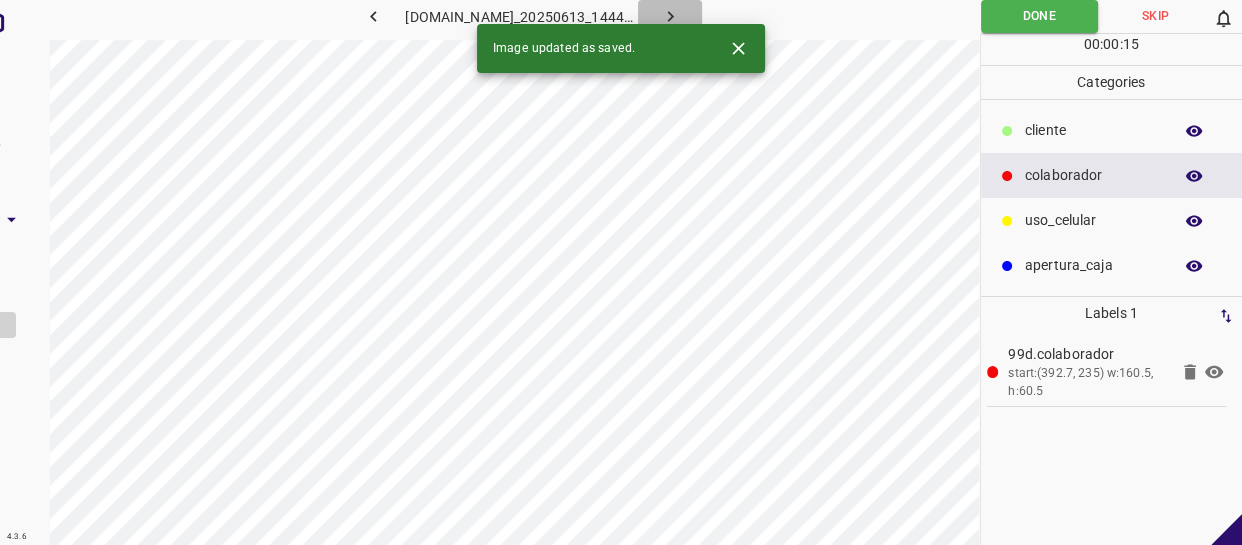 click at bounding box center [670, 16] 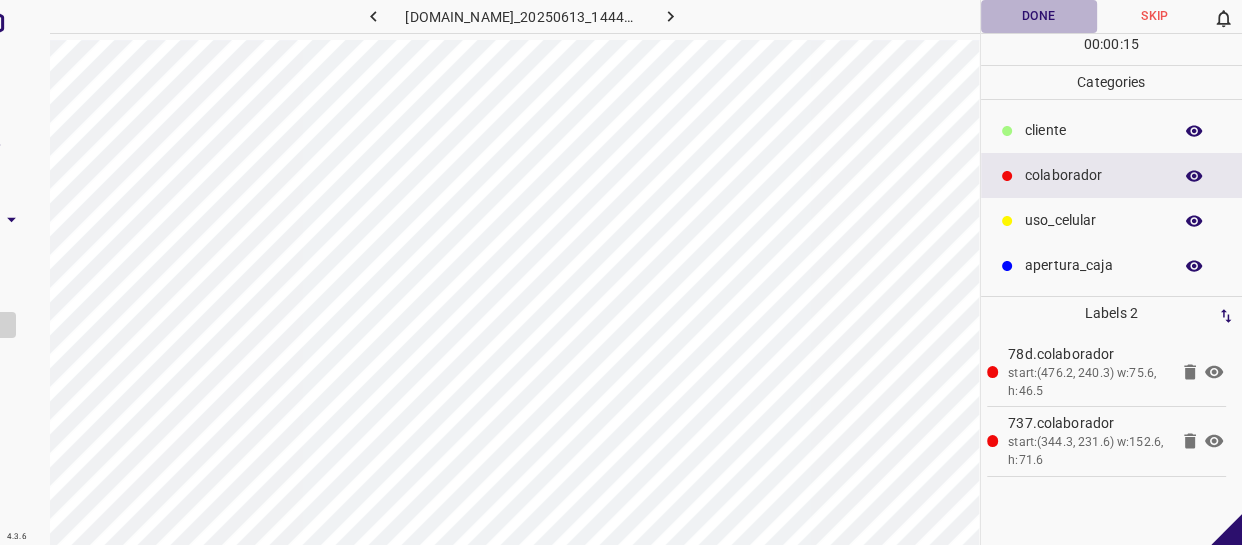 click on "Done" at bounding box center (1039, 16) 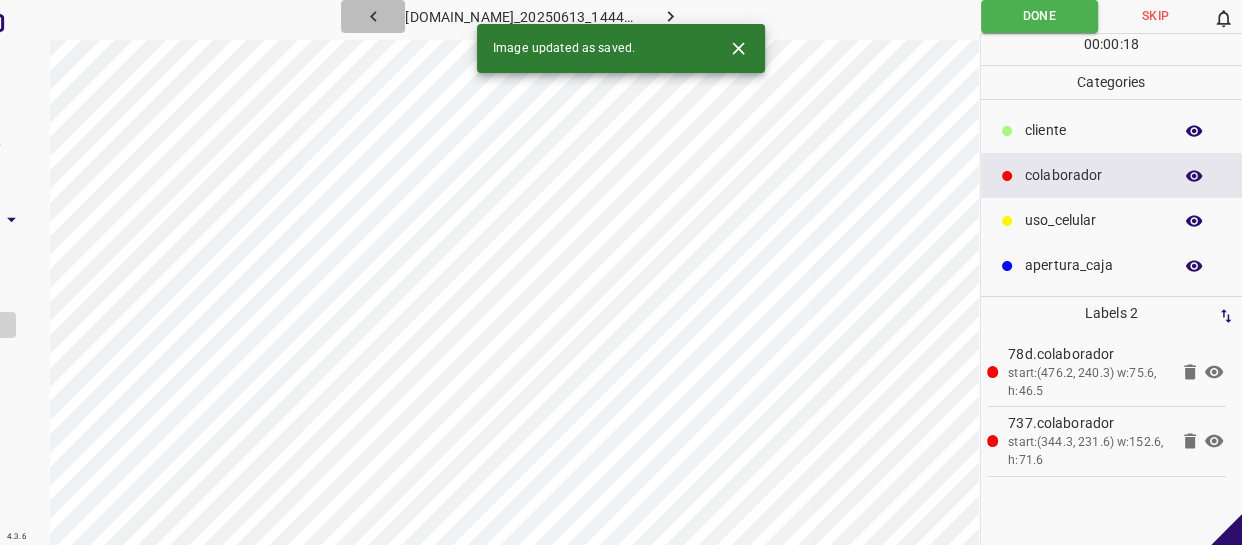 click at bounding box center [373, 16] 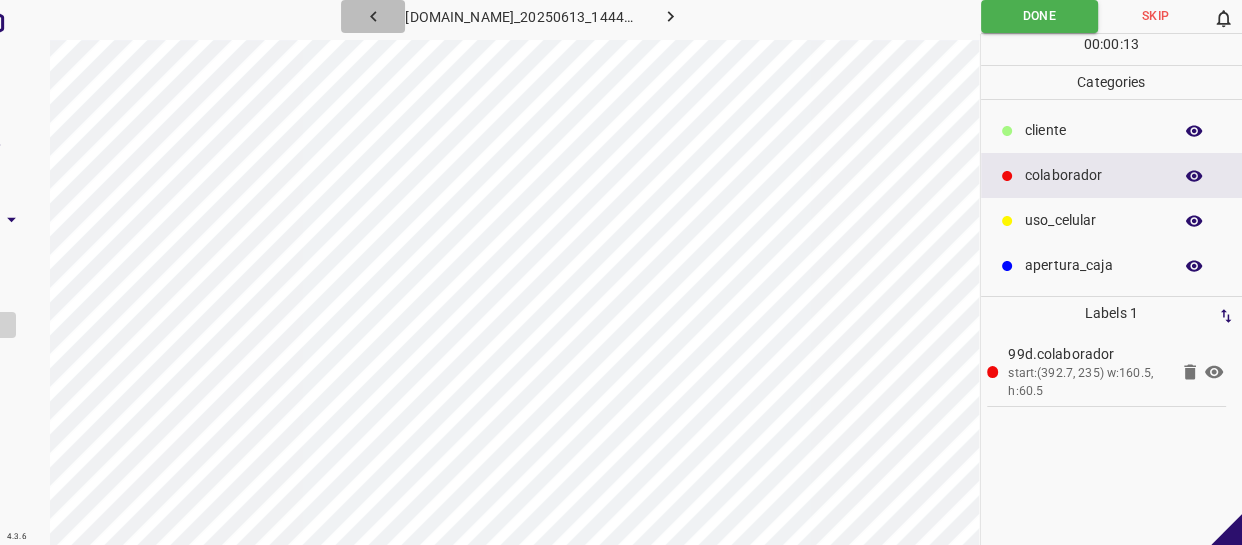 click 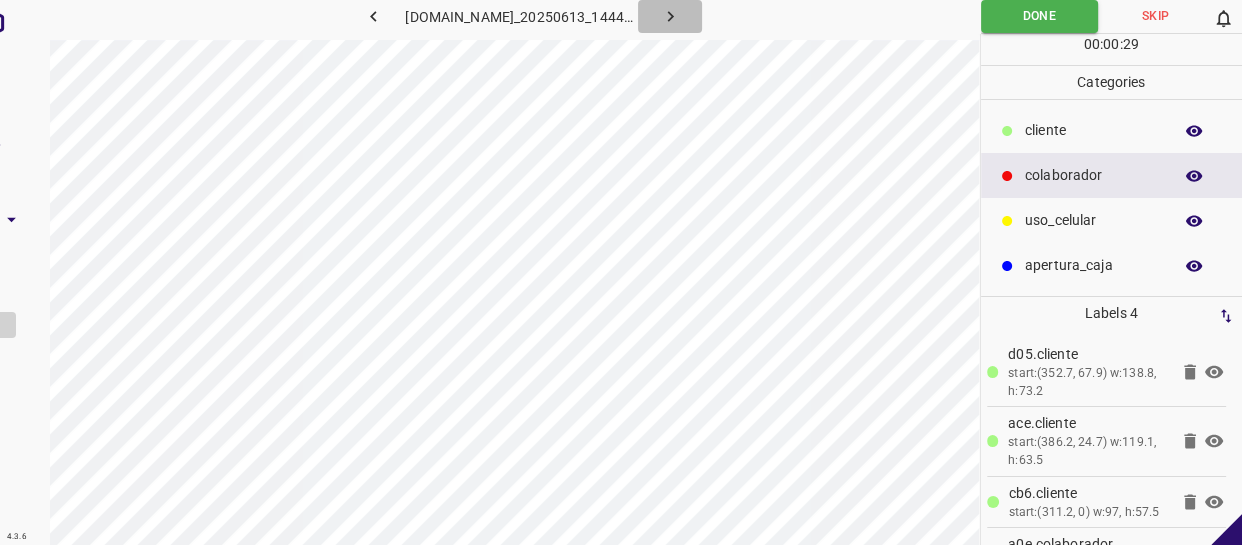 click 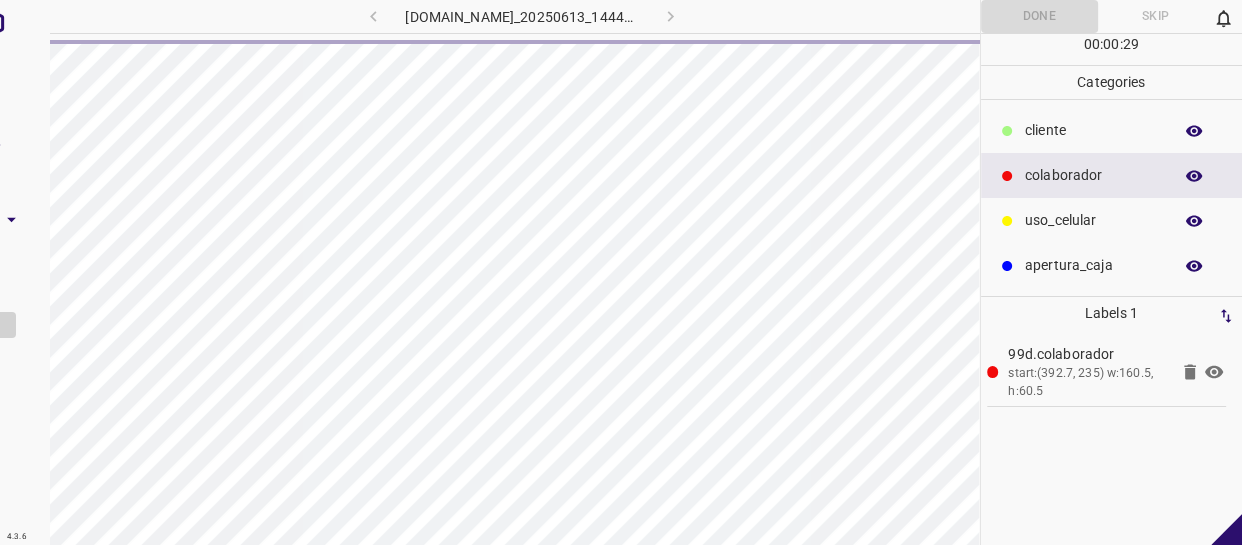 click on "​​cliente" at bounding box center (1093, 130) 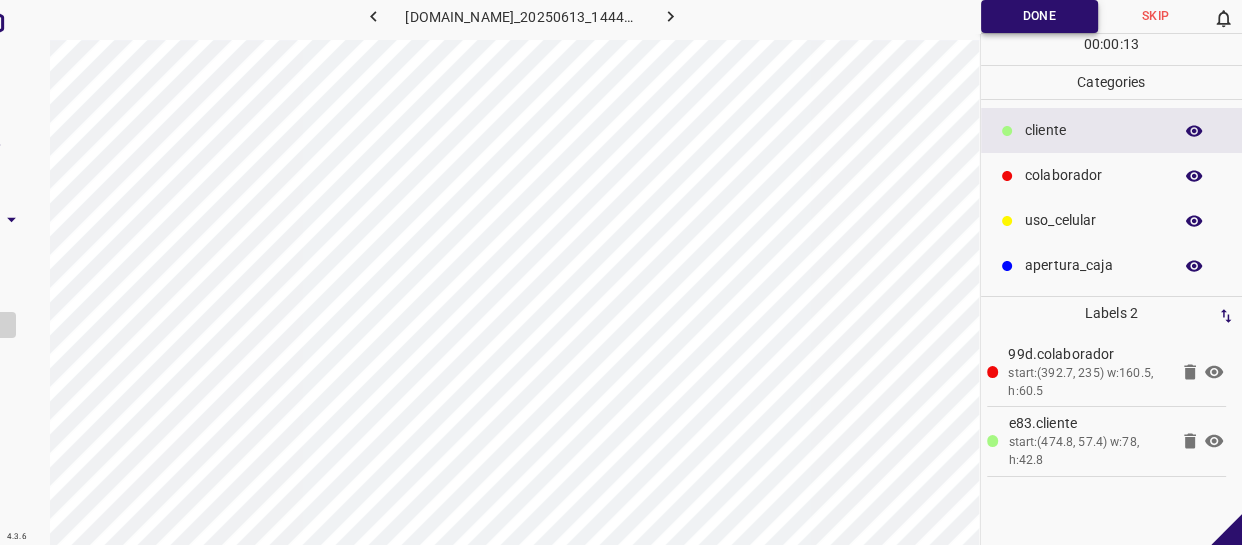 click on "Done" at bounding box center (1039, 16) 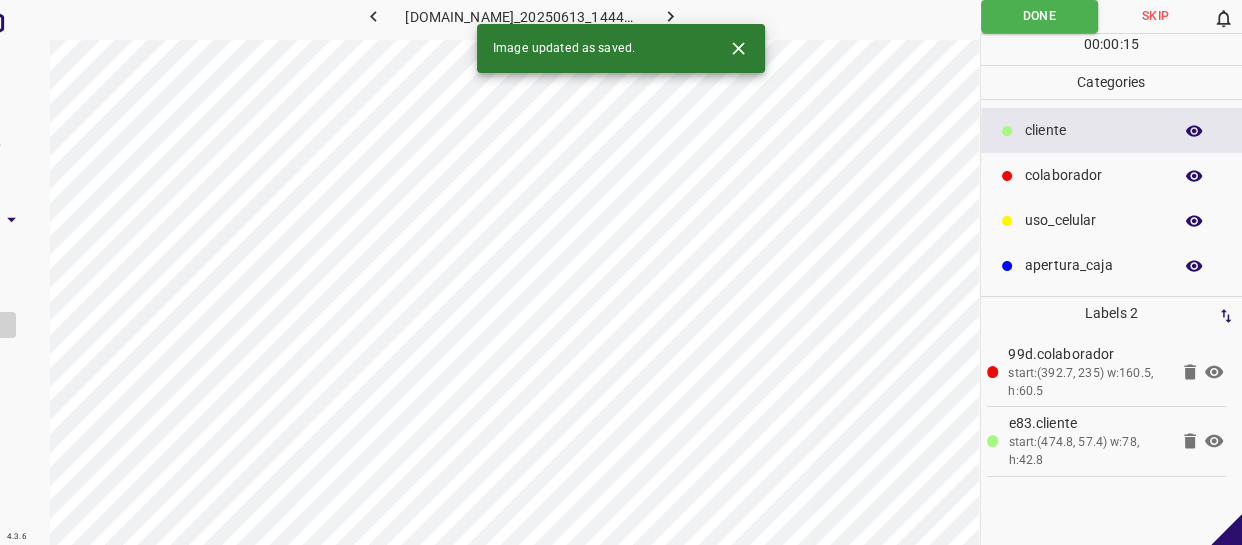 click 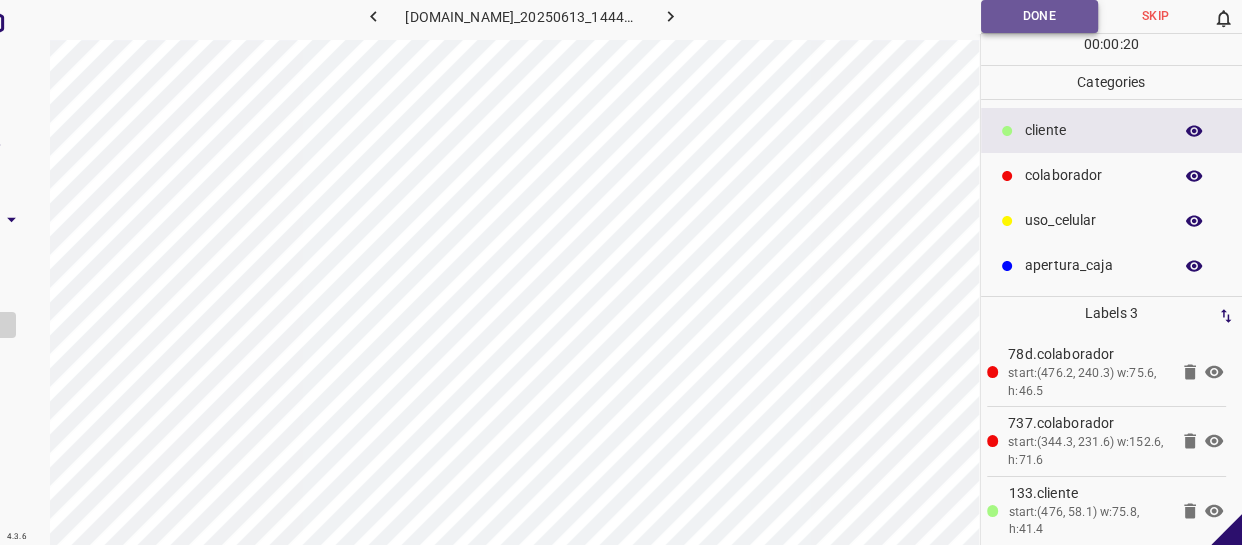 click on "Done" at bounding box center [1039, 16] 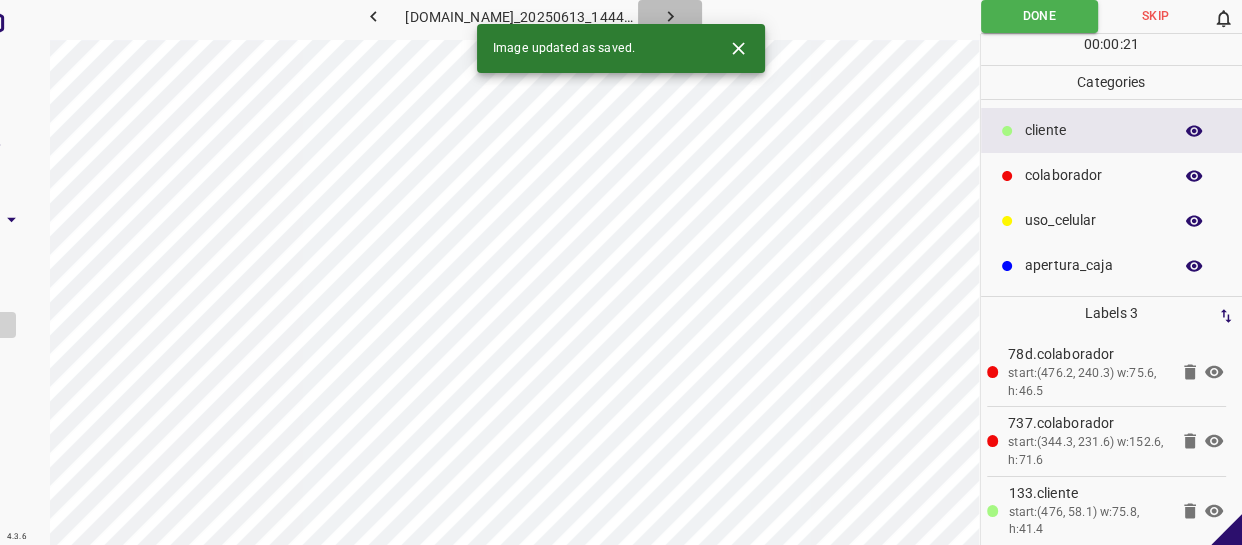 click 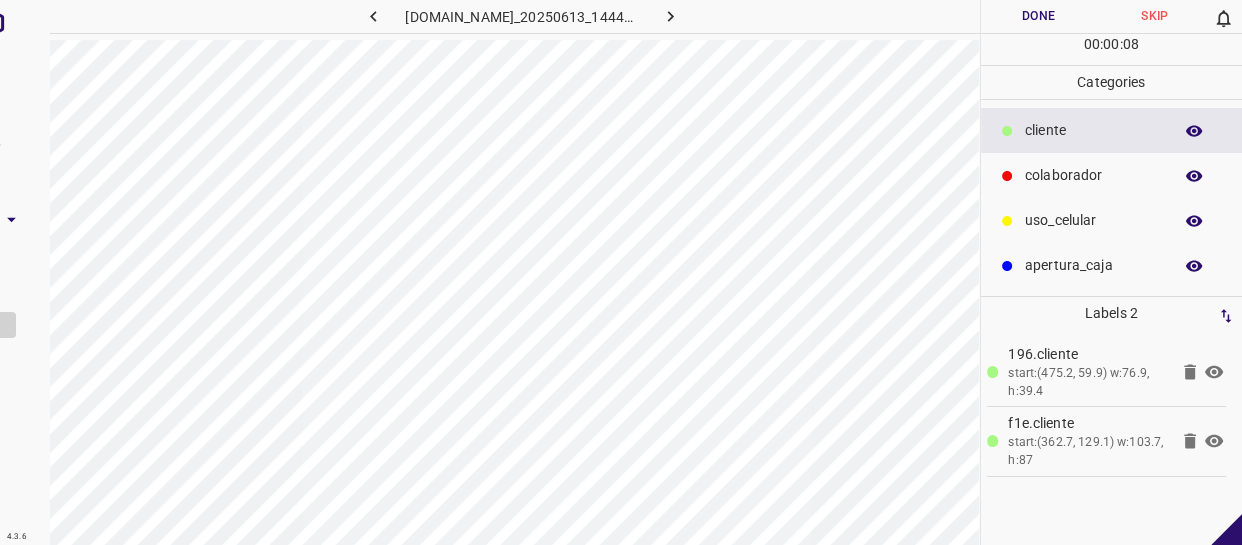 drag, startPoint x: 1116, startPoint y: 229, endPoint x: 991, endPoint y: 254, distance: 127.47549 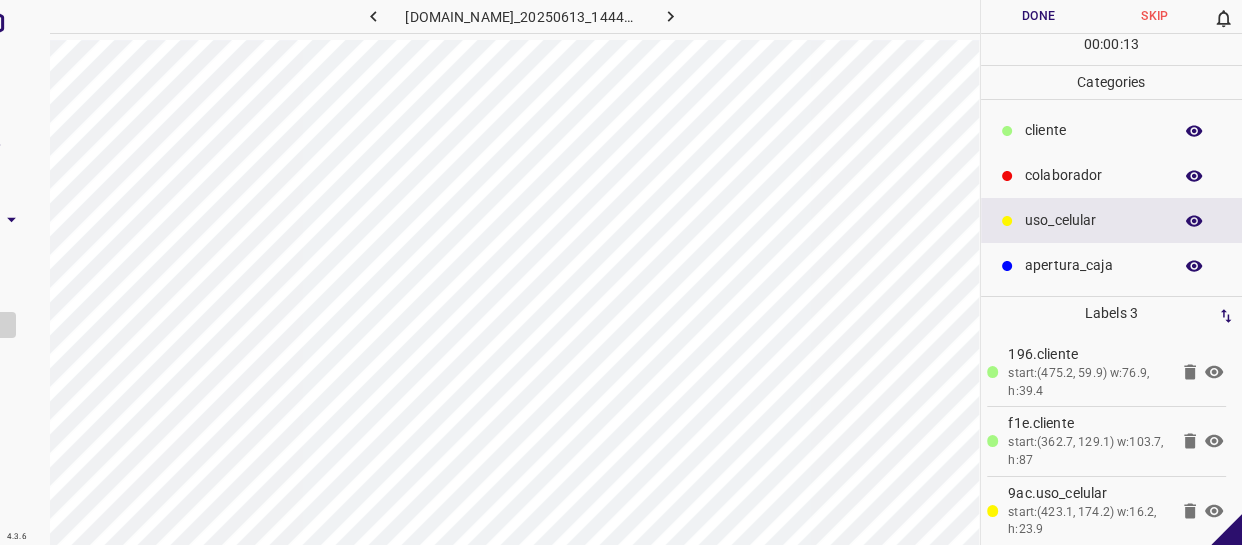 drag, startPoint x: 1140, startPoint y: 148, endPoint x: 1025, endPoint y: 155, distance: 115.212845 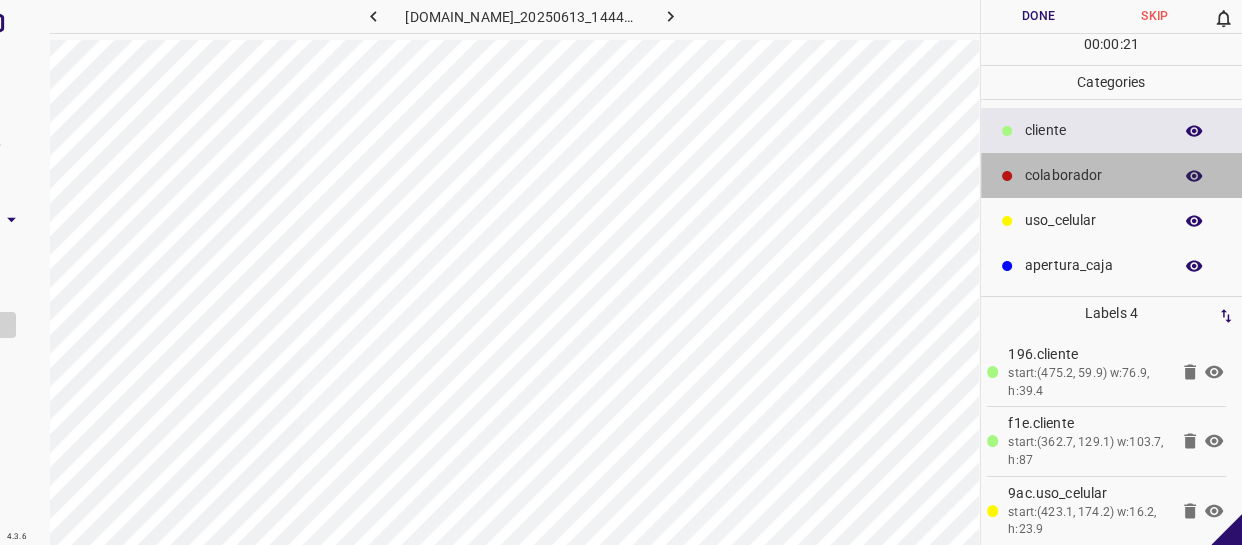 click on "colaborador" at bounding box center [1093, 175] 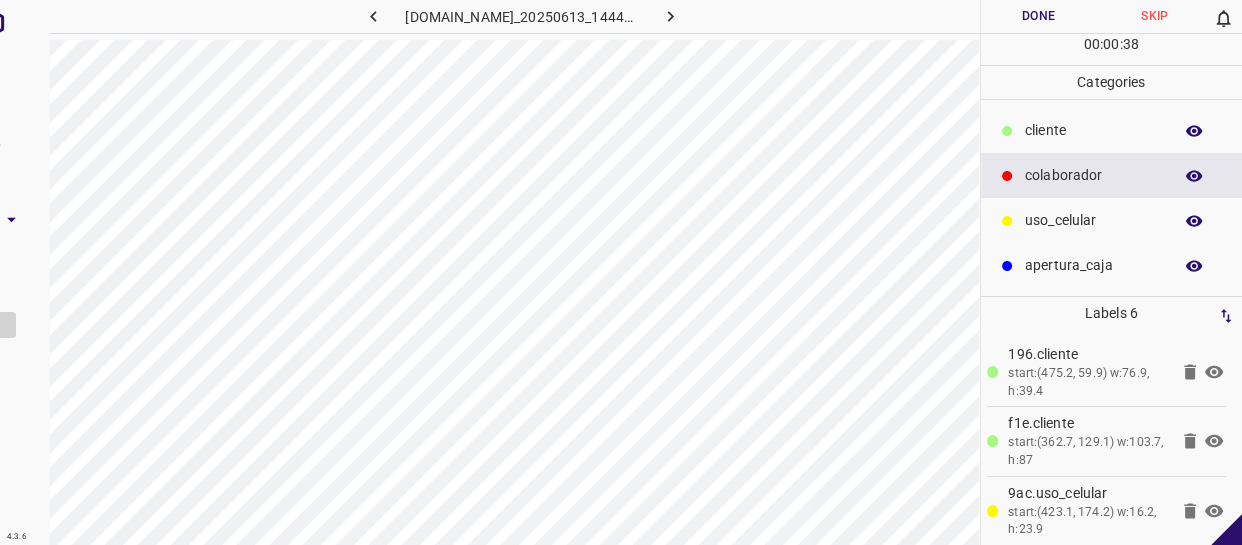 click on "Done" at bounding box center [1039, 16] 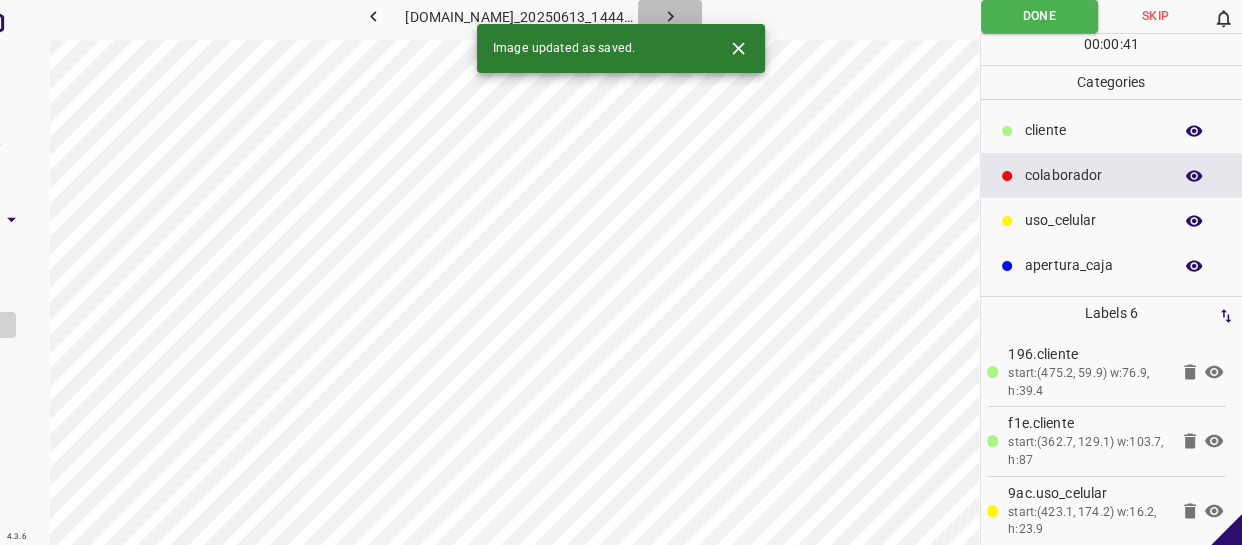 click 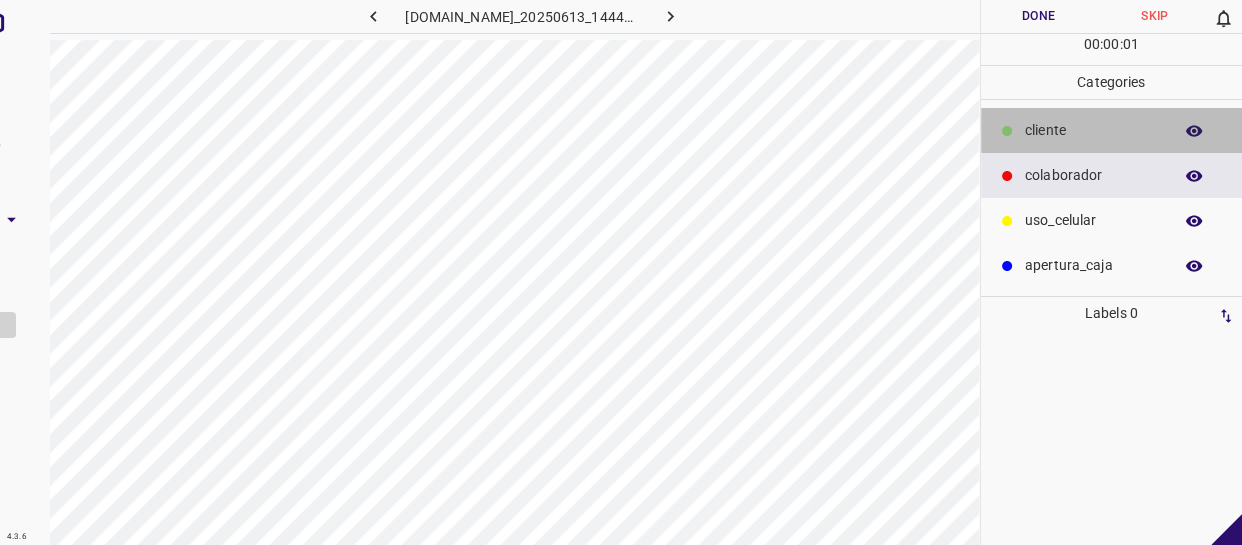 click on "​​cliente" at bounding box center (1093, 130) 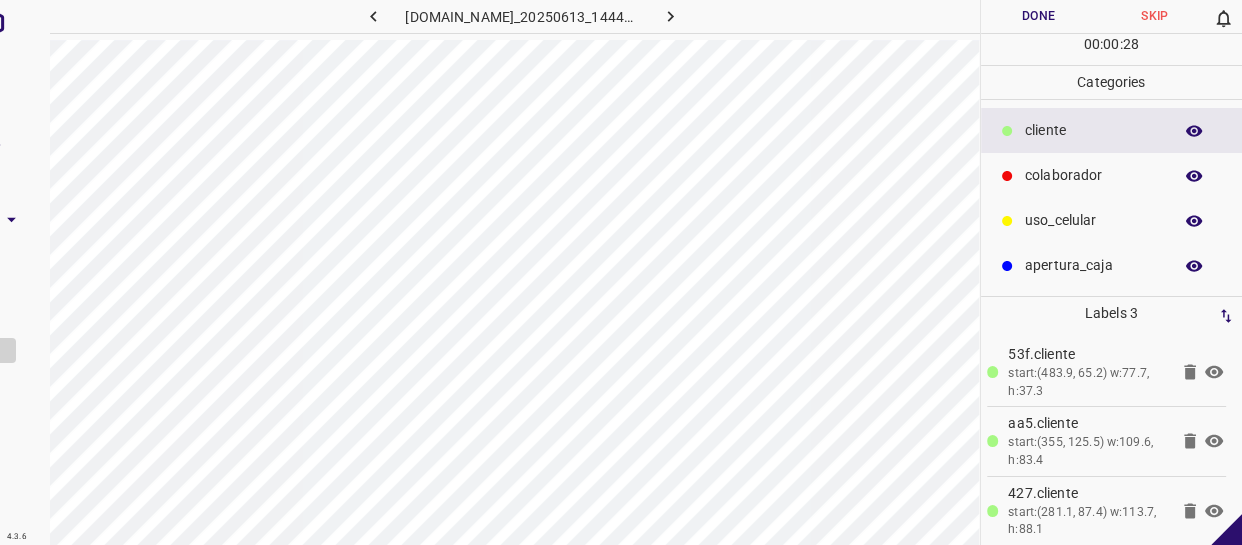 drag, startPoint x: 1065, startPoint y: 242, endPoint x: 1043, endPoint y: 245, distance: 22.203604 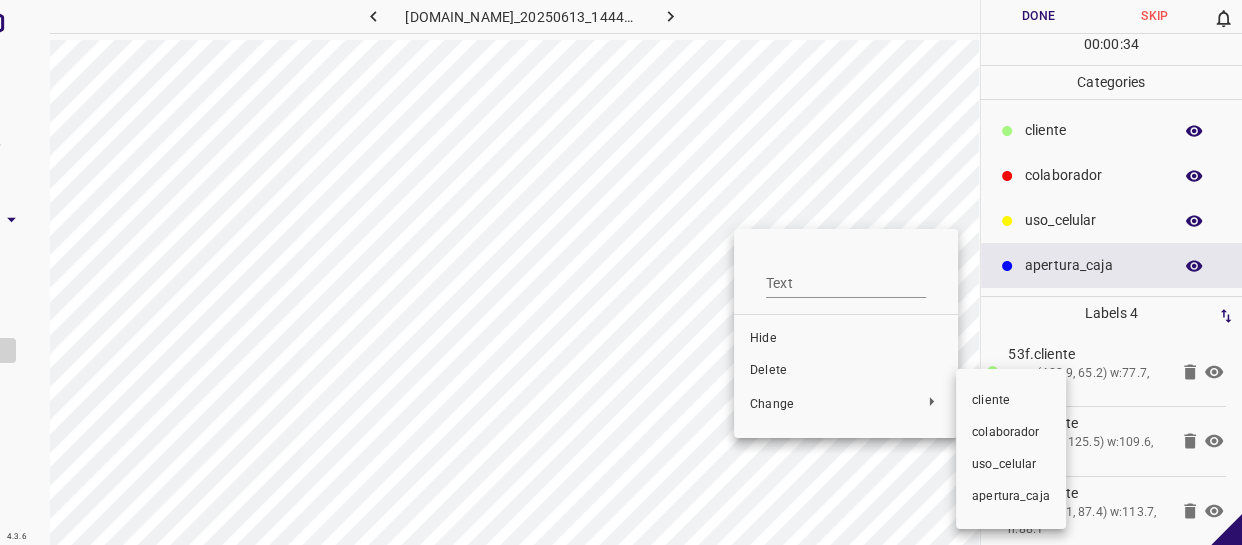 click at bounding box center (621, 272) 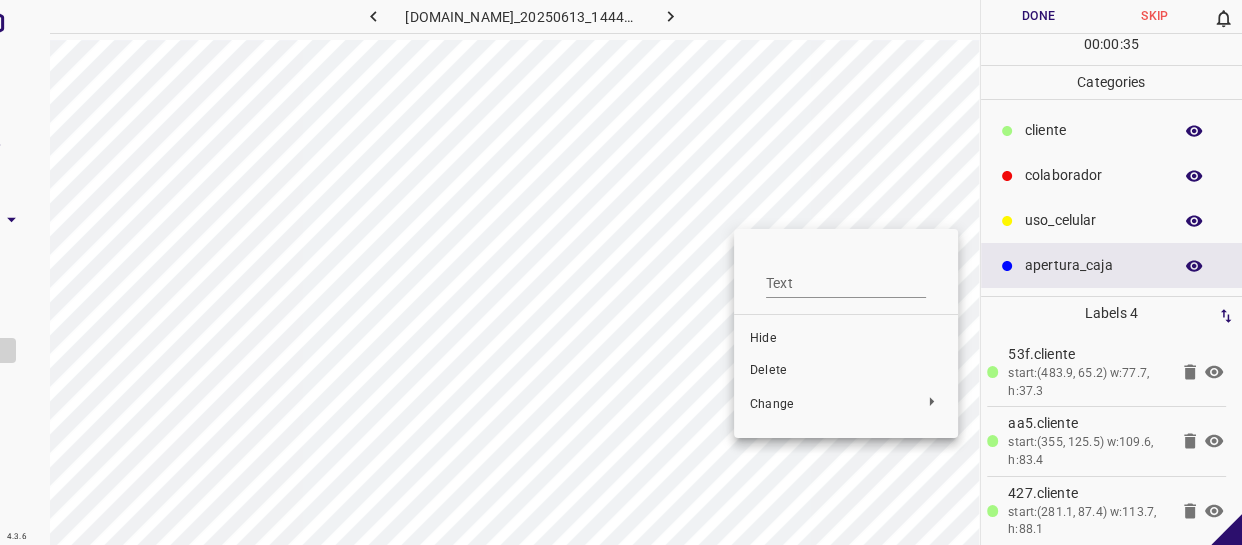 click on "Hide" at bounding box center [846, 339] 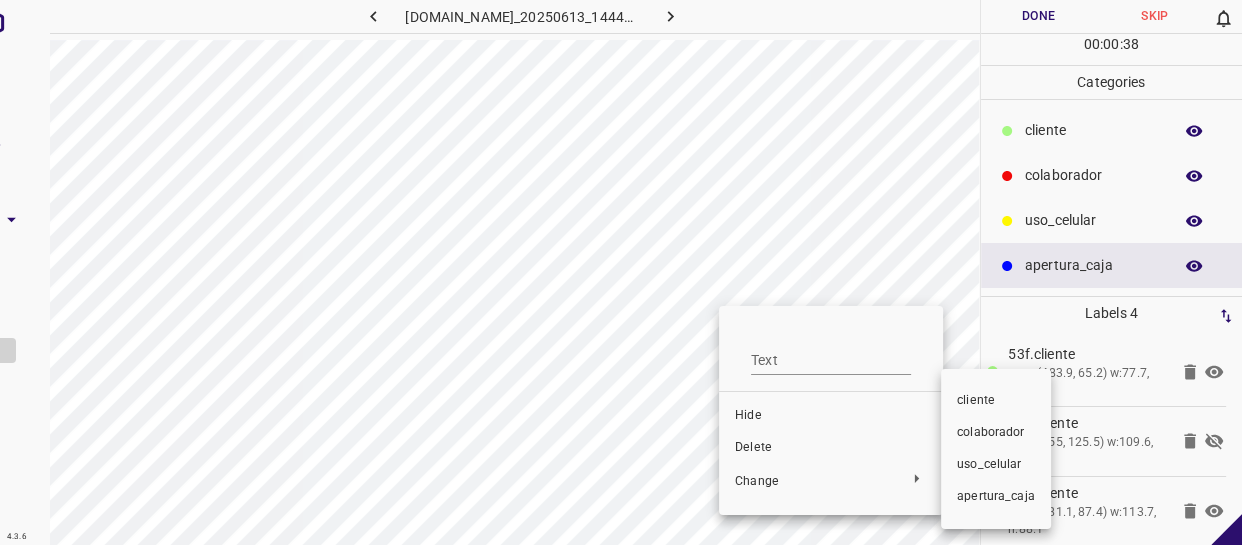 click on "uso_celular" at bounding box center [996, 465] 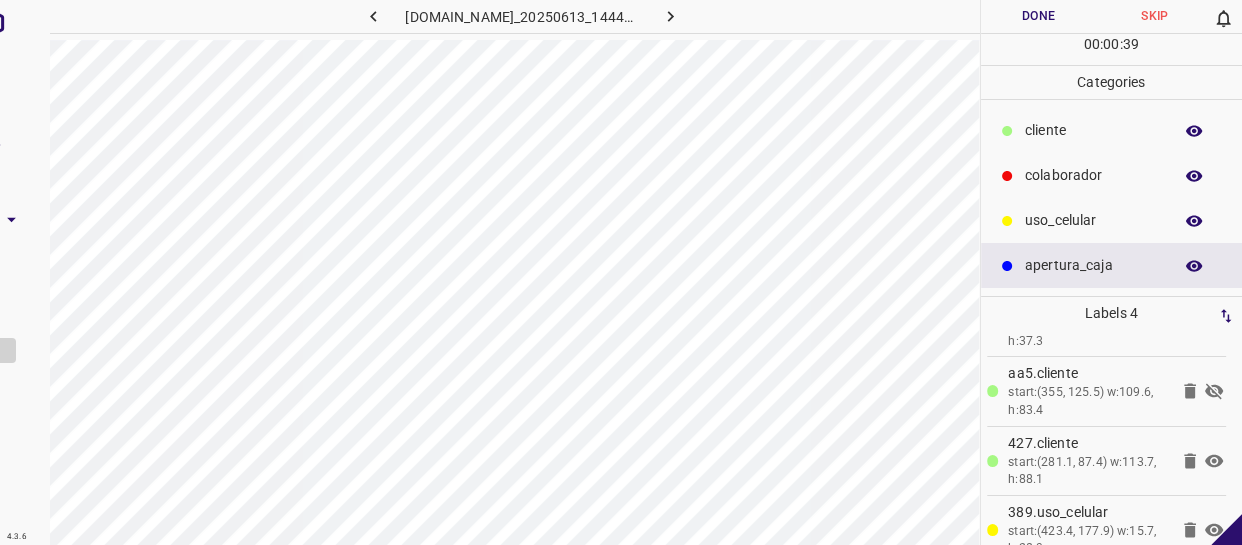 scroll, scrollTop: 77, scrollLeft: 0, axis: vertical 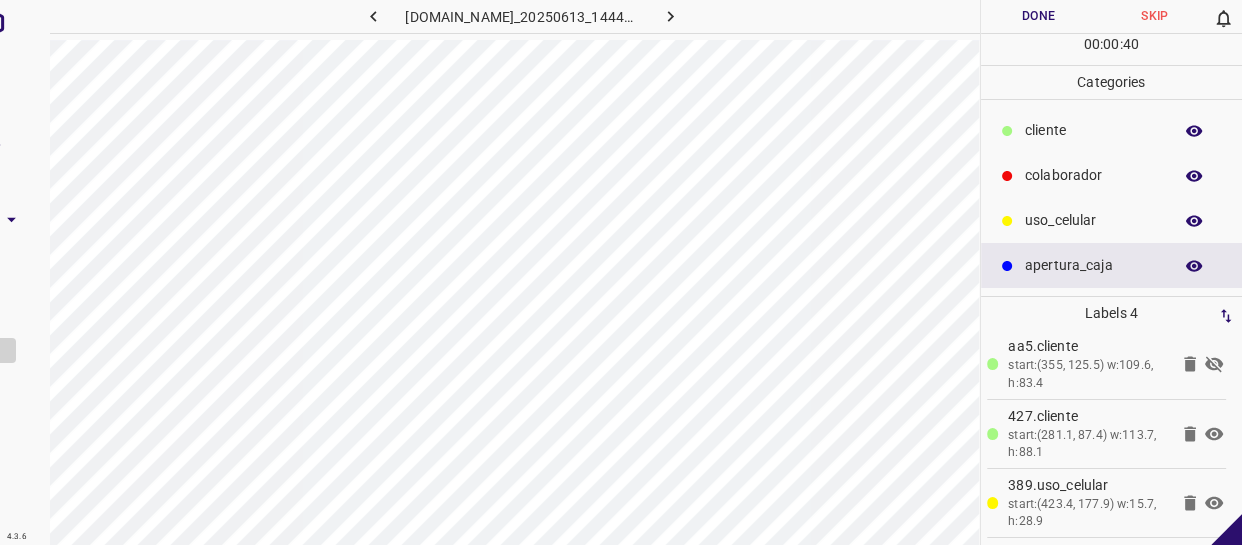click 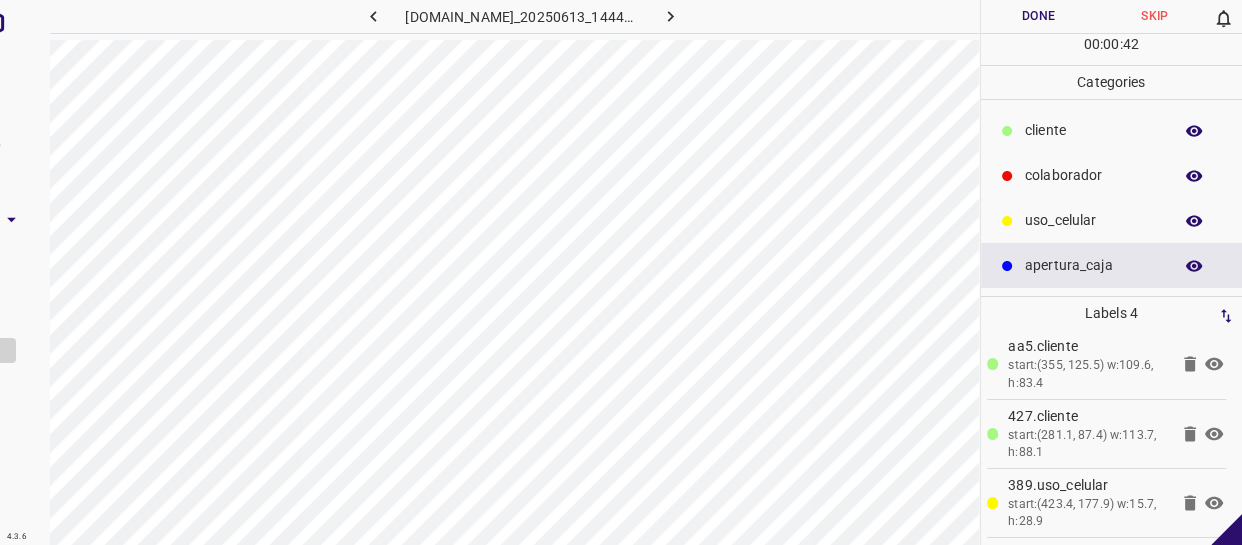 click on "colaborador" at bounding box center [1093, 175] 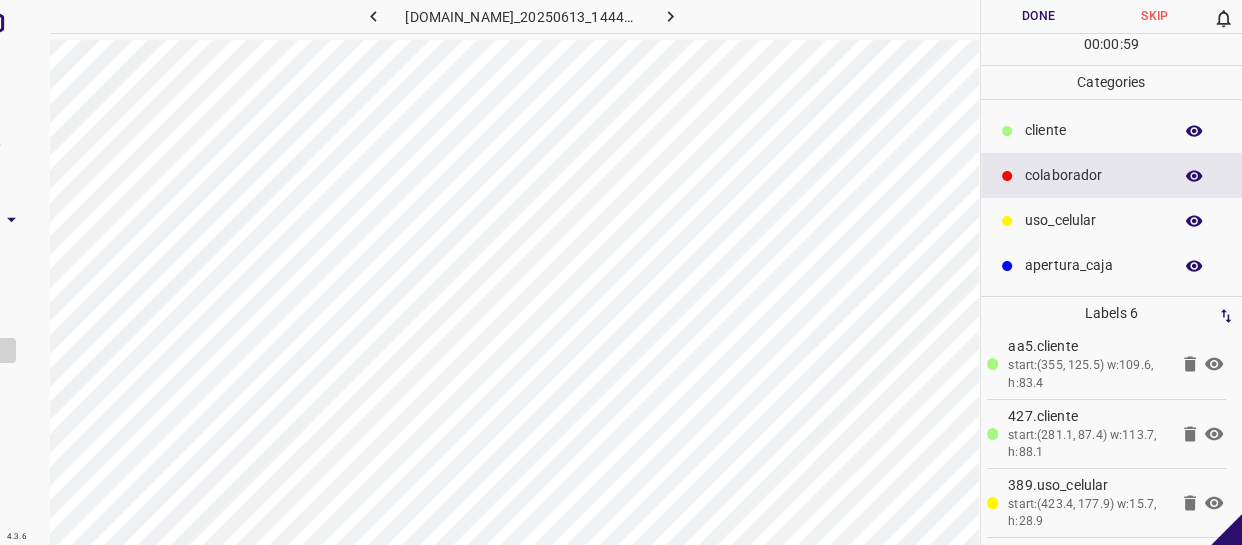 click on "Done" at bounding box center [1039, 16] 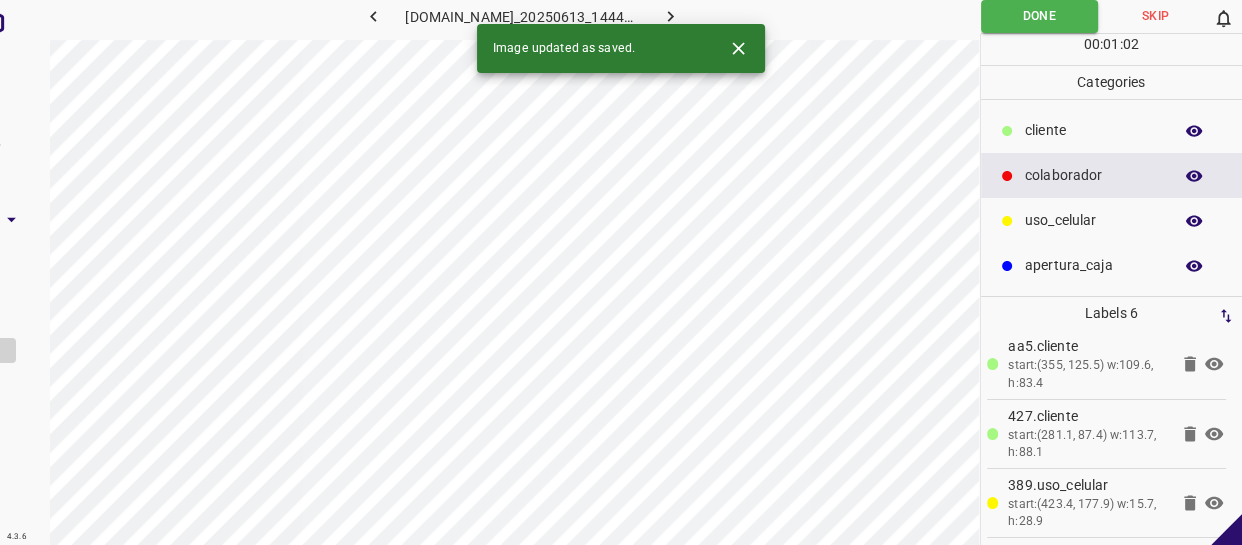 click 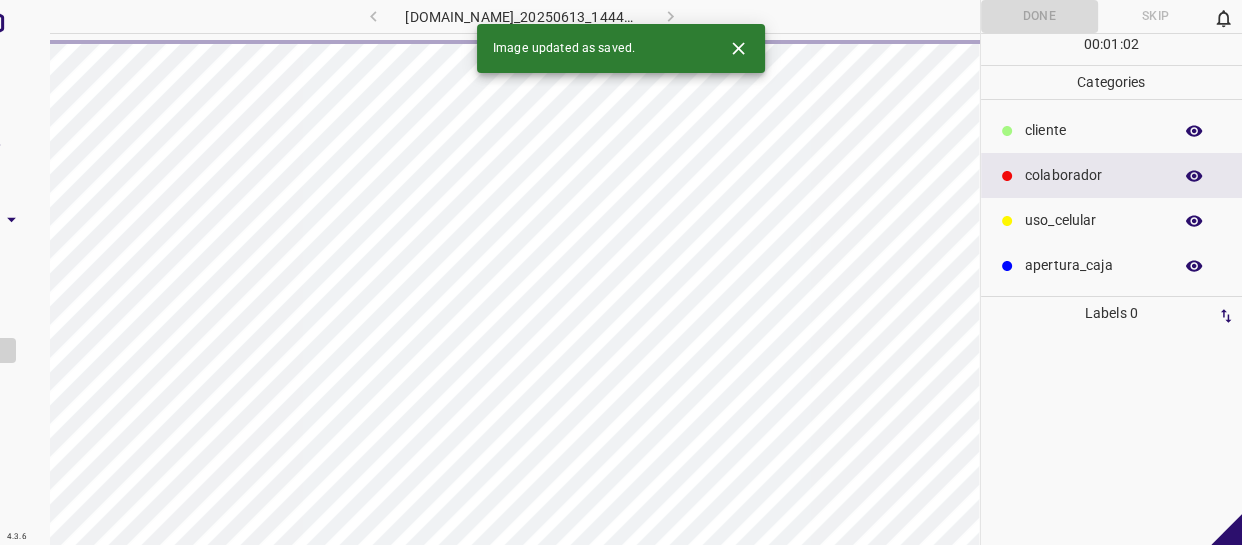 scroll, scrollTop: 0, scrollLeft: 0, axis: both 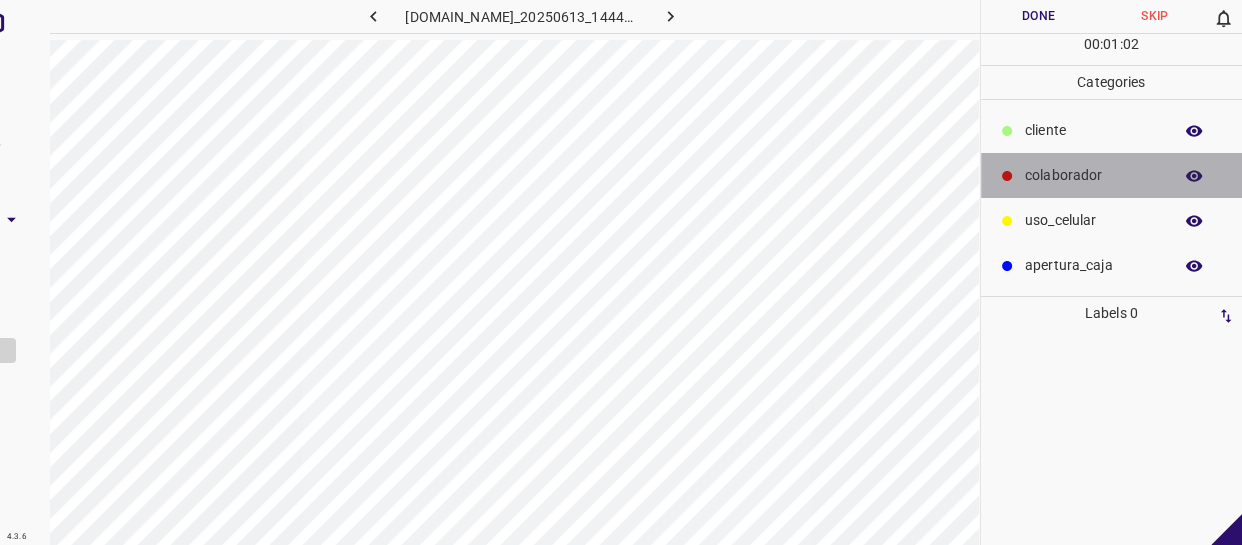 click on "colaborador" at bounding box center [1093, 175] 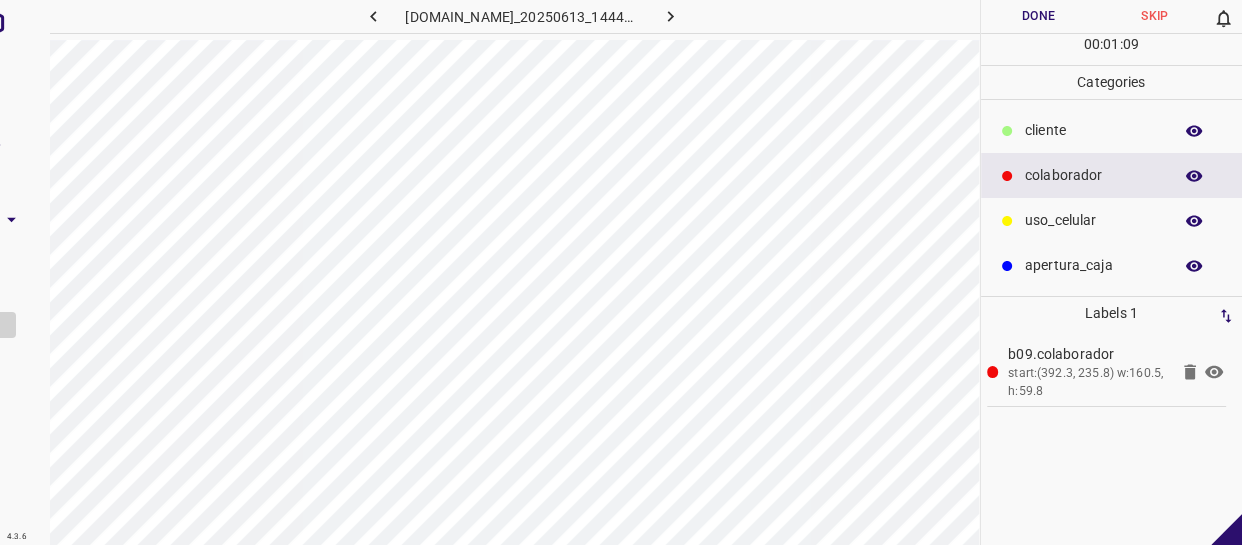 drag, startPoint x: 1102, startPoint y: 132, endPoint x: 1031, endPoint y: 153, distance: 74.04053 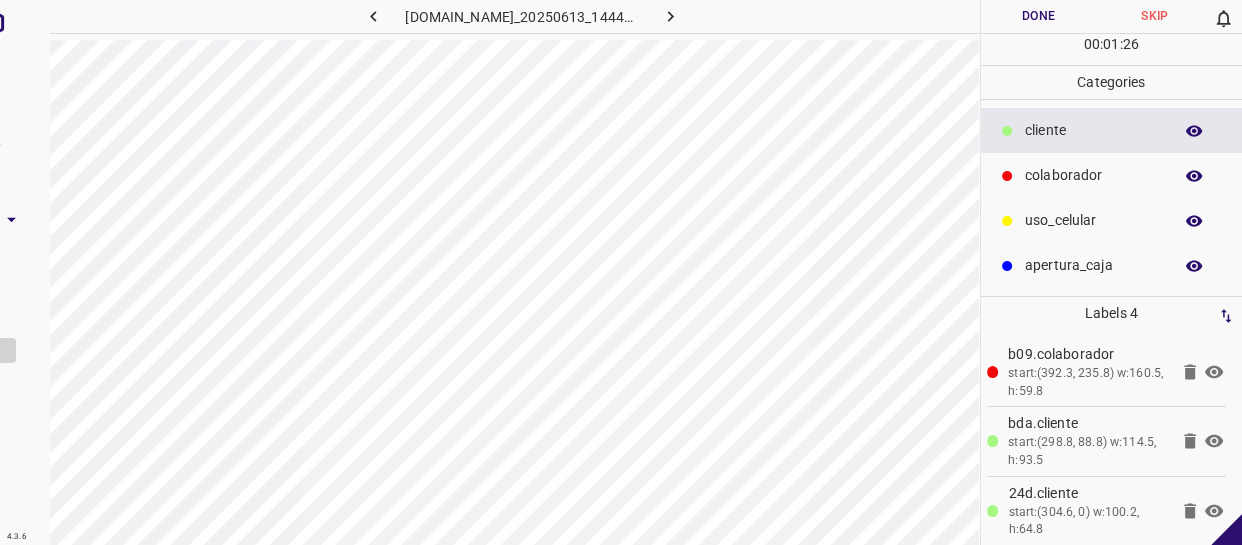 click on "Done" at bounding box center (1039, 16) 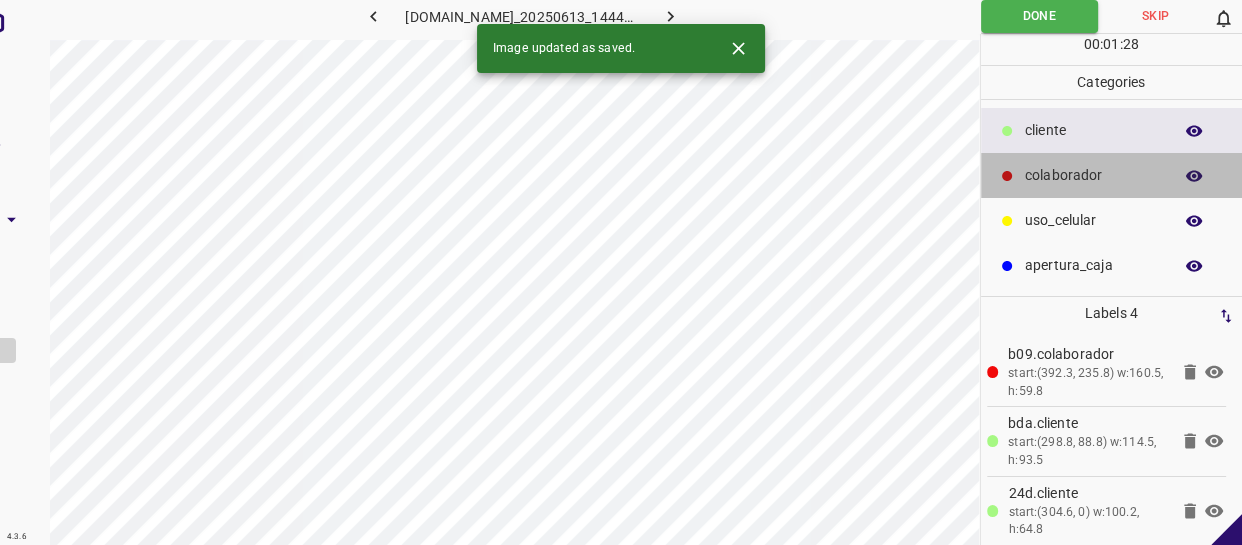 drag, startPoint x: 1117, startPoint y: 184, endPoint x: 1015, endPoint y: 208, distance: 104.78549 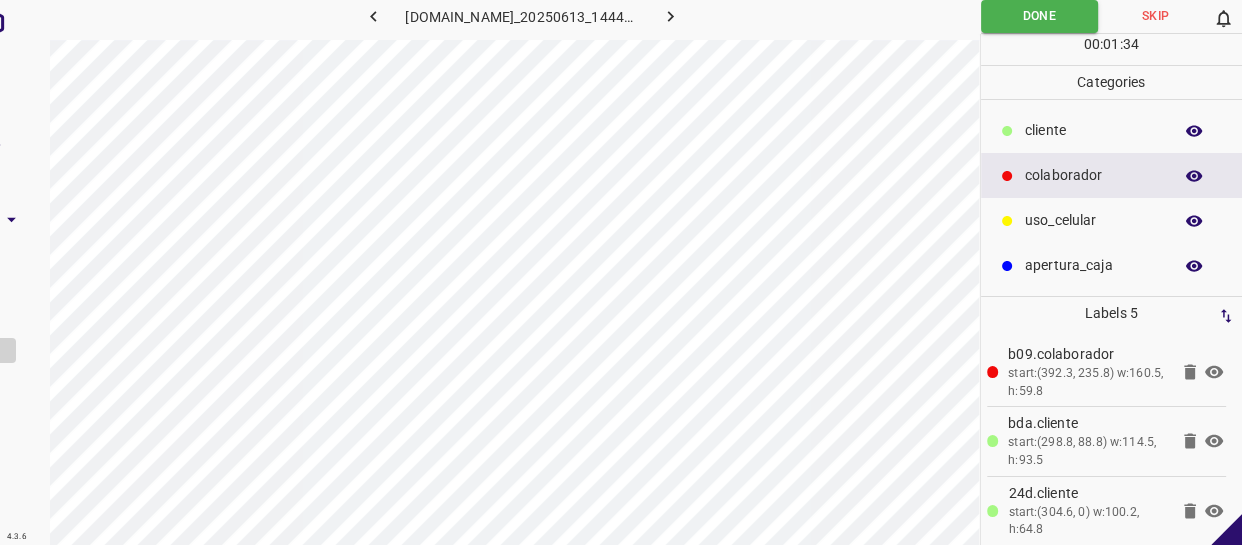click 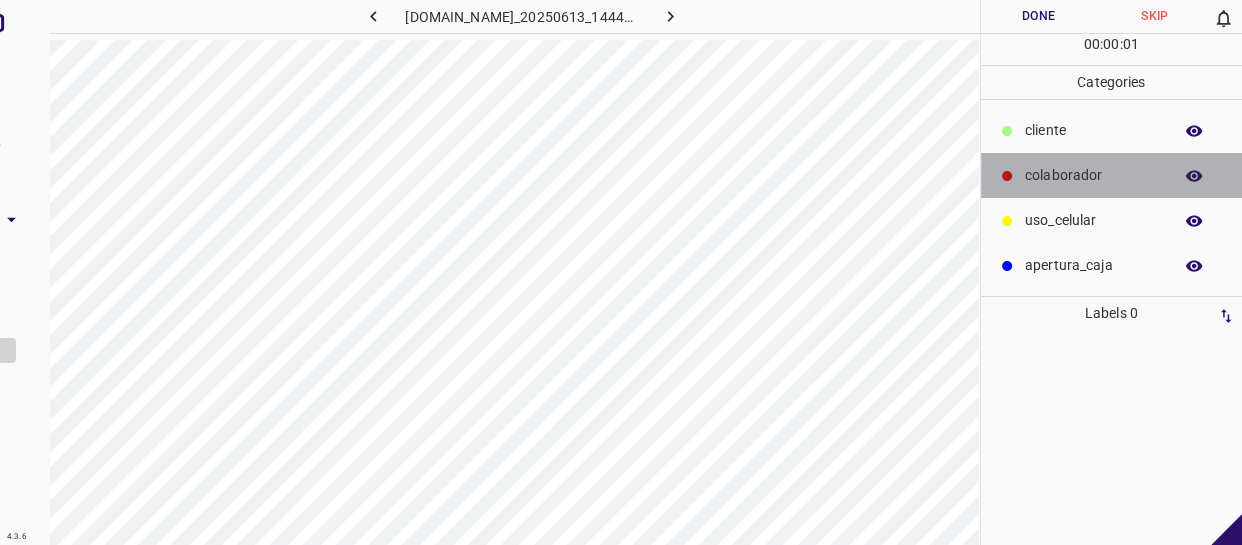 click on "colaborador" at bounding box center [1112, 175] 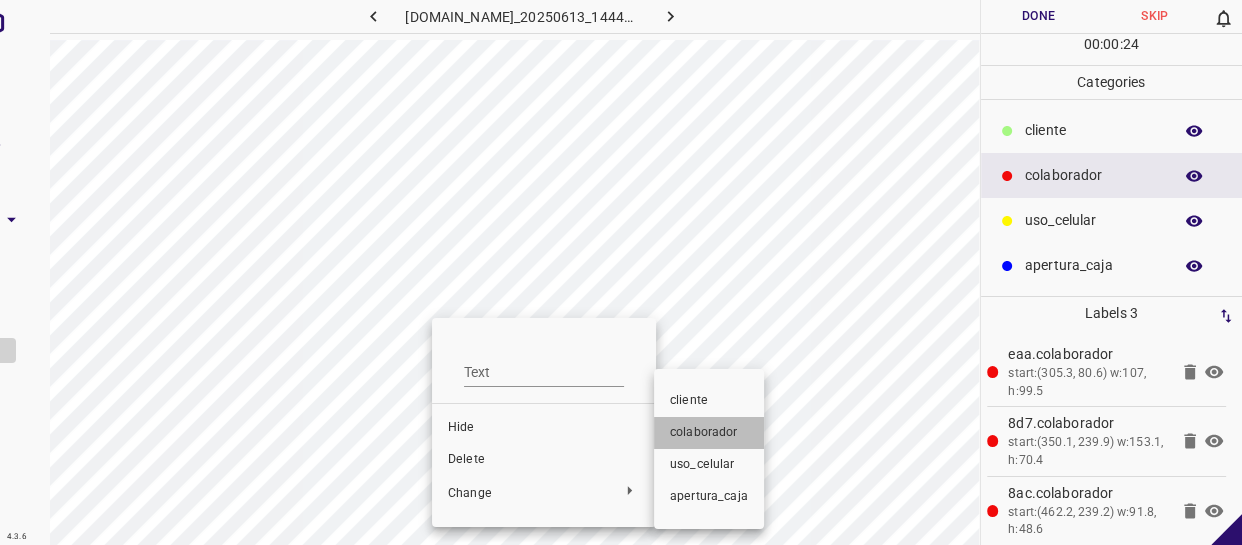 click on "colaborador" at bounding box center (709, 433) 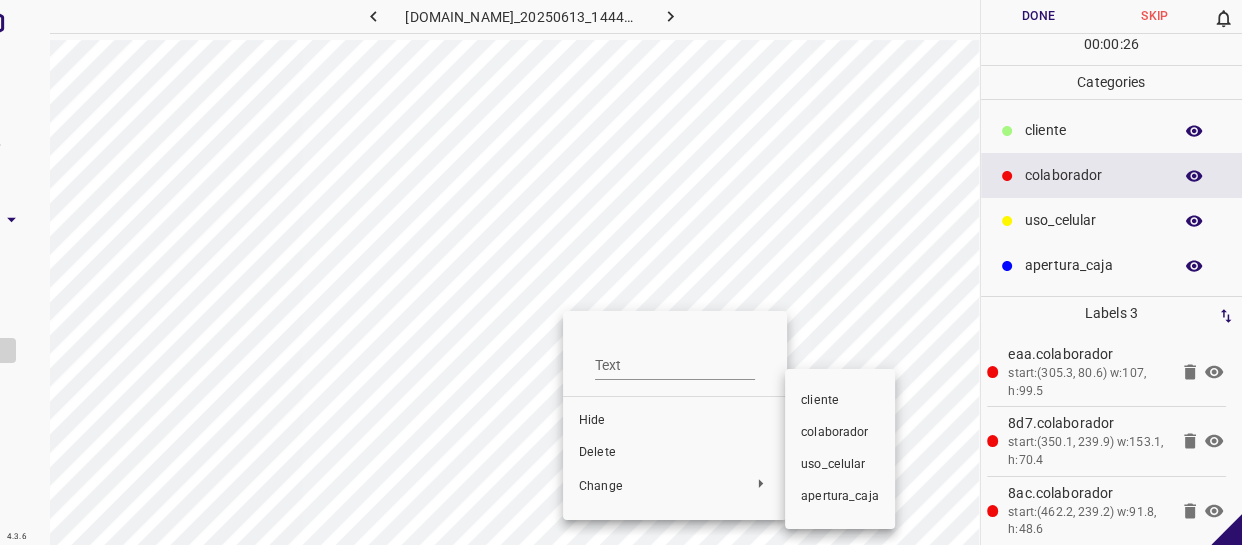 click on "​​cliente colaborador uso_celular apertura_caja" at bounding box center [840, 449] 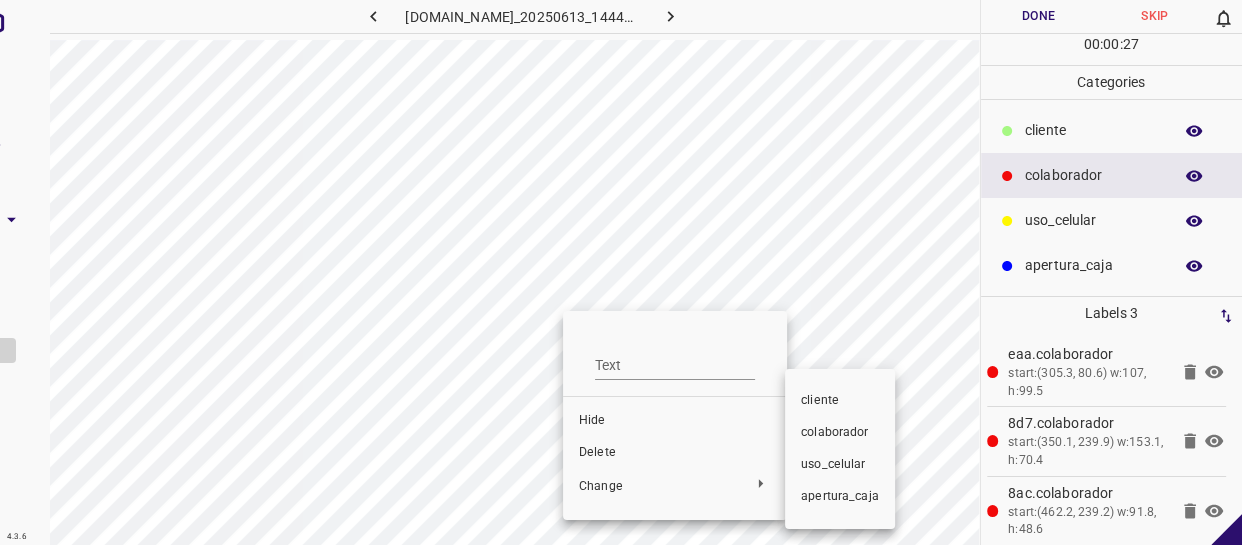 click on "​​cliente" at bounding box center [840, 401] 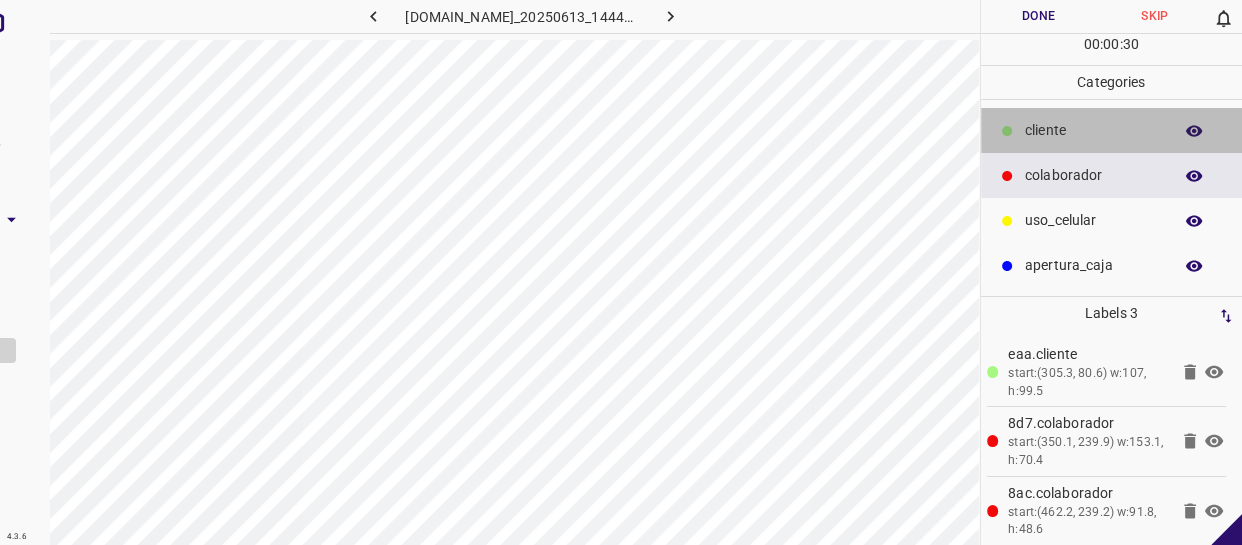 click on "​​cliente" at bounding box center (1093, 130) 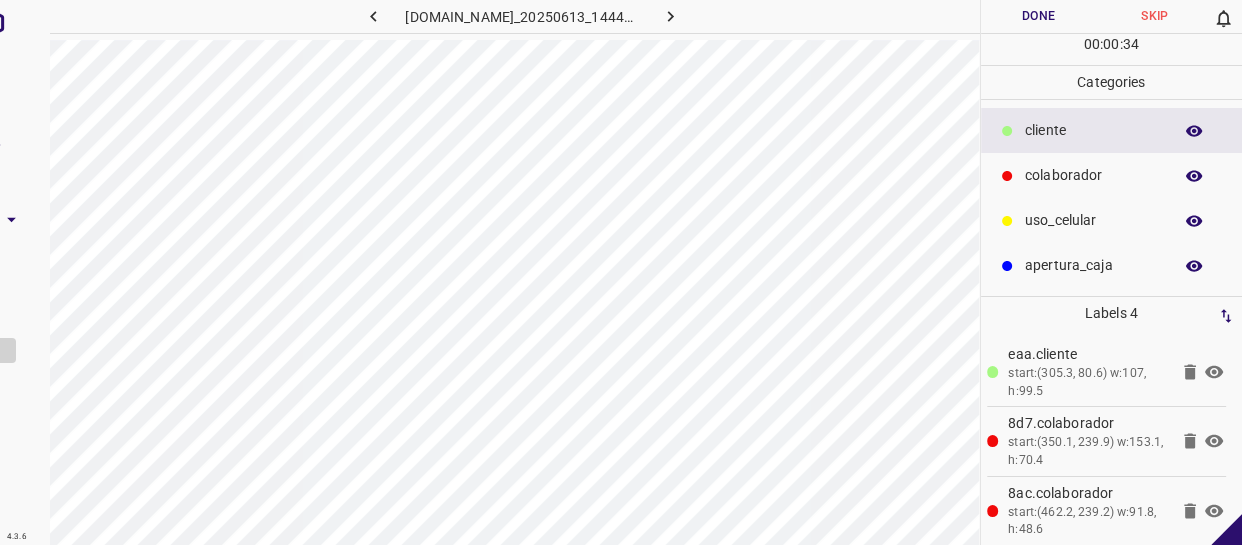 scroll, scrollTop: 77, scrollLeft: 0, axis: vertical 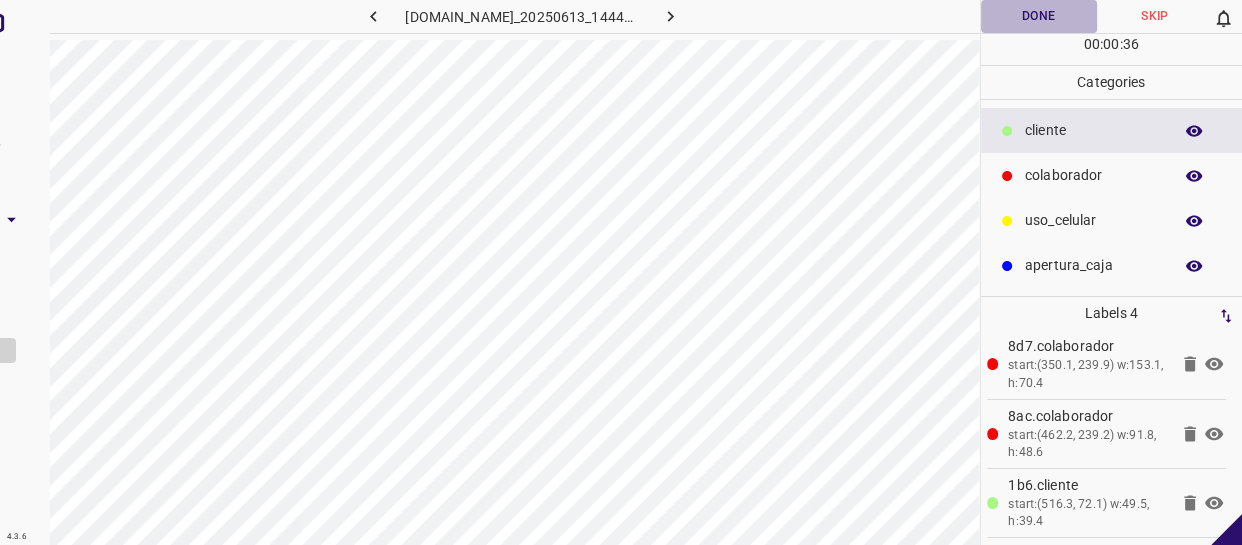 click on "Done" at bounding box center [1039, 16] 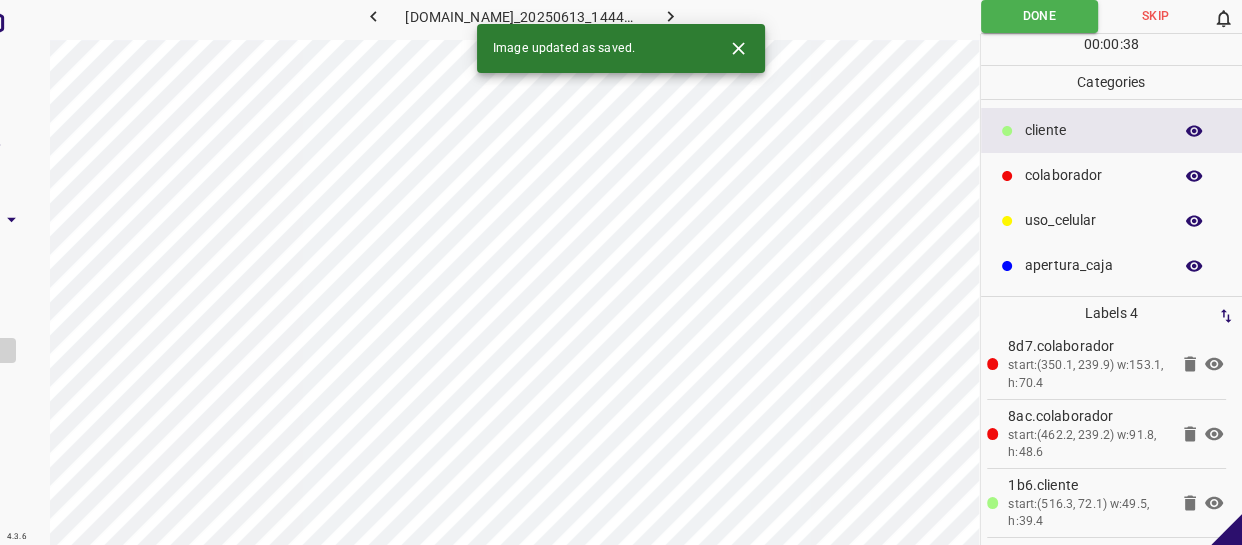 click at bounding box center (670, 16) 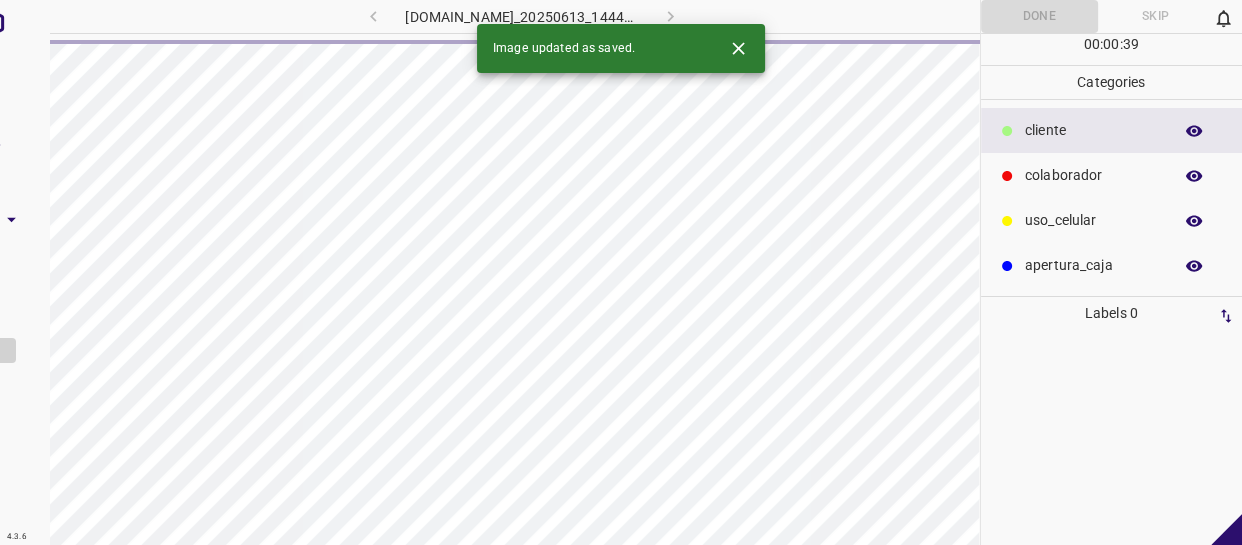 scroll, scrollTop: 0, scrollLeft: 0, axis: both 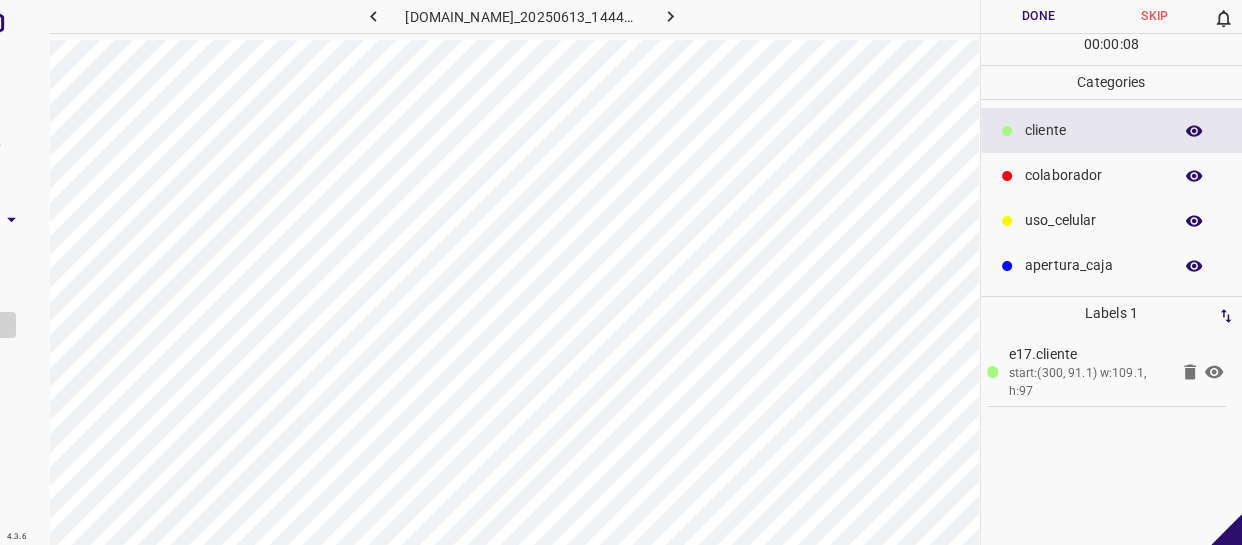 drag, startPoint x: 1077, startPoint y: 178, endPoint x: 1013, endPoint y: 196, distance: 66.48308 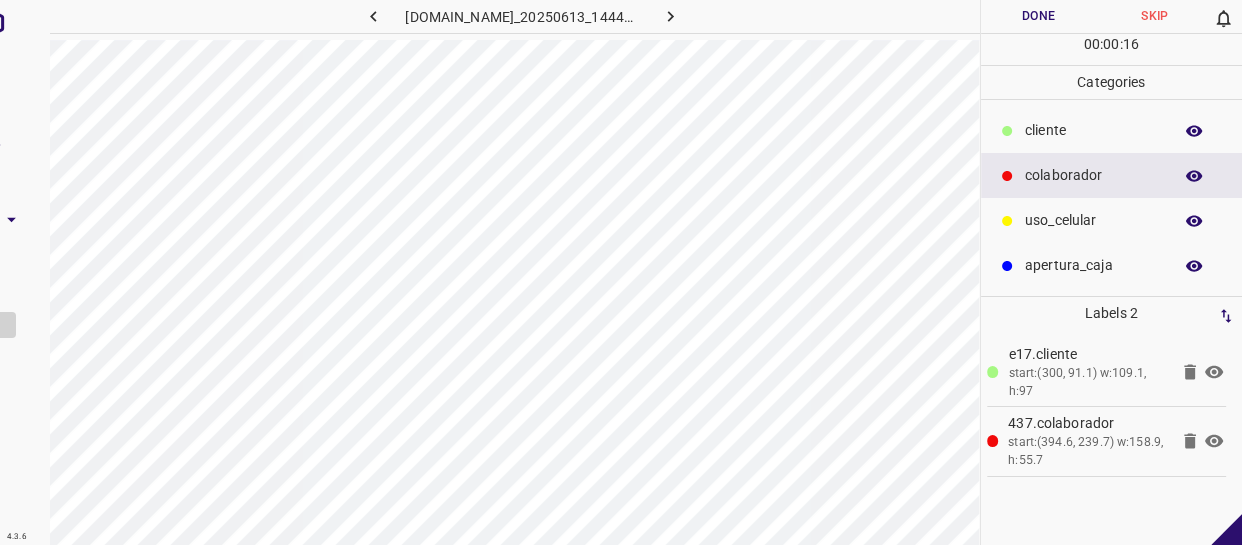 click on "Done" at bounding box center (1039, 16) 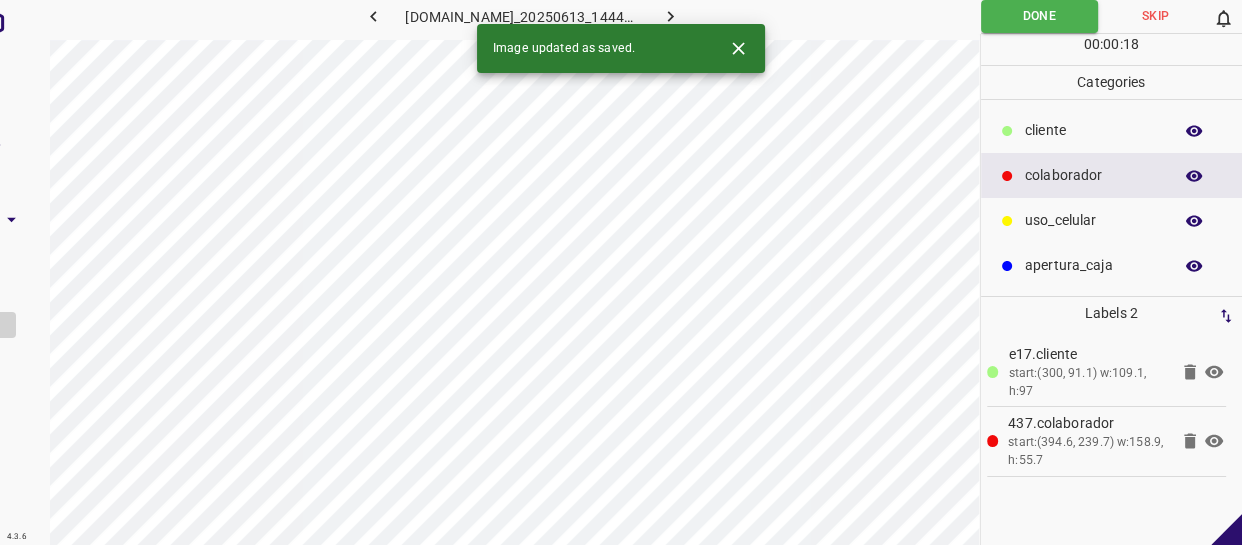 click 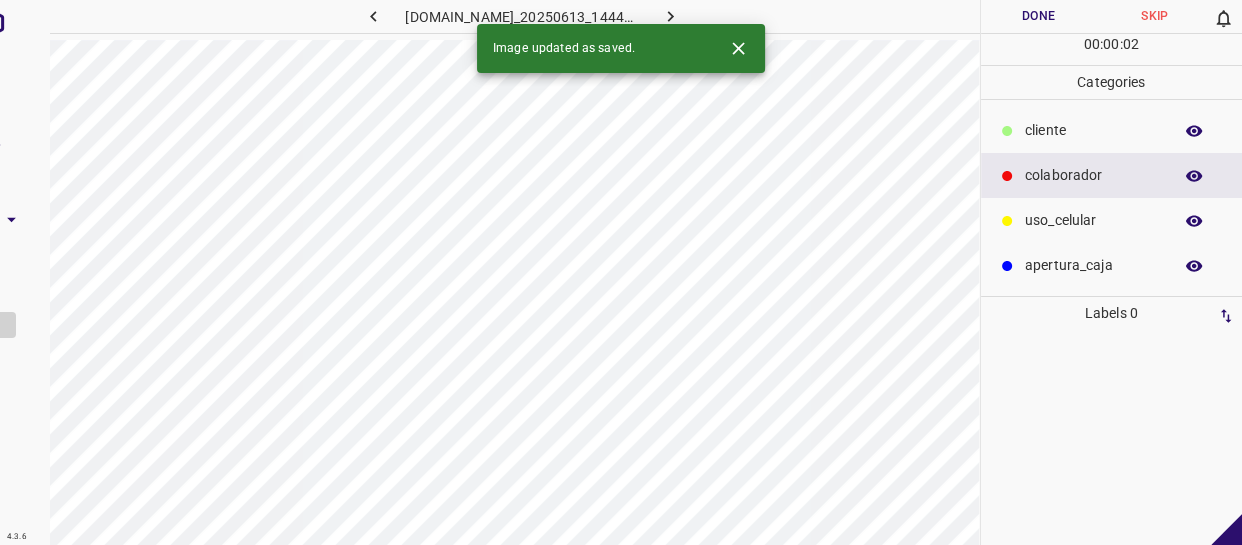 drag, startPoint x: 1078, startPoint y: 142, endPoint x: 989, endPoint y: 170, distance: 93.30059 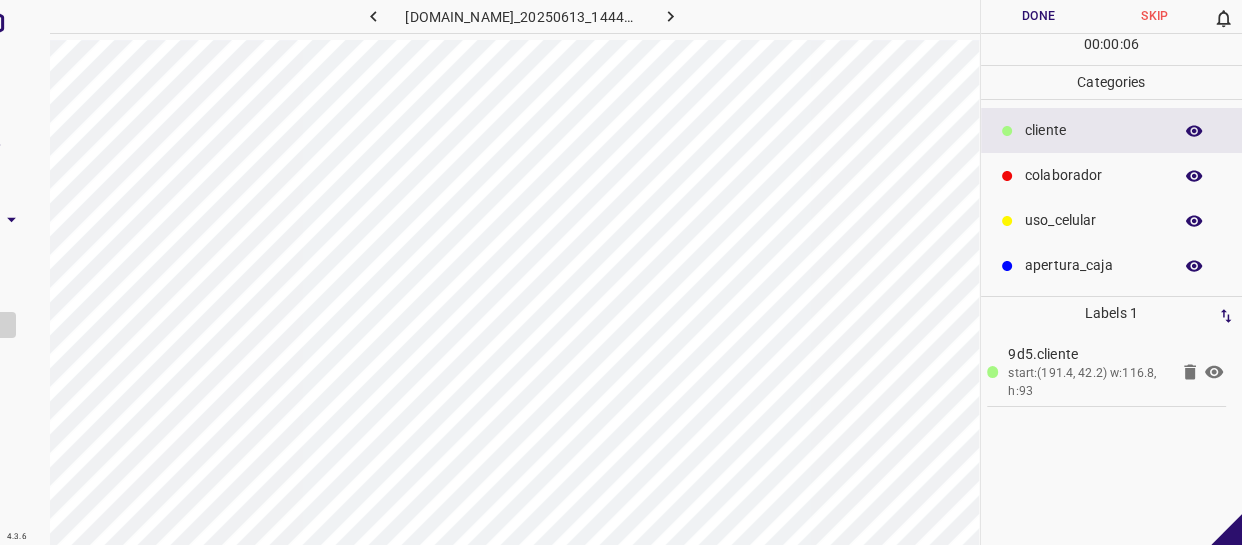 drag, startPoint x: 1067, startPoint y: 233, endPoint x: 993, endPoint y: 262, distance: 79.47956 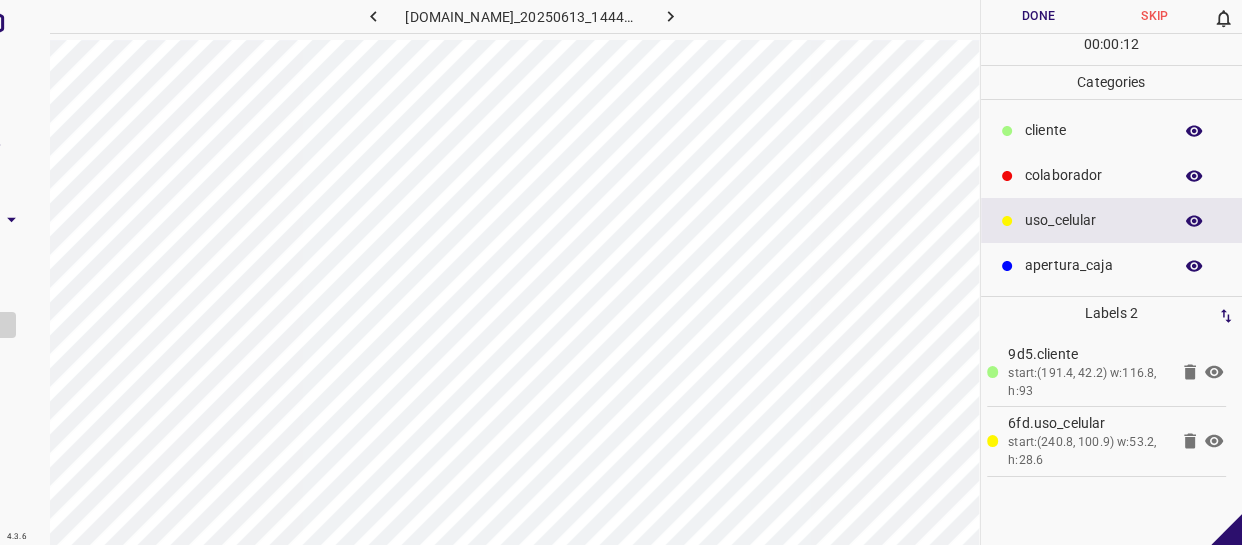 drag, startPoint x: 1070, startPoint y: 180, endPoint x: 979, endPoint y: 213, distance: 96.79876 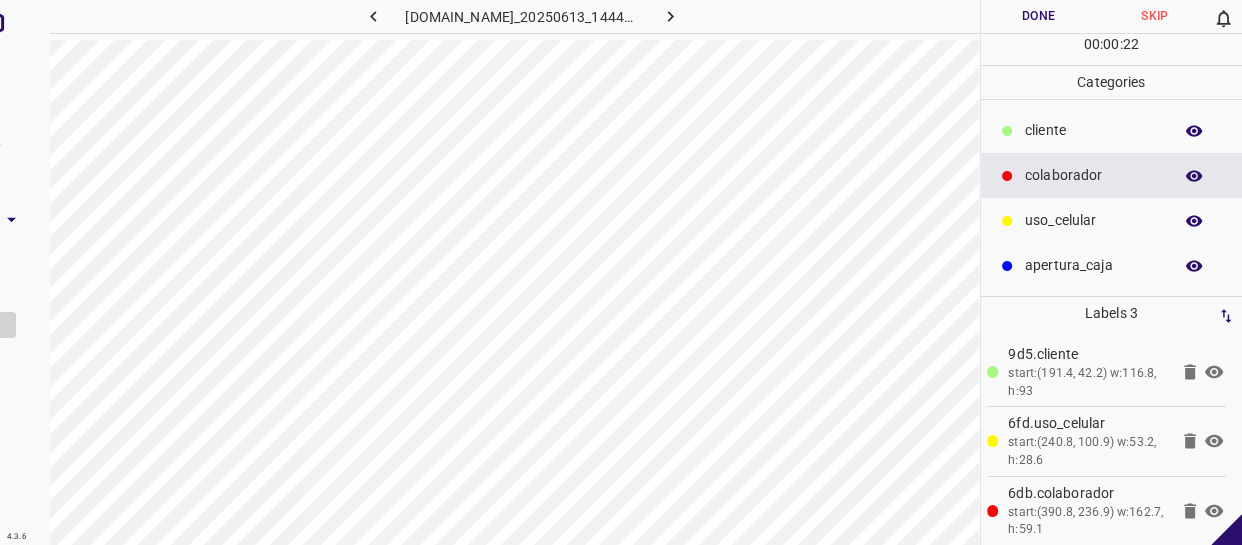 click on "Done" at bounding box center (1039, 16) 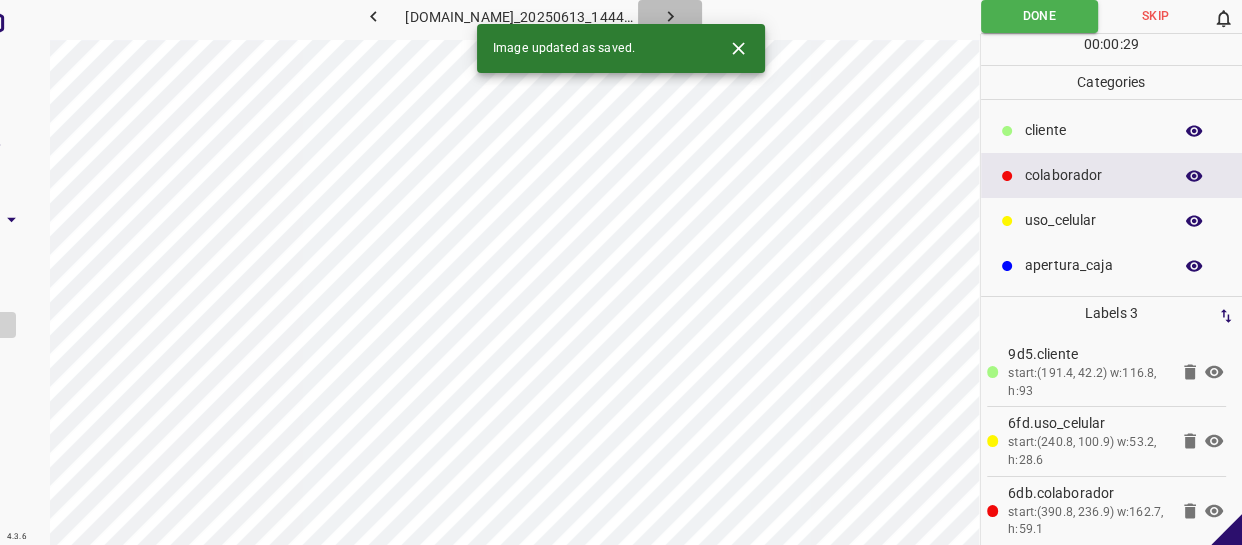 click at bounding box center [670, 16] 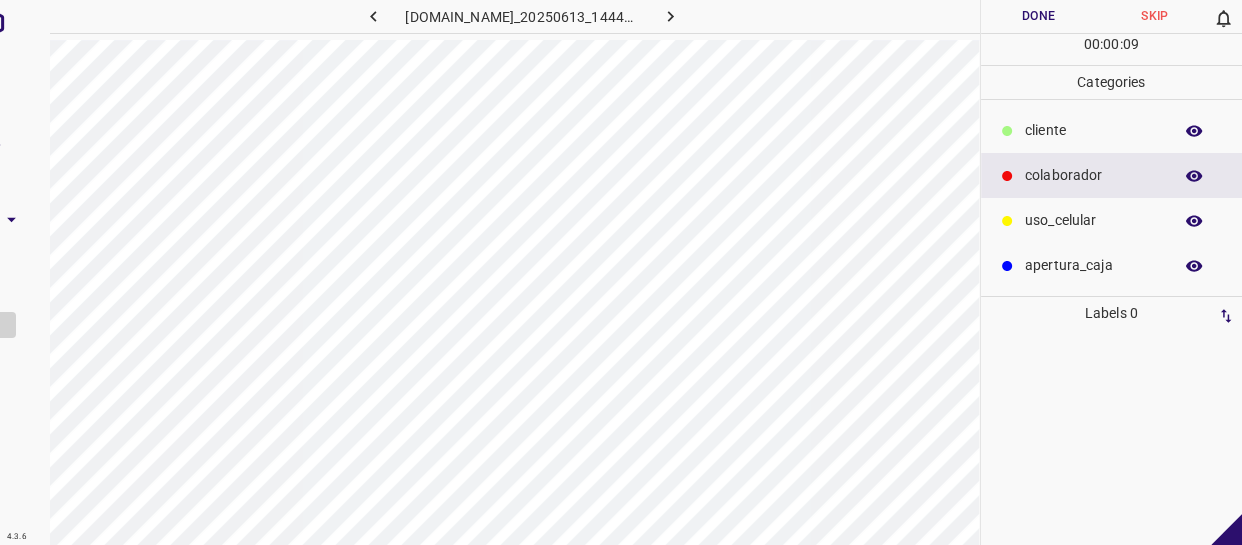 drag, startPoint x: 1062, startPoint y: 132, endPoint x: 1030, endPoint y: 135, distance: 32.140316 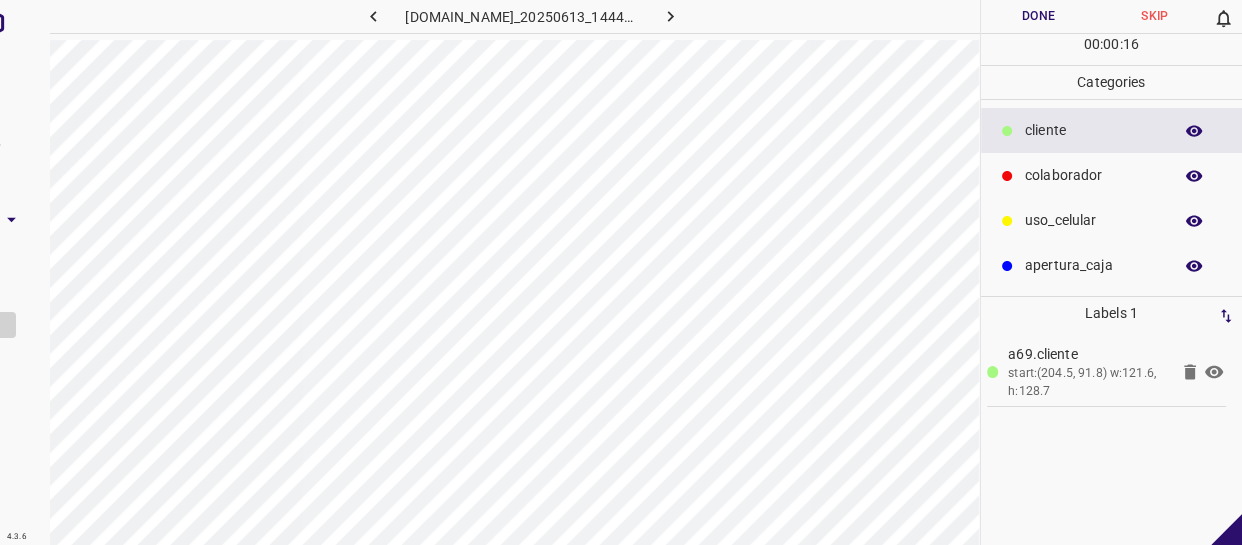 drag, startPoint x: 1095, startPoint y: 226, endPoint x: 990, endPoint y: 234, distance: 105.30432 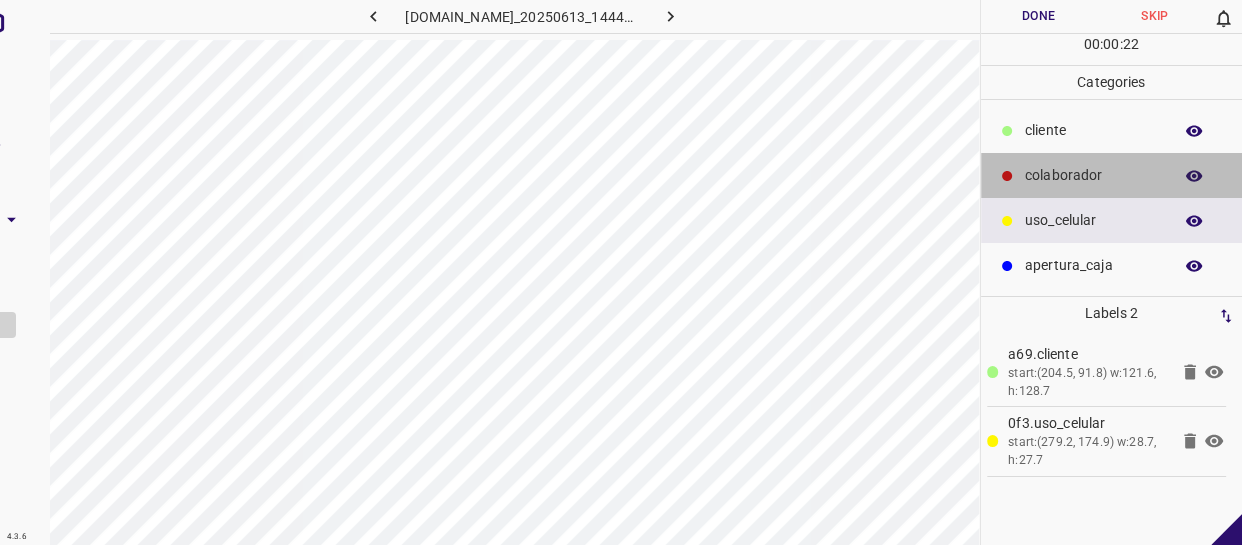 drag, startPoint x: 1049, startPoint y: 160, endPoint x: 984, endPoint y: 176, distance: 66.94027 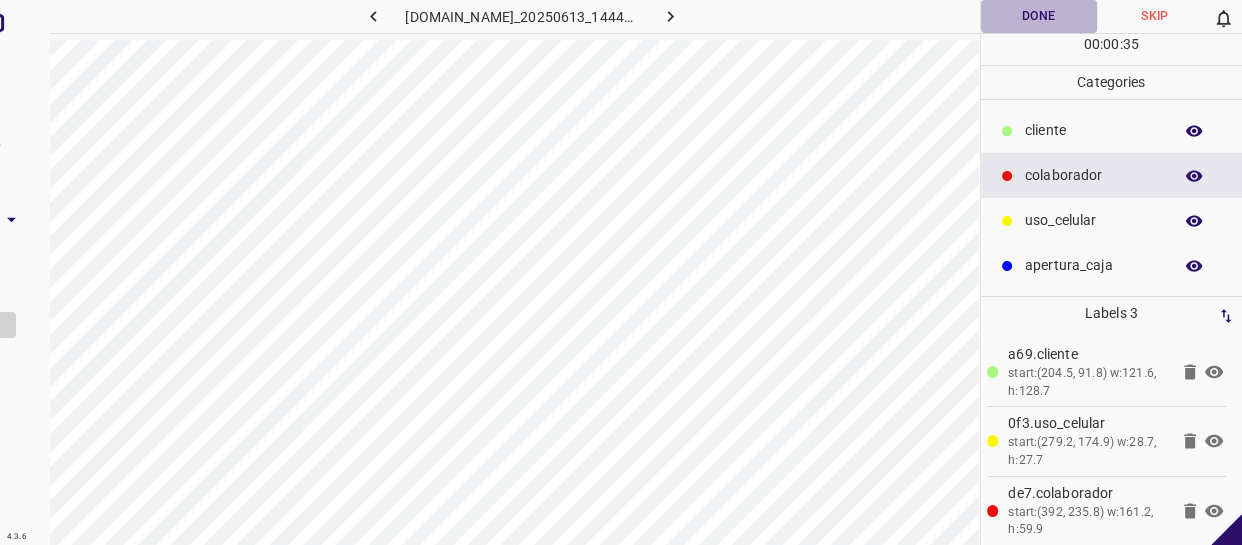 click on "Done" at bounding box center [1039, 16] 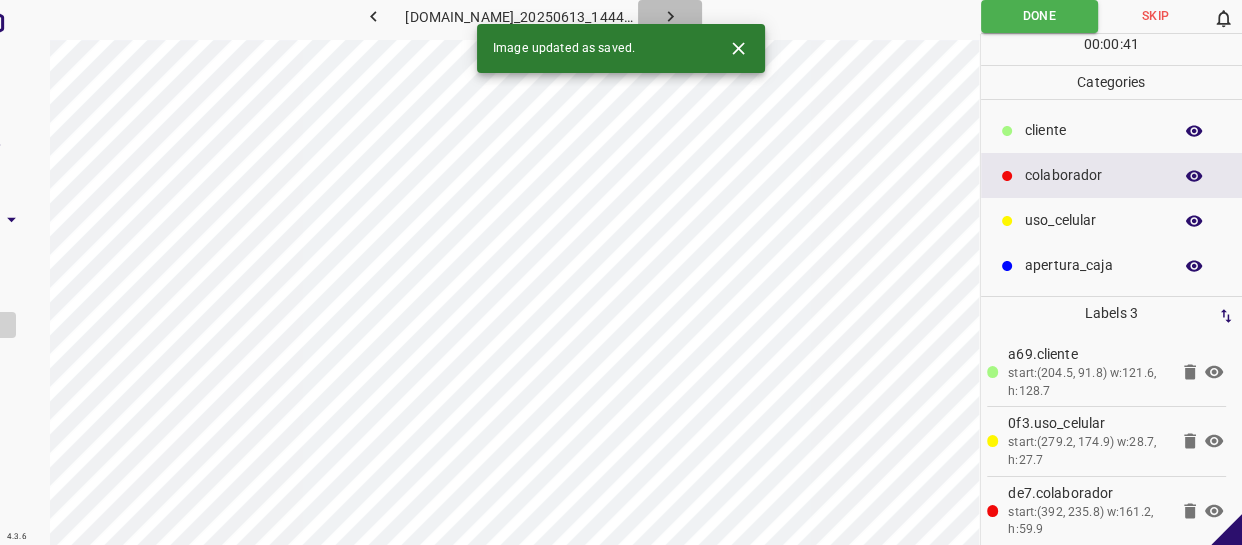 click at bounding box center [670, 16] 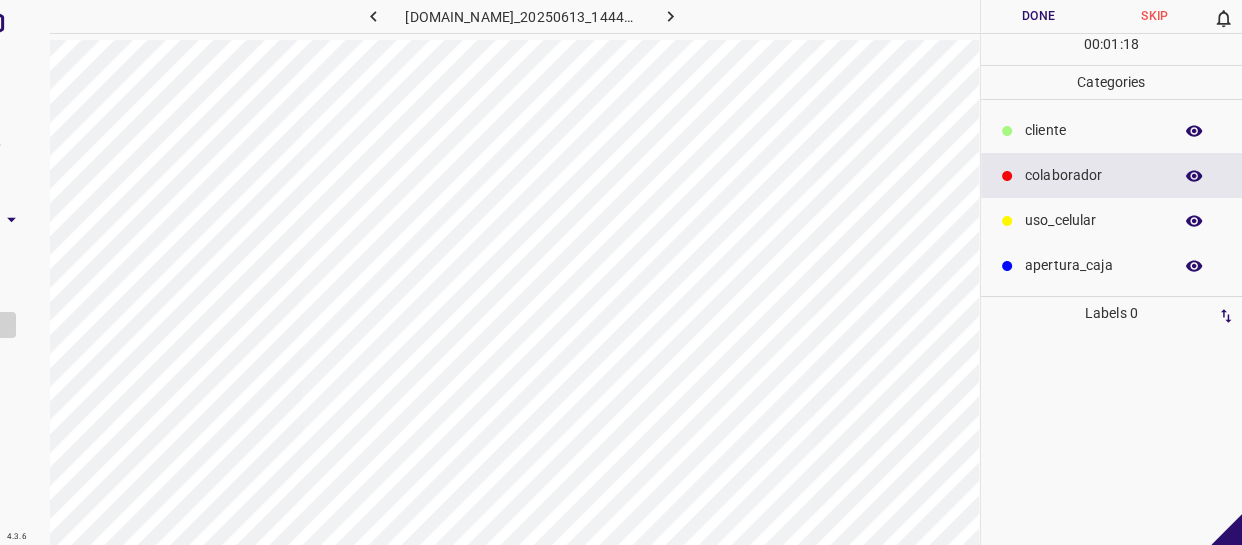 drag, startPoint x: 1097, startPoint y: 136, endPoint x: 1009, endPoint y: 120, distance: 89.44272 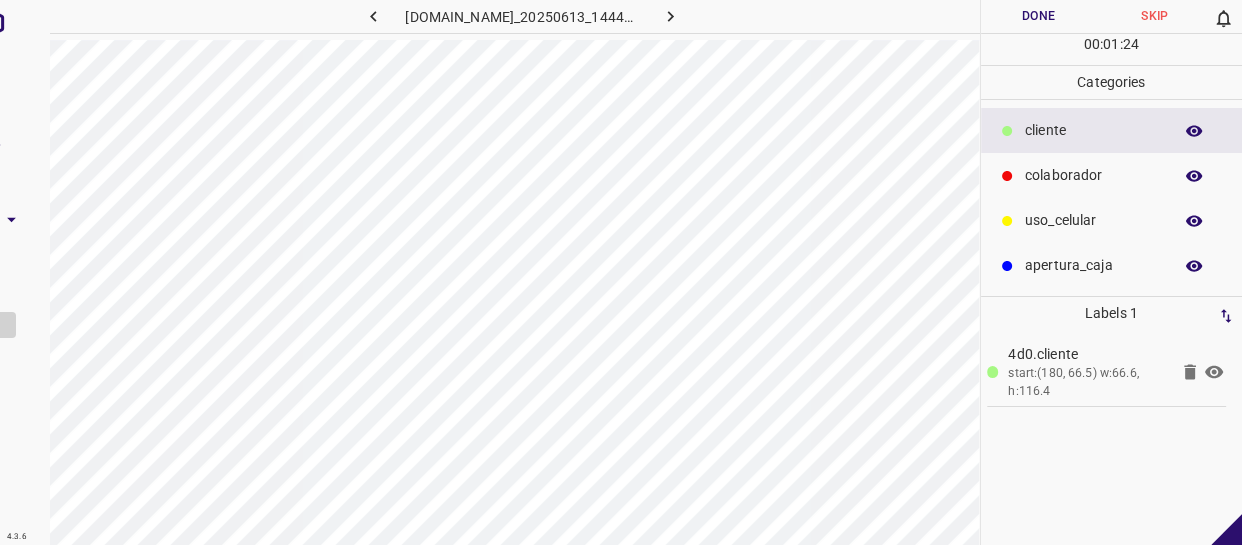 drag, startPoint x: 1085, startPoint y: 174, endPoint x: 1066, endPoint y: 172, distance: 19.104973 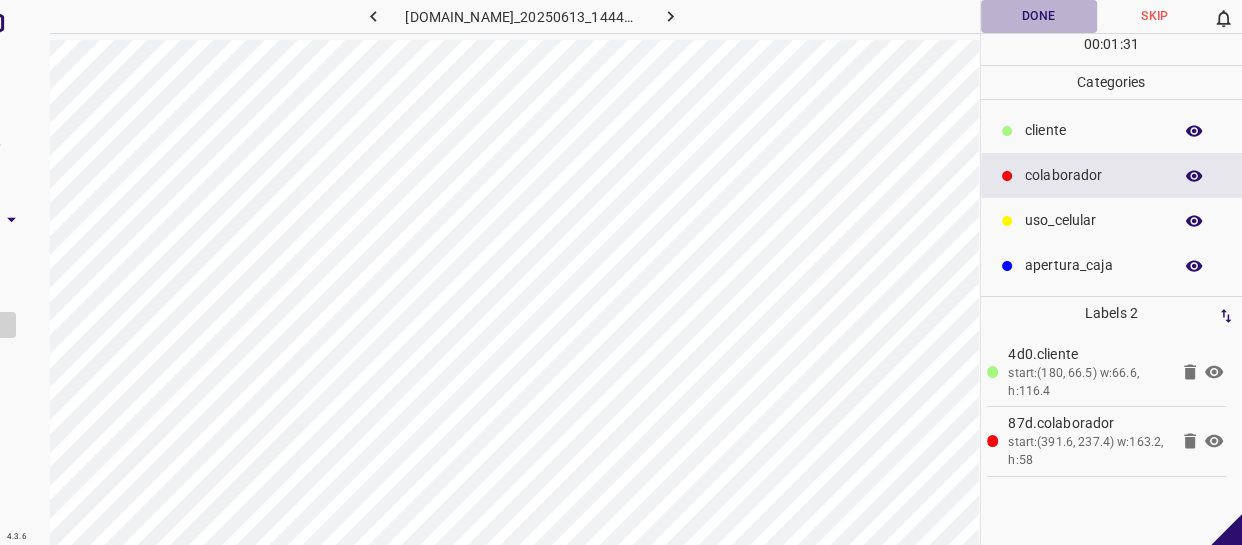 click on "Done" at bounding box center (1039, 16) 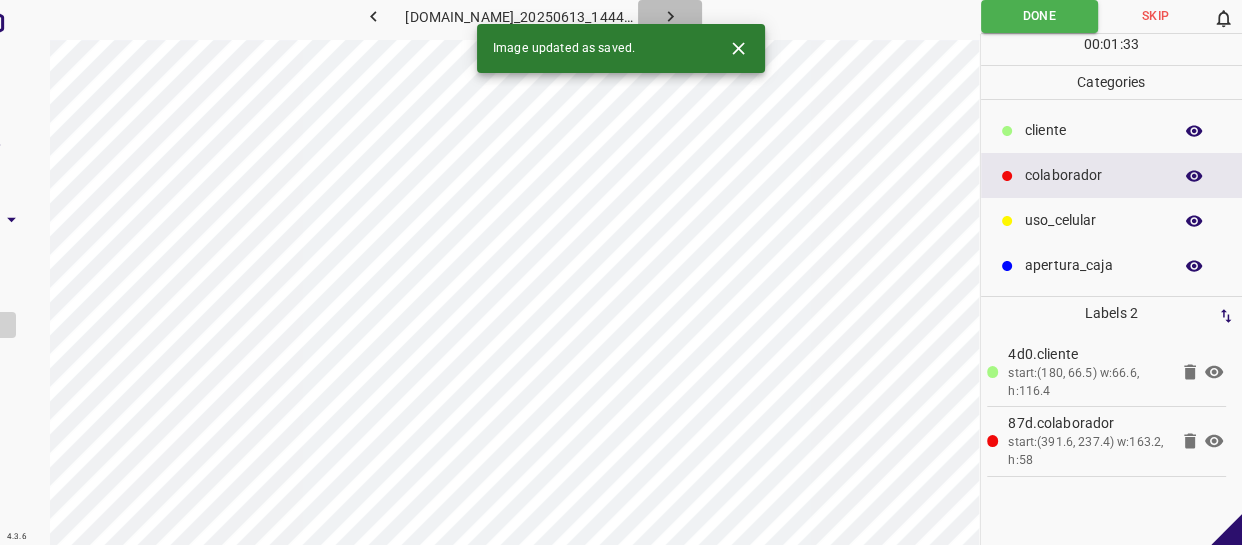 click at bounding box center [670, 16] 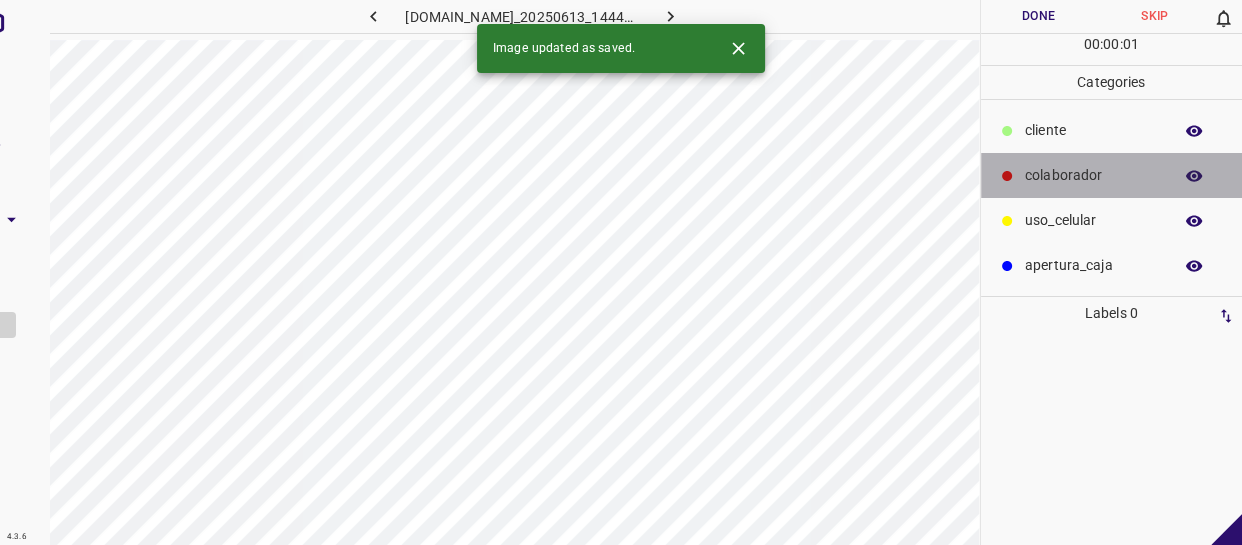 click on "colaborador" at bounding box center [1093, 175] 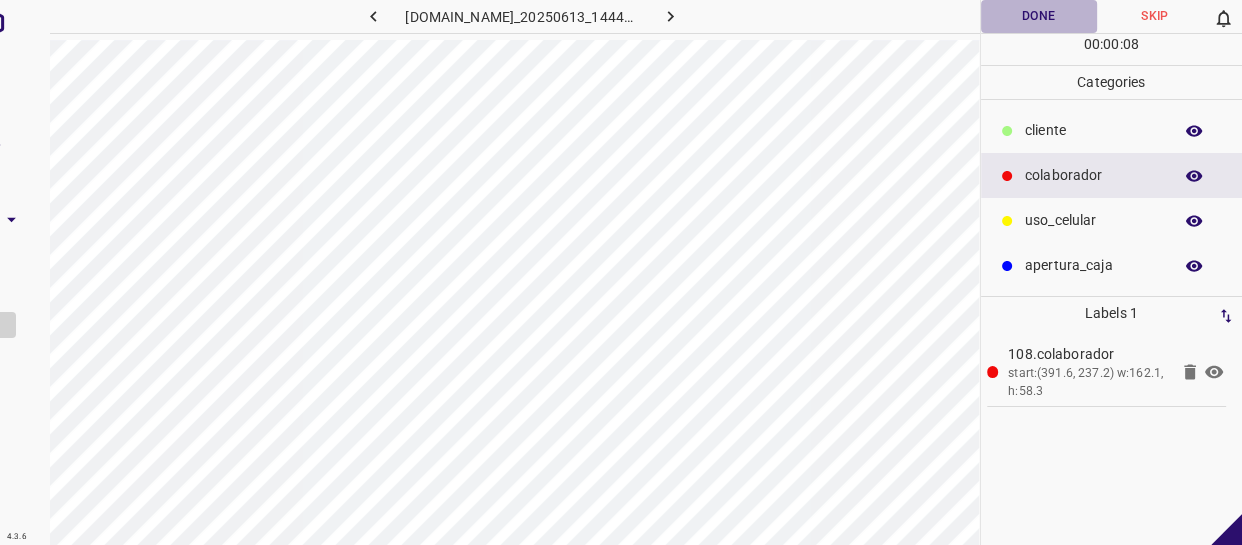 click on "Done" at bounding box center [1039, 16] 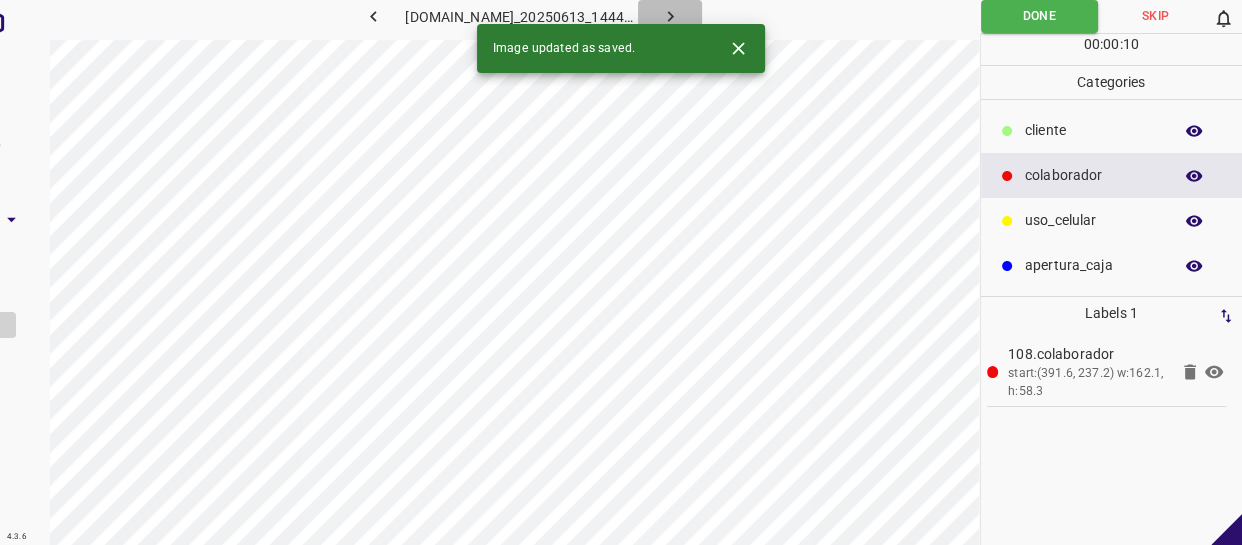 click at bounding box center [670, 16] 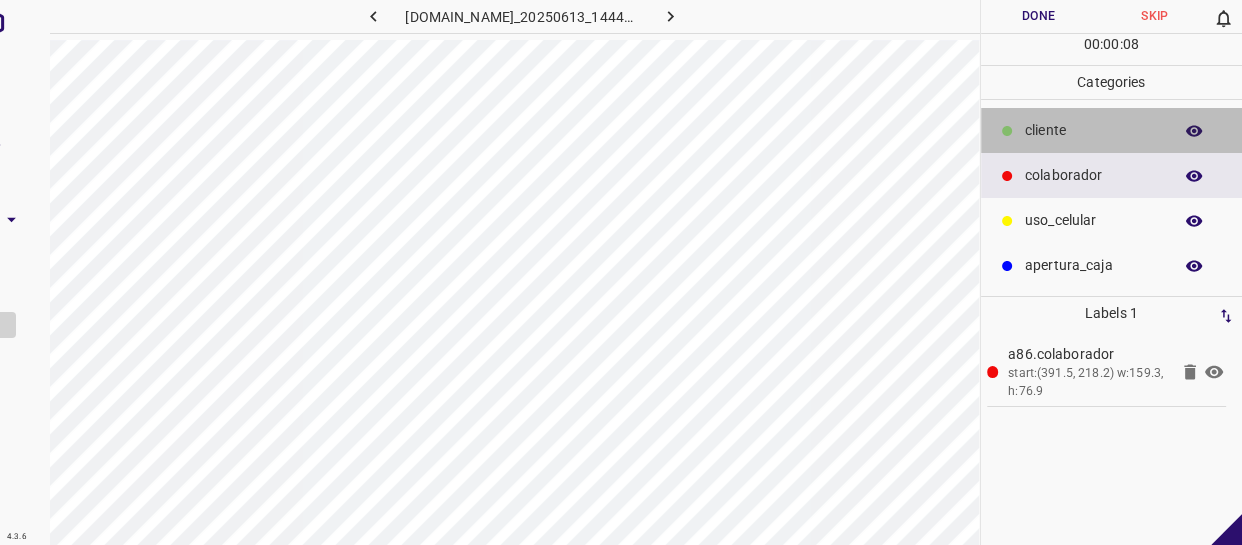 drag, startPoint x: 1085, startPoint y: 136, endPoint x: 1030, endPoint y: 143, distance: 55.443665 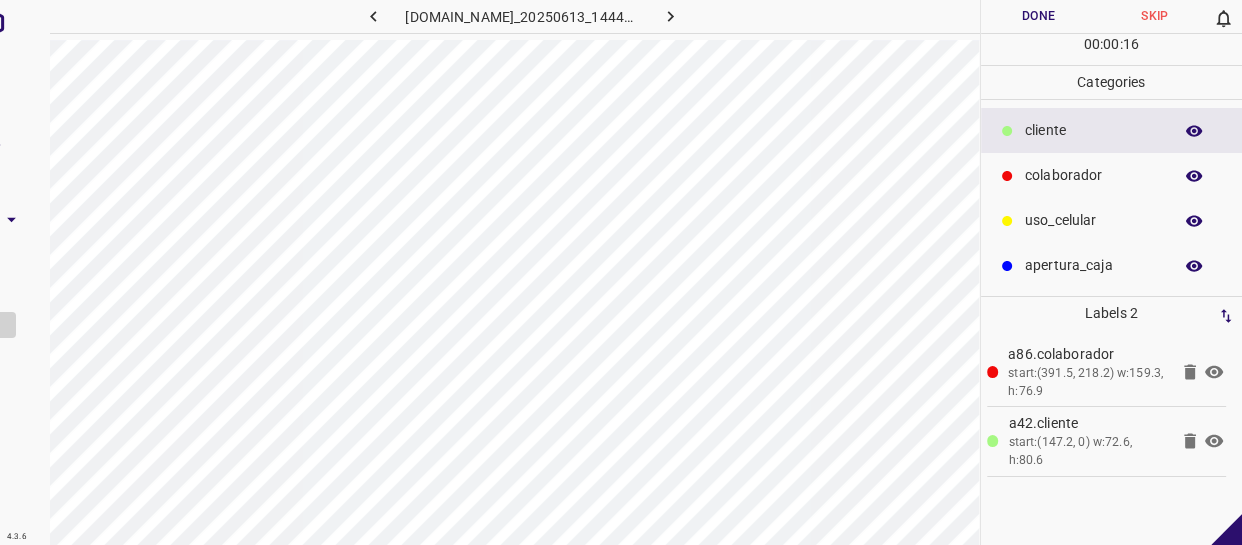 click on "Done" at bounding box center (1039, 16) 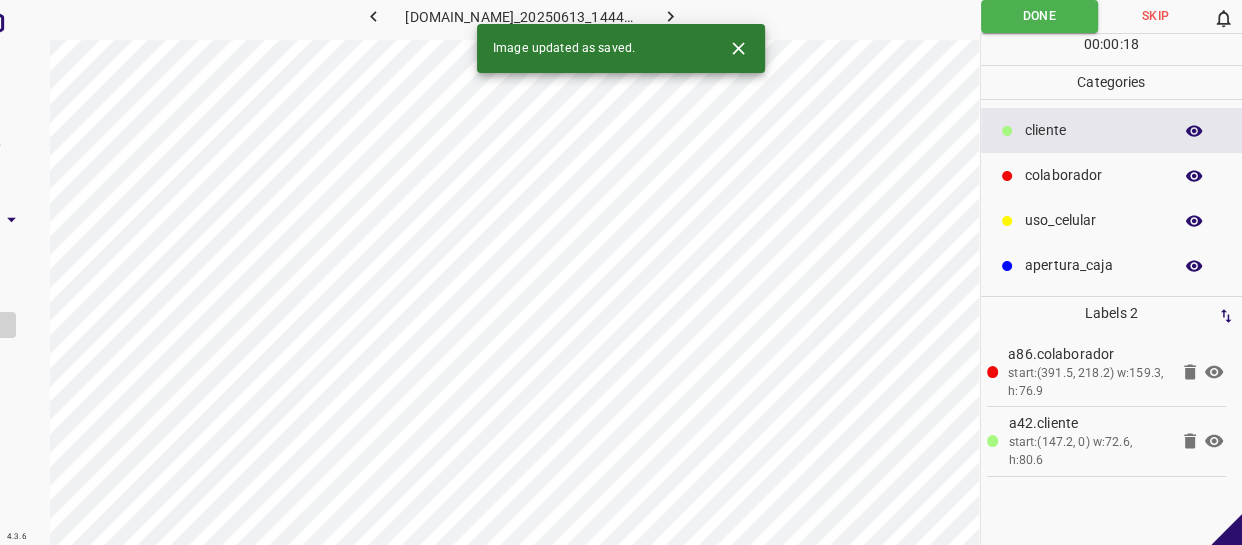 click 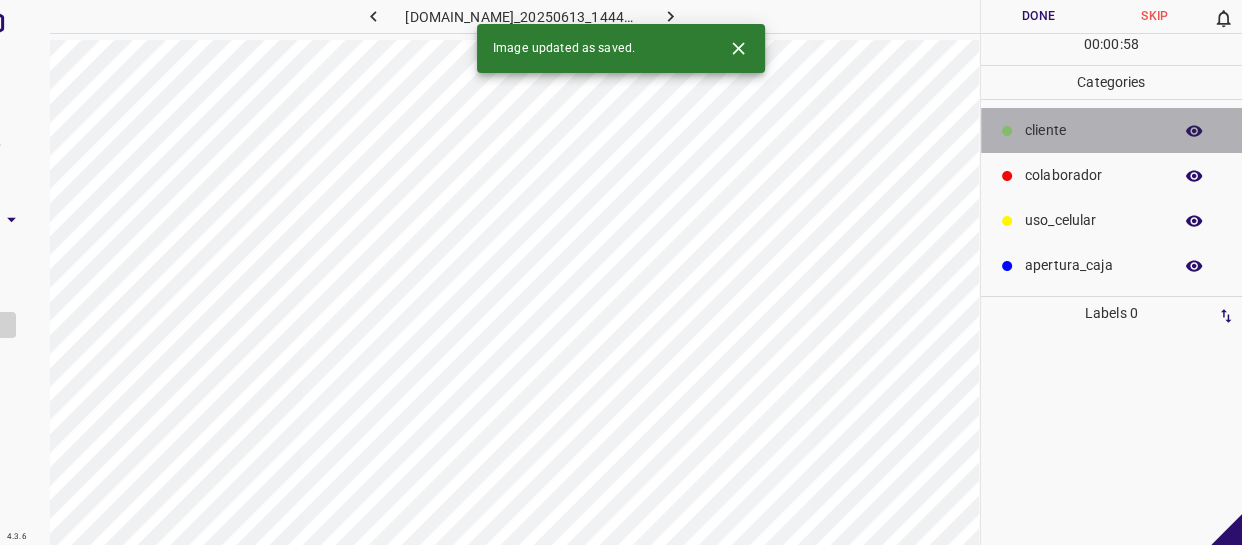 click on "​​cliente" at bounding box center [1112, 130] 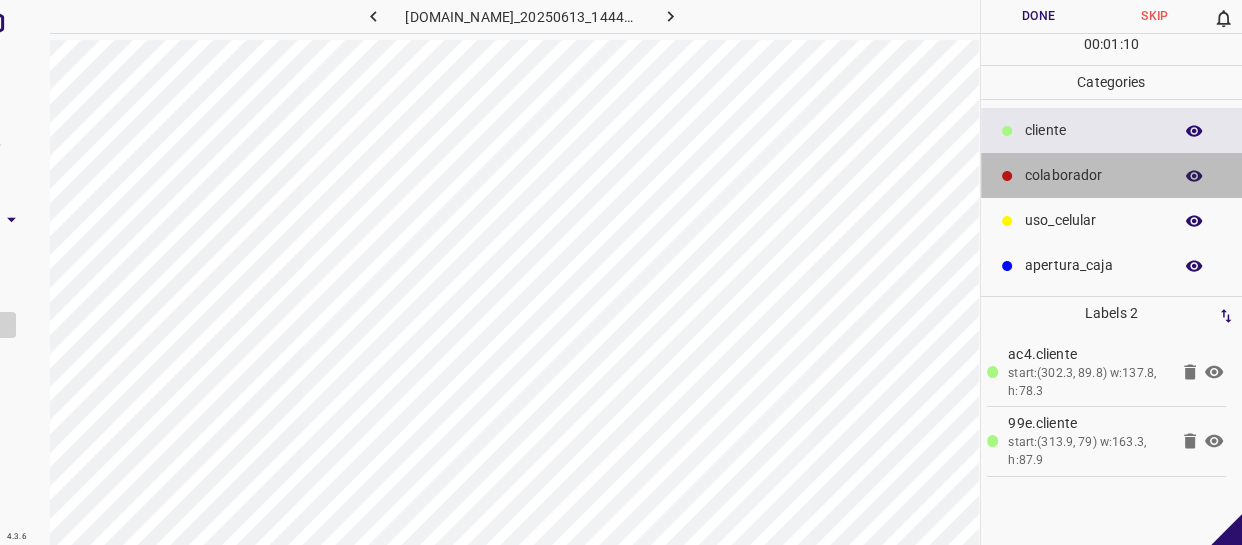 click on "colaborador" at bounding box center [1093, 175] 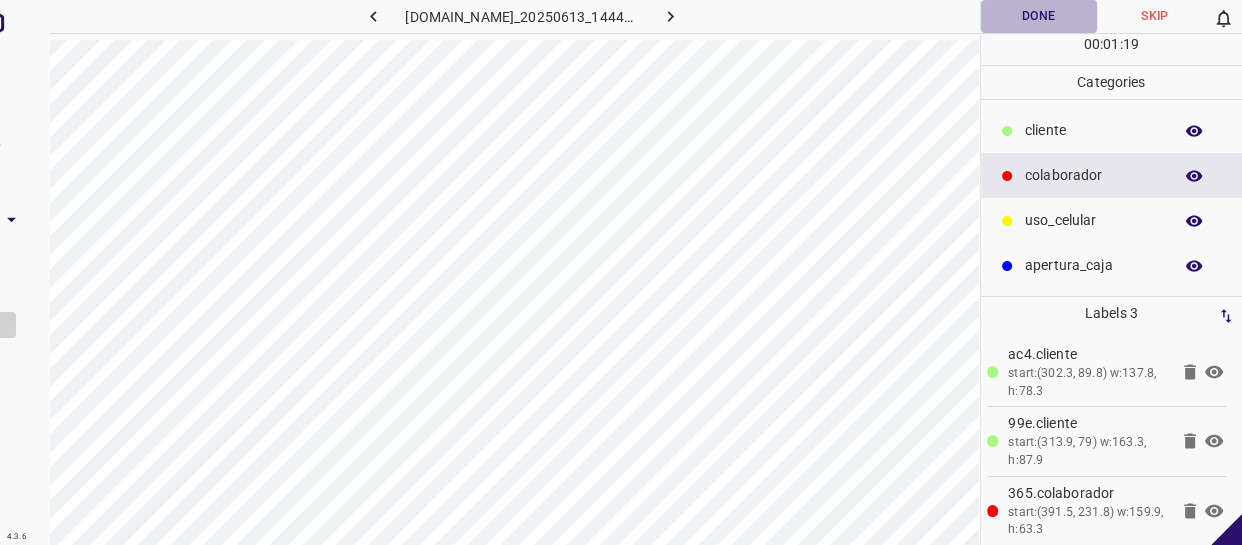 click on "Done" at bounding box center (1039, 16) 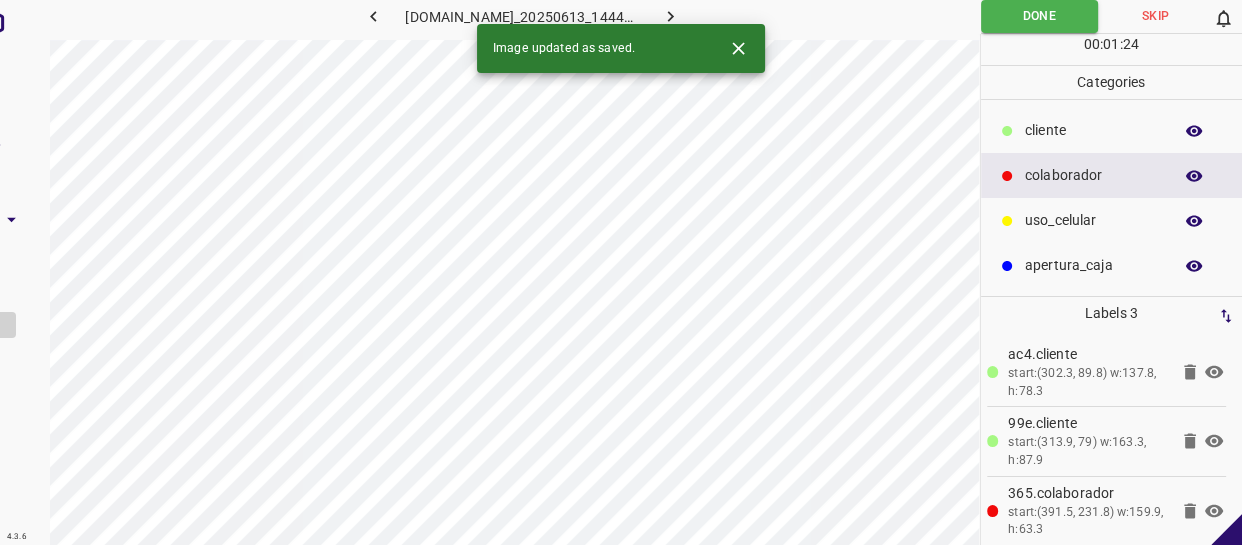 click 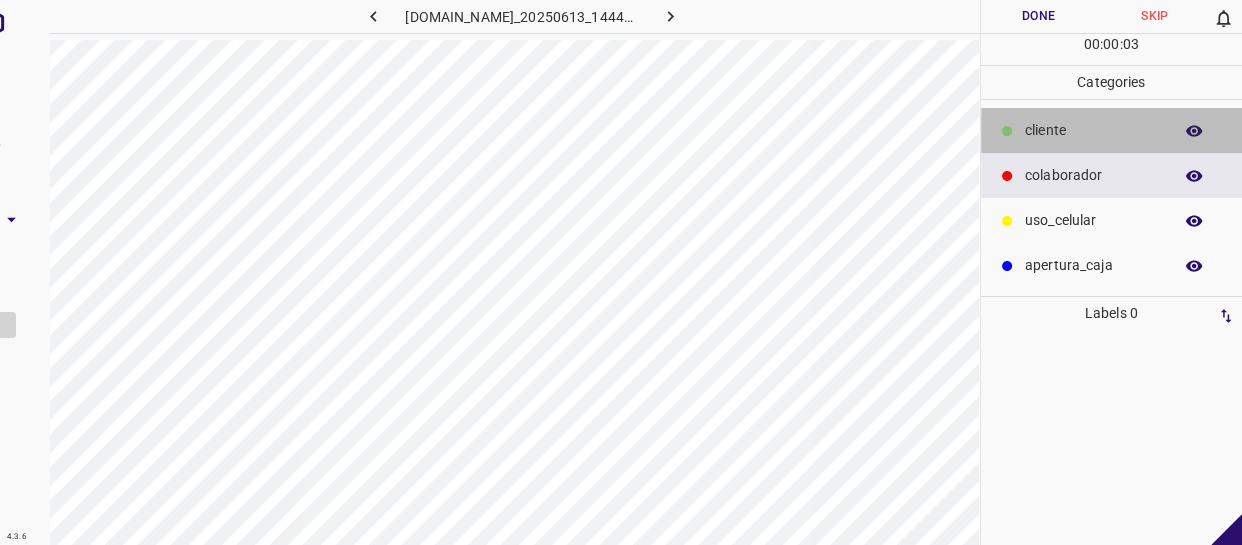 click on "​​cliente" at bounding box center (1112, 130) 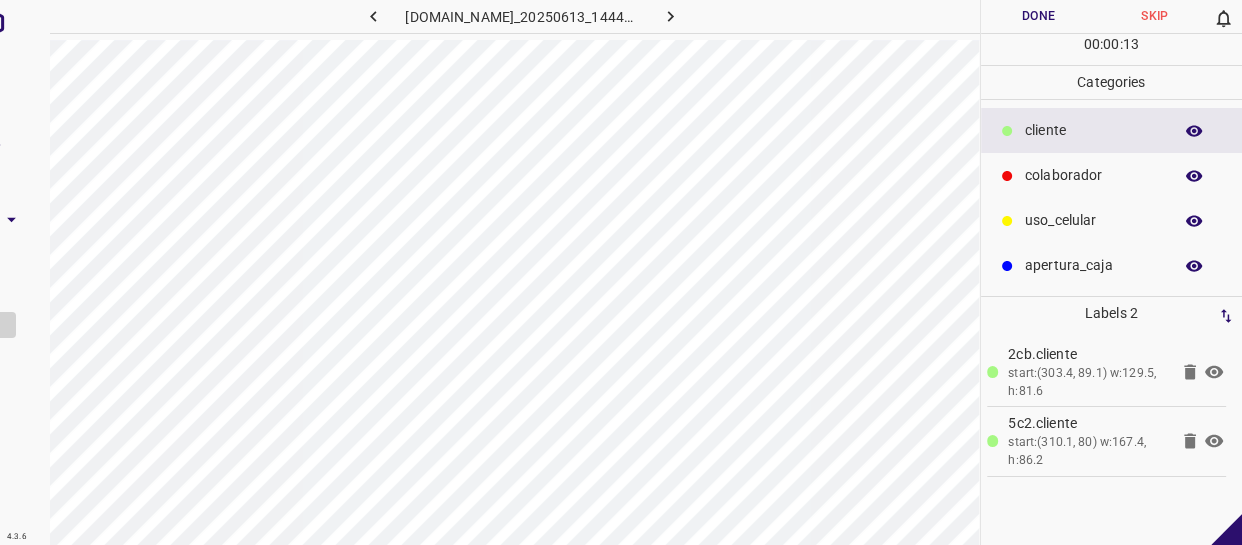drag, startPoint x: 1044, startPoint y: 175, endPoint x: 1029, endPoint y: 180, distance: 15.811388 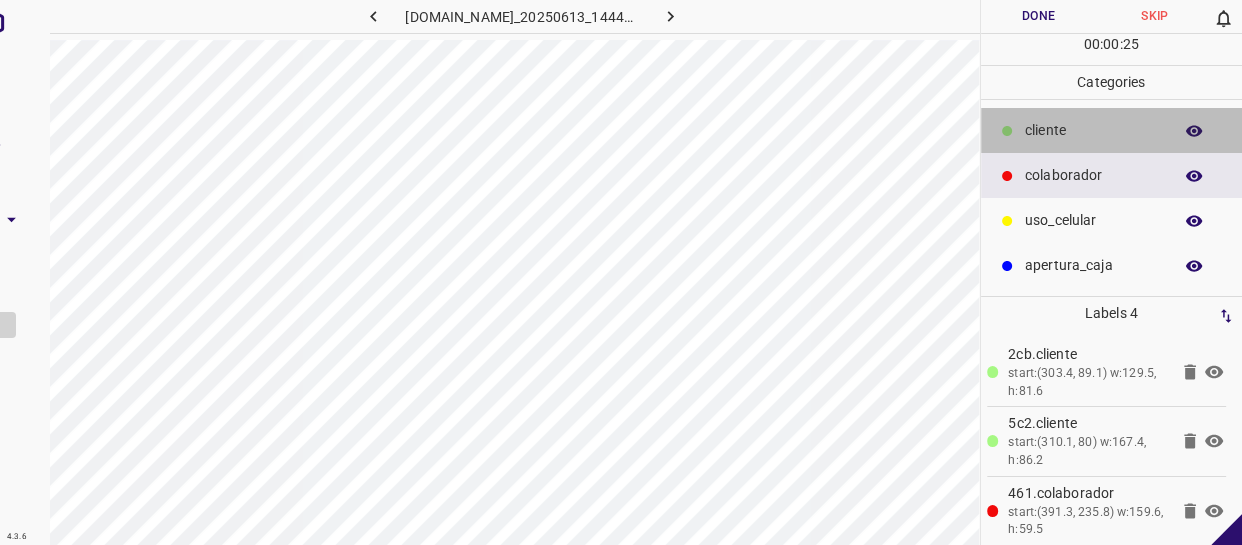 click on "​​cliente" at bounding box center [1112, 130] 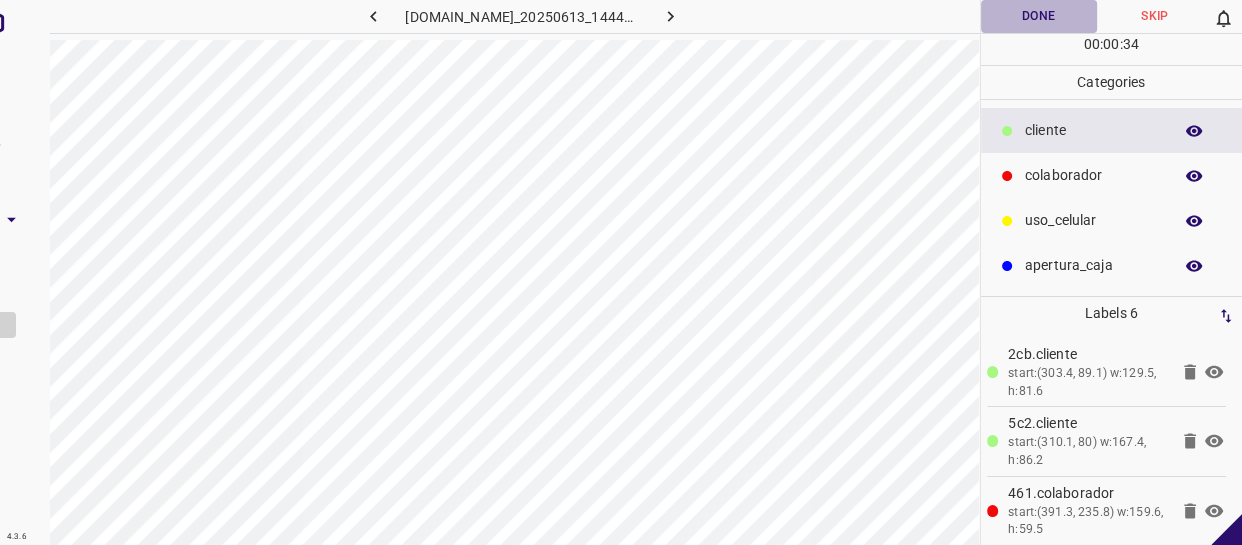 click on "Done" at bounding box center [1039, 16] 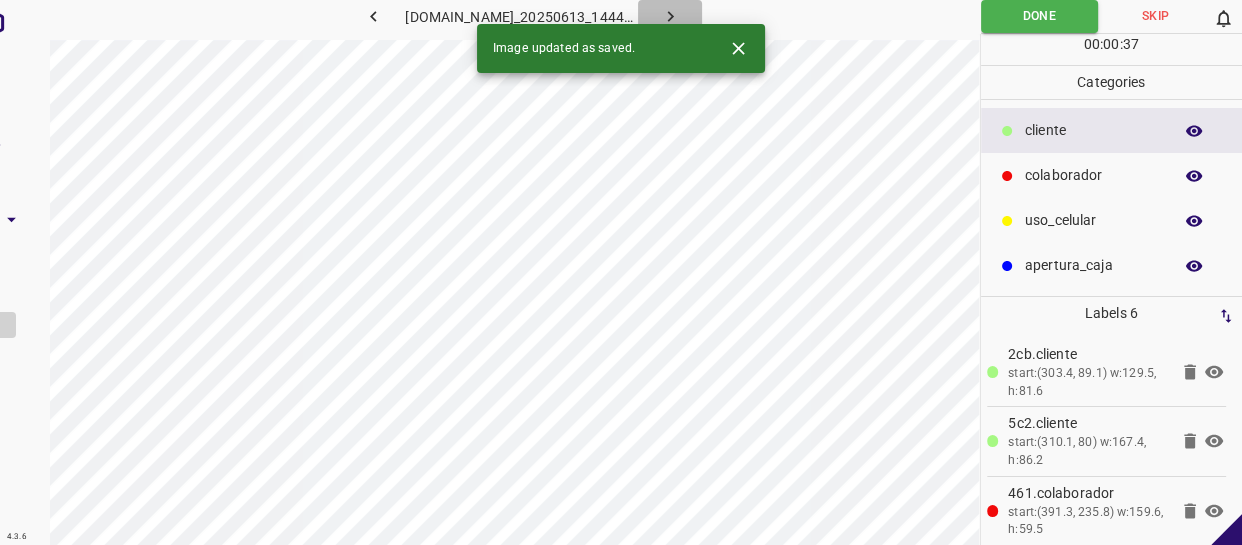 click 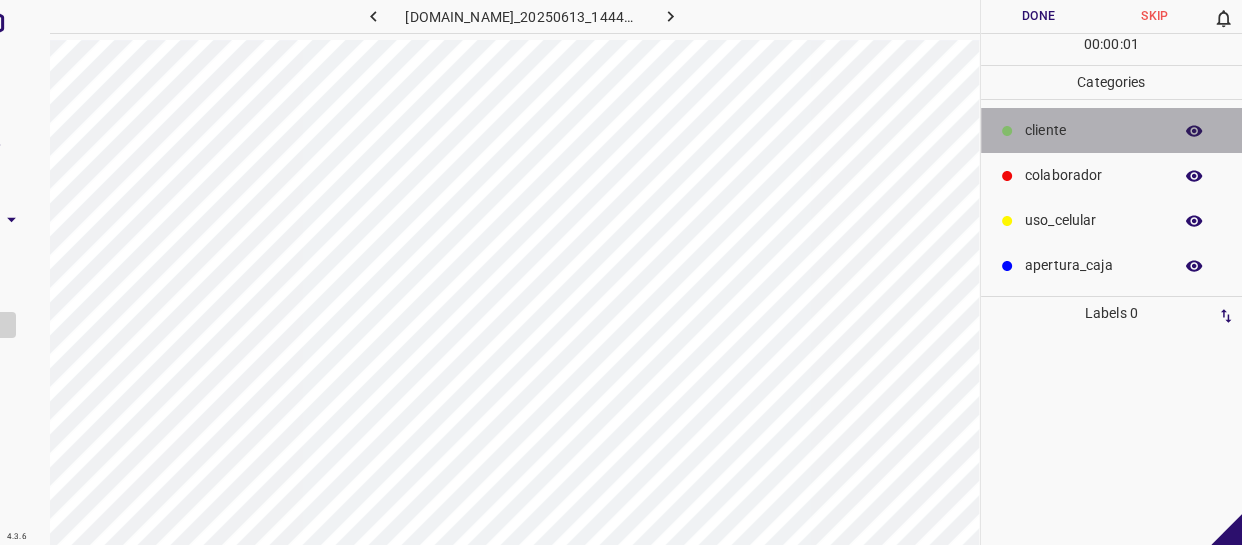 drag, startPoint x: 1075, startPoint y: 145, endPoint x: 1051, endPoint y: 143, distance: 24.083189 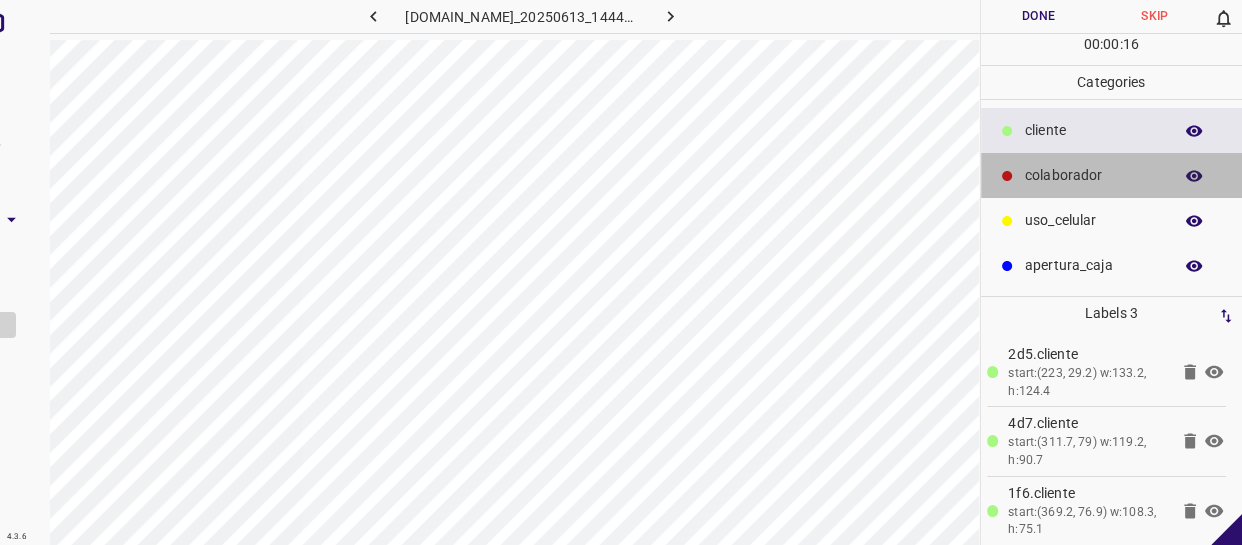 drag, startPoint x: 1124, startPoint y: 194, endPoint x: 1105, endPoint y: 200, distance: 19.924858 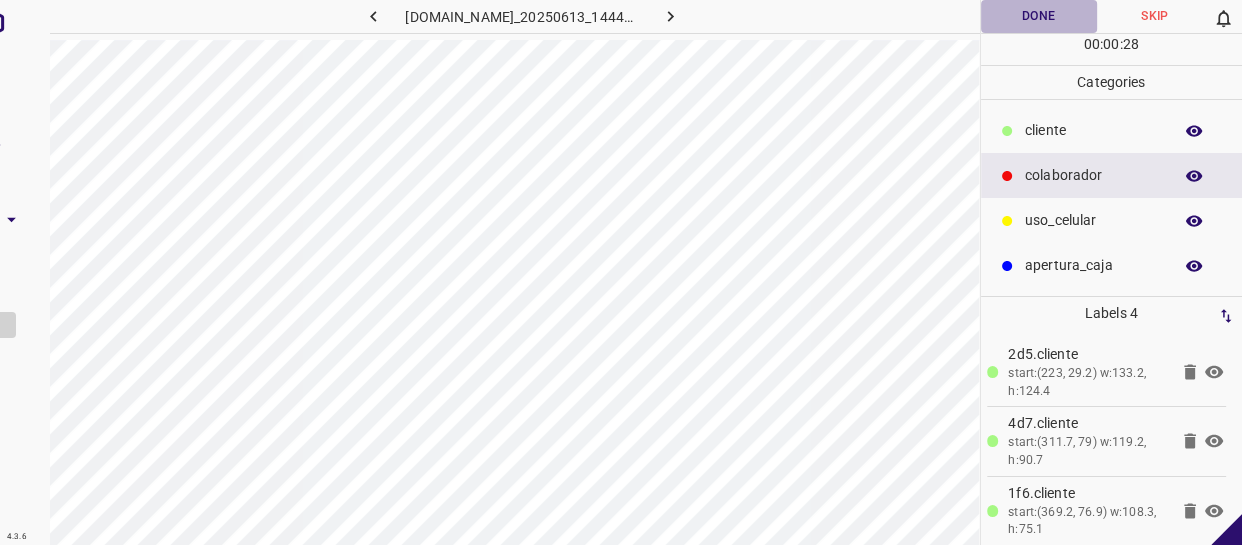 click on "Done" at bounding box center [1039, 16] 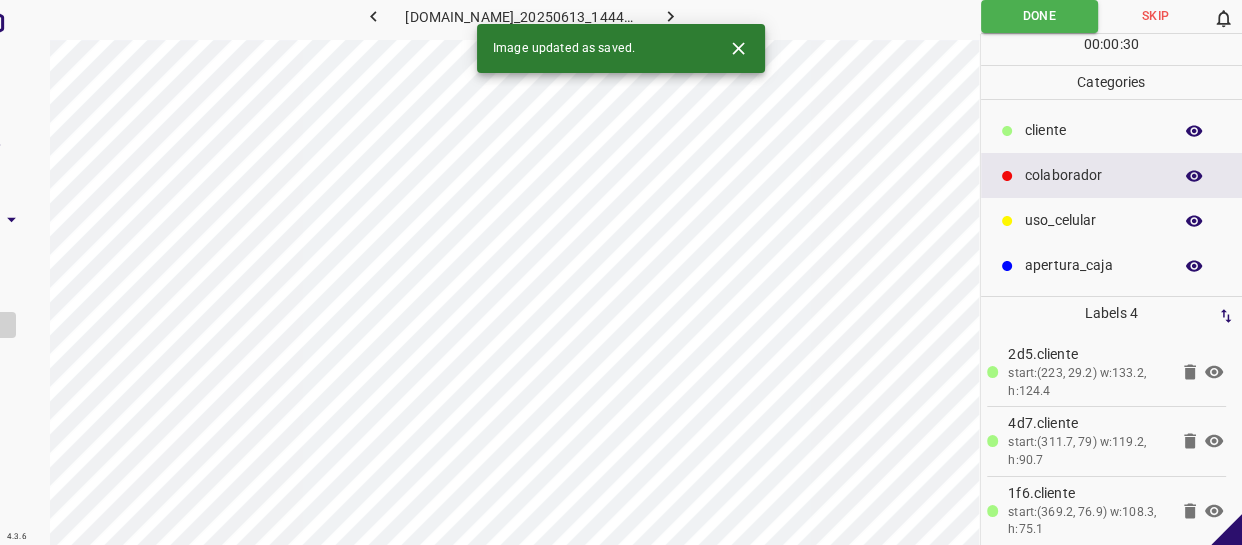 scroll, scrollTop: 77, scrollLeft: 0, axis: vertical 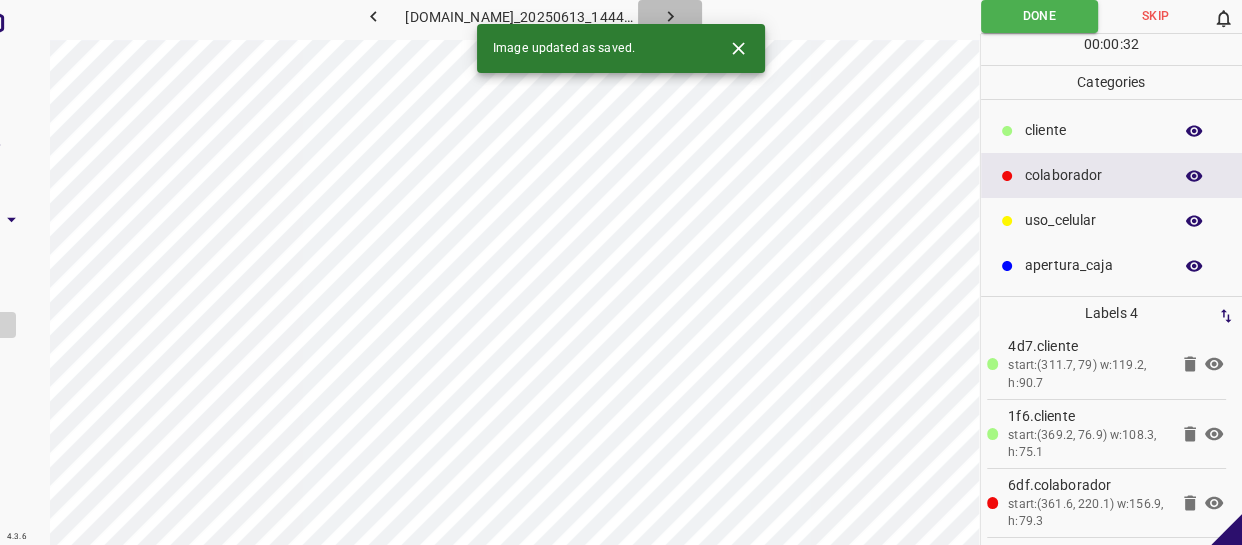 click 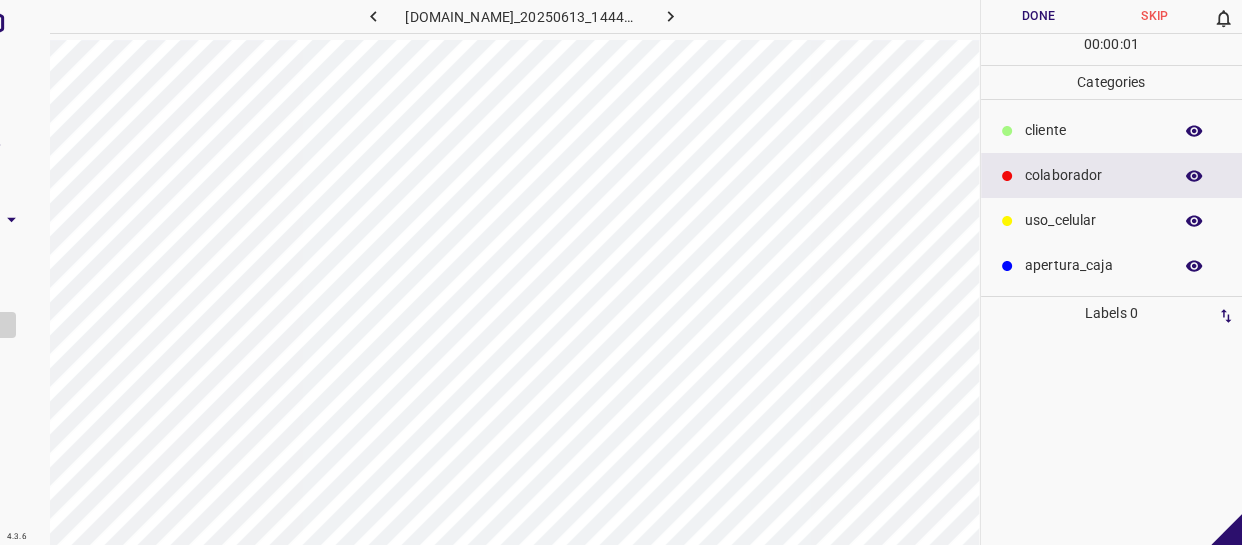 drag, startPoint x: 1082, startPoint y: 132, endPoint x: 1010, endPoint y: 131, distance: 72.00694 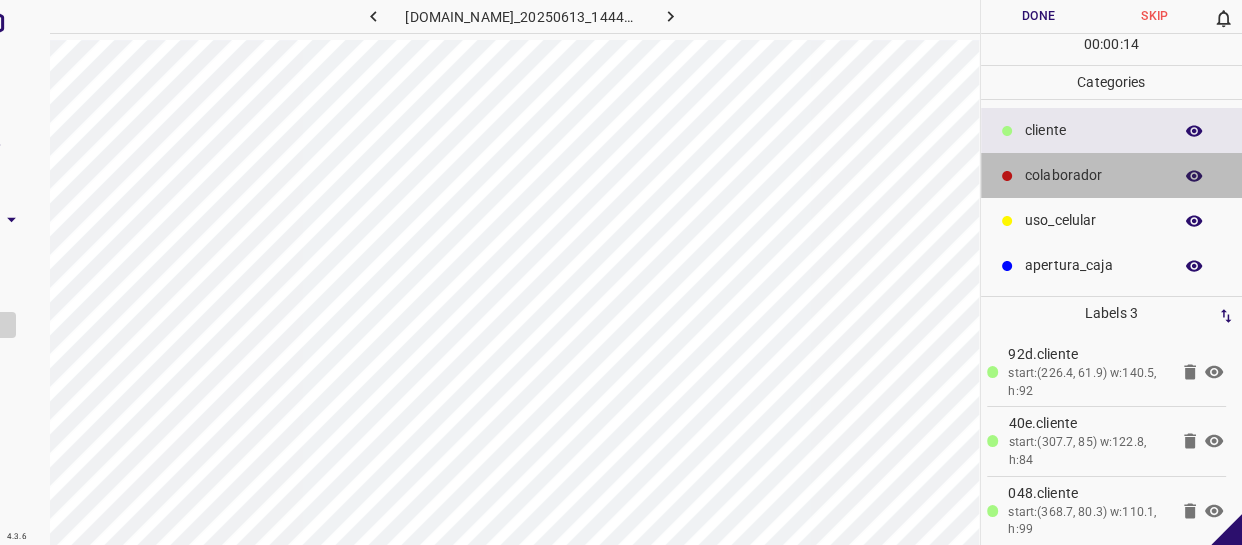 click on "colaborador" at bounding box center [1112, 175] 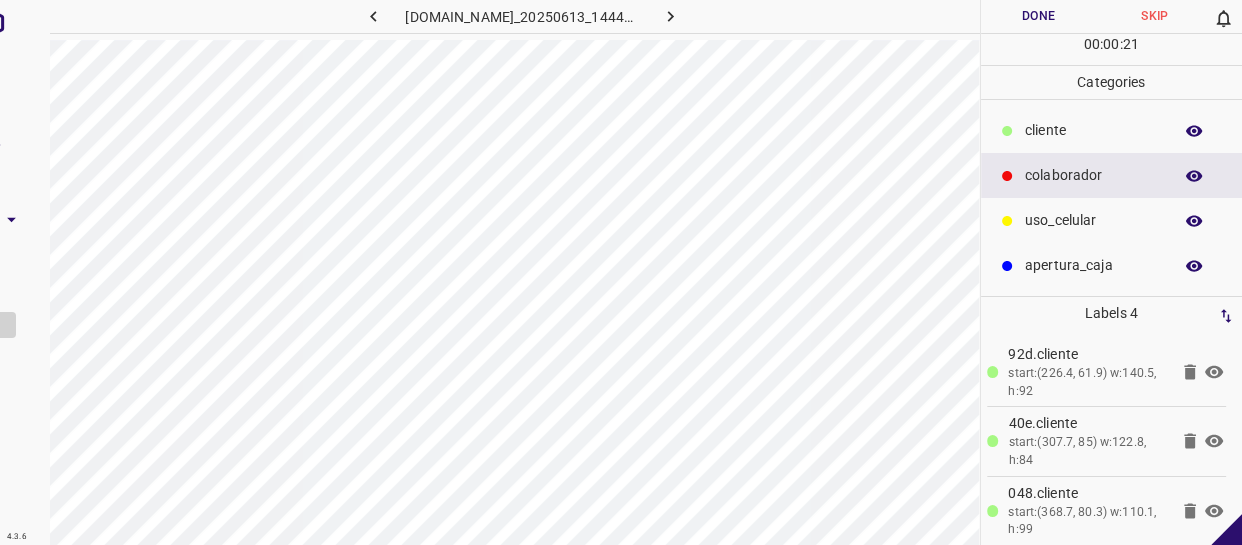 click on "Done" at bounding box center [1039, 16] 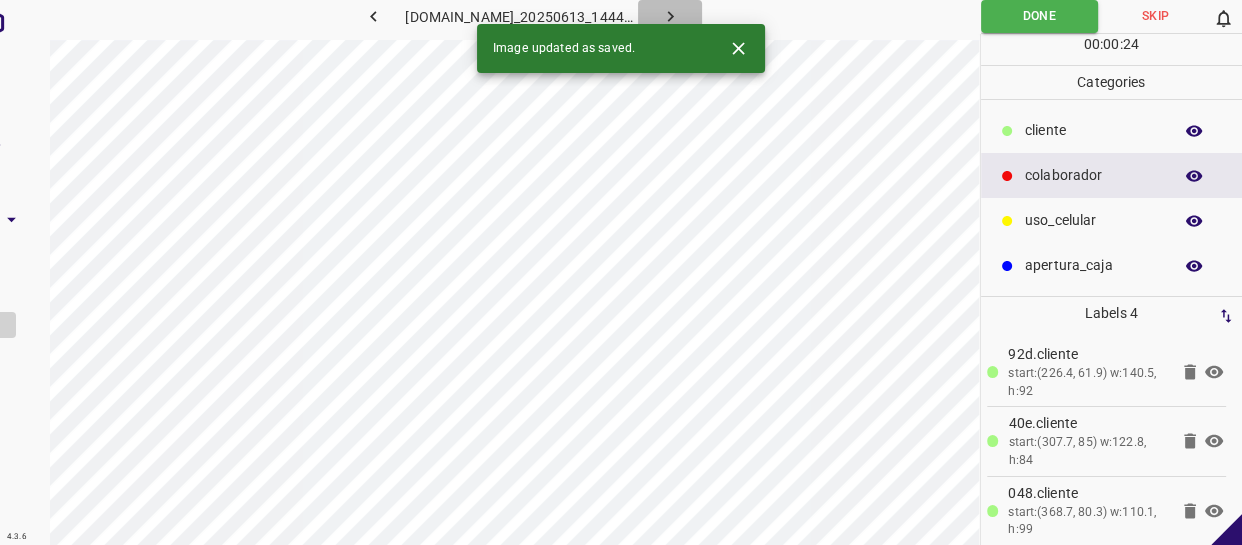 click 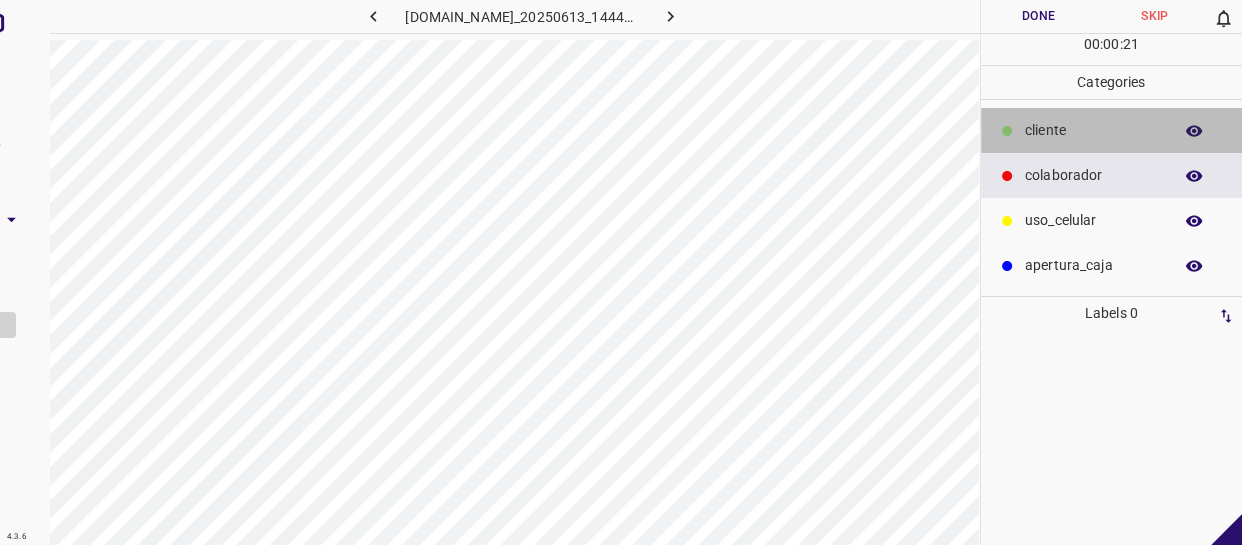 click on "​​cliente" at bounding box center (1112, 130) 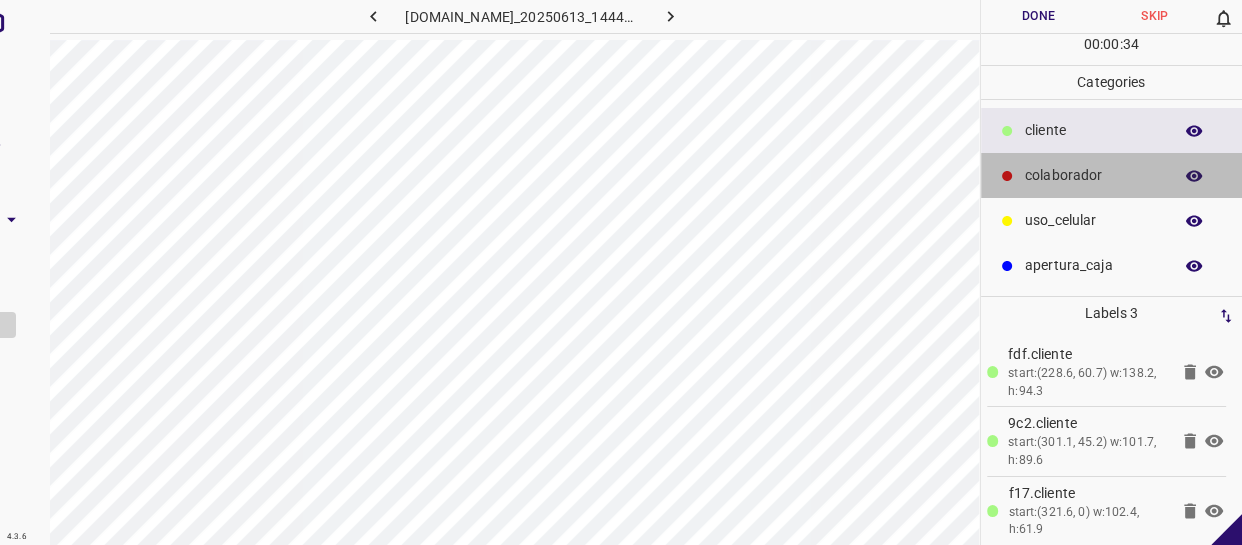 drag, startPoint x: 1097, startPoint y: 194, endPoint x: 1014, endPoint y: 243, distance: 96.38464 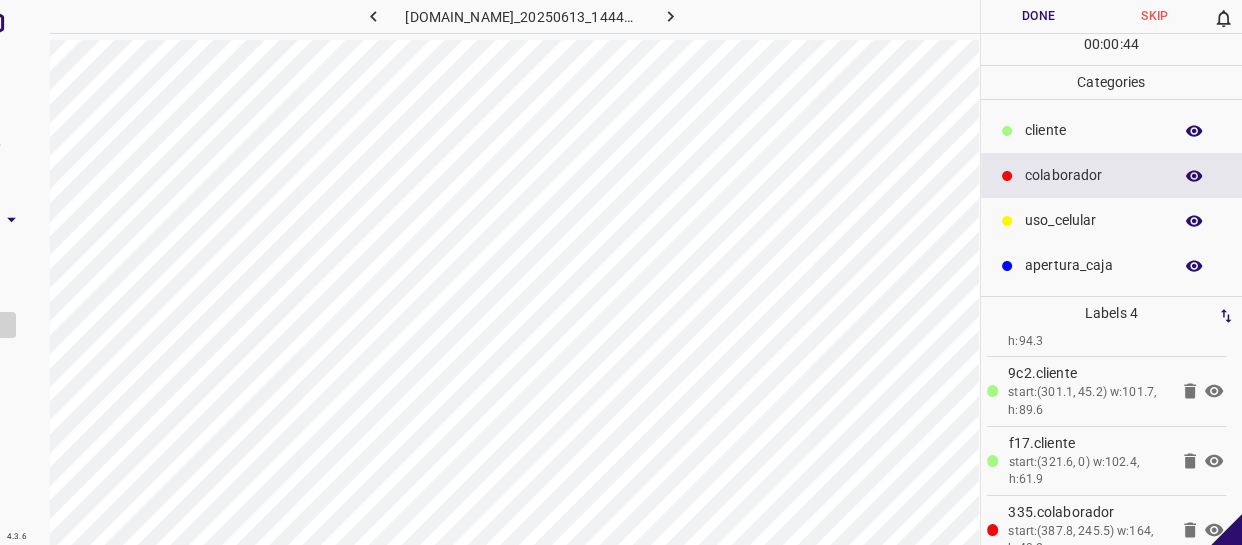 scroll, scrollTop: 77, scrollLeft: 0, axis: vertical 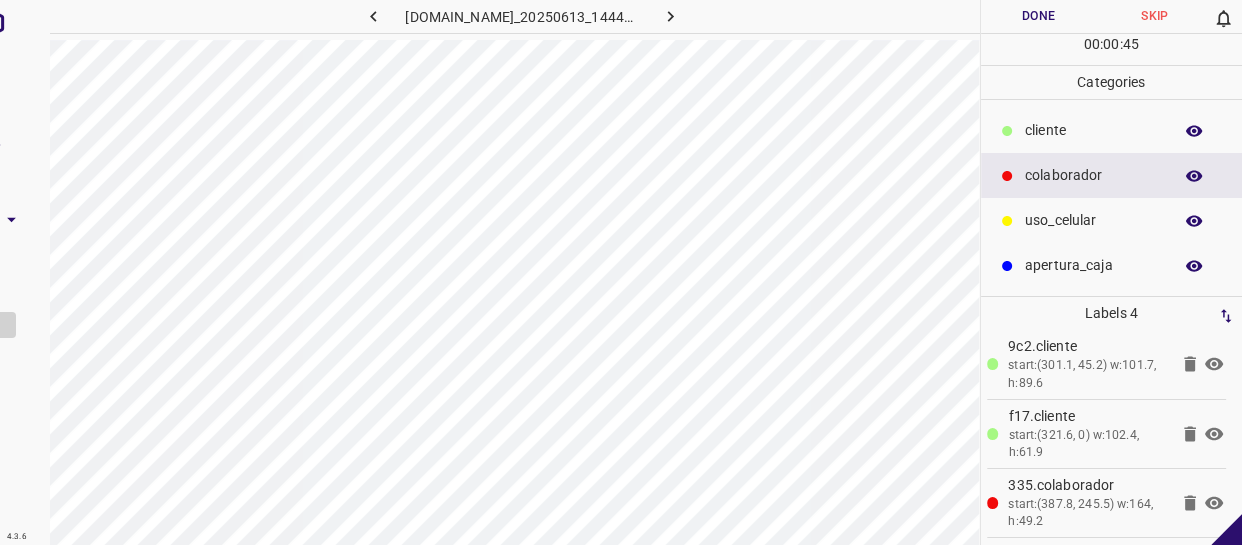 click on "Done" at bounding box center (1039, 16) 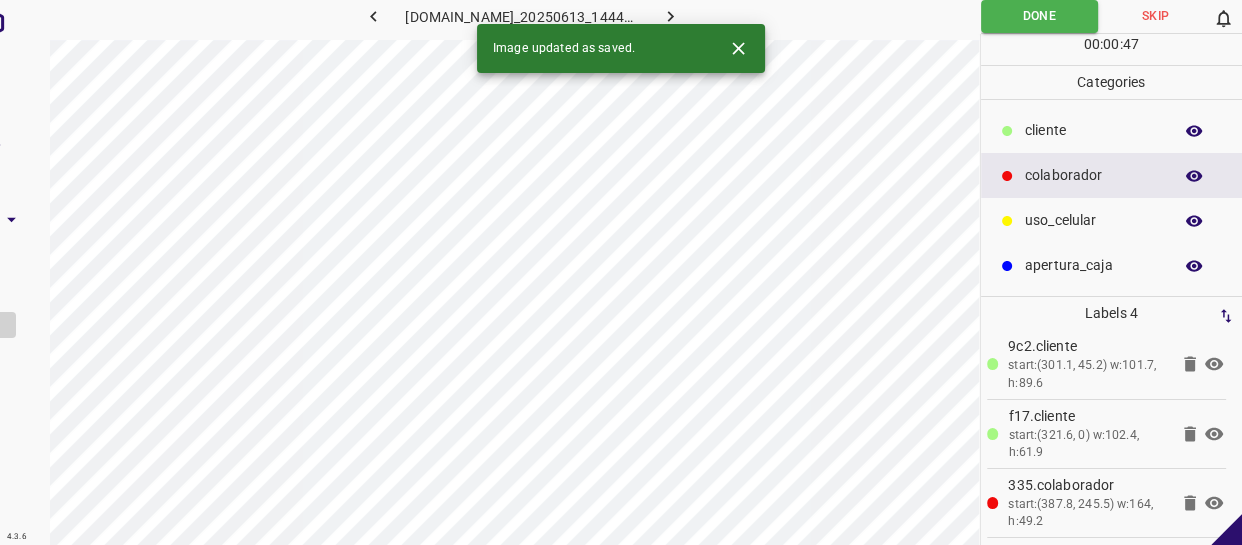 click 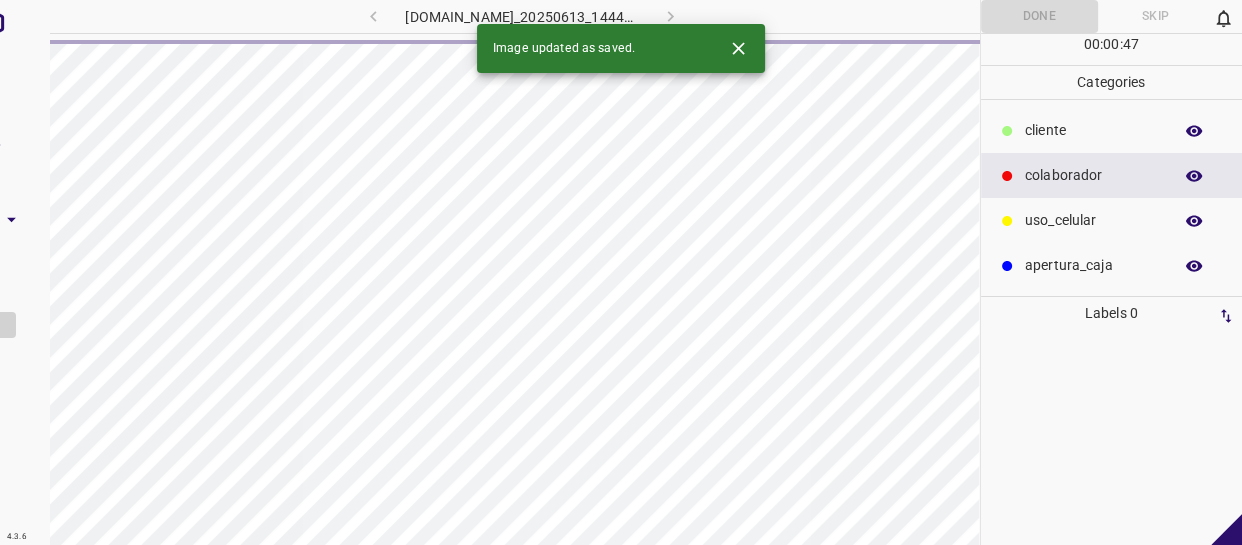 scroll, scrollTop: 0, scrollLeft: 0, axis: both 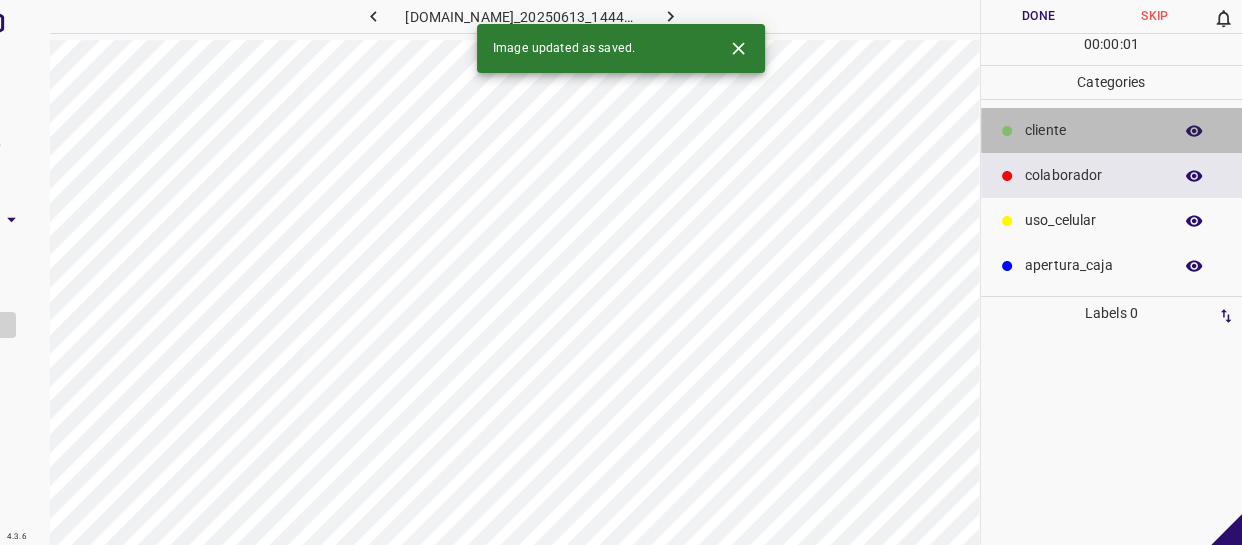 drag, startPoint x: 1083, startPoint y: 130, endPoint x: 1012, endPoint y: 169, distance: 81.00617 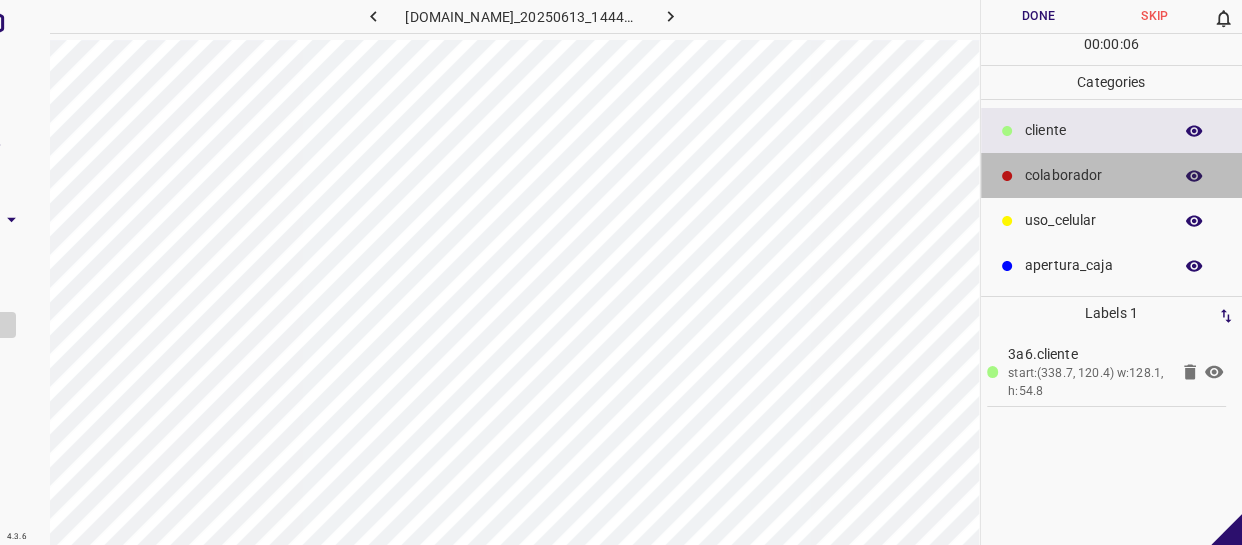 click on "colaborador" at bounding box center [1093, 175] 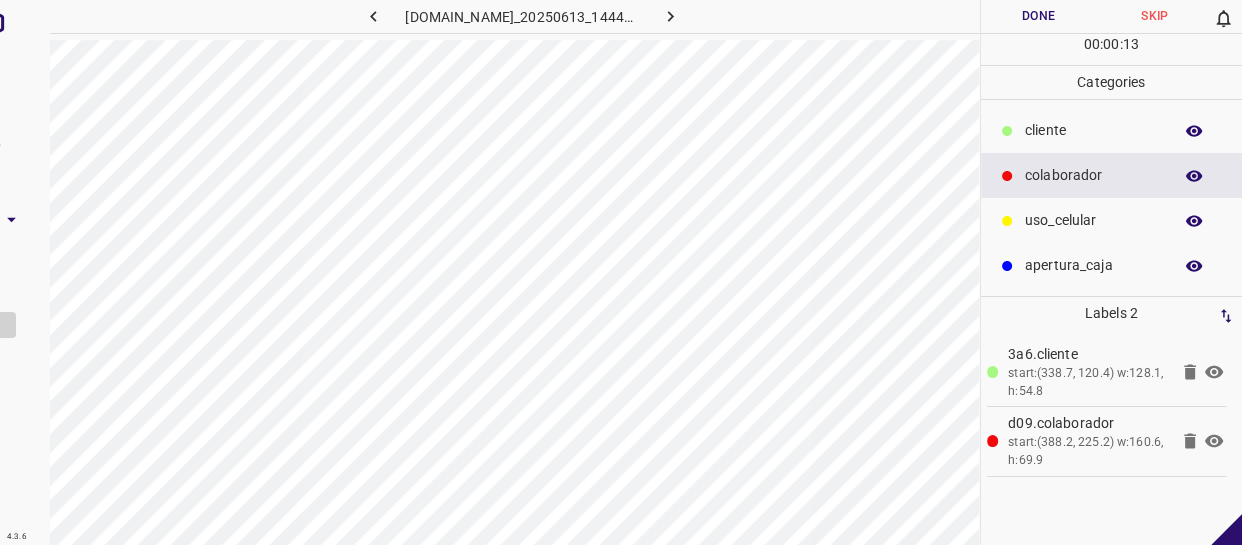 click on "Done" at bounding box center [1039, 16] 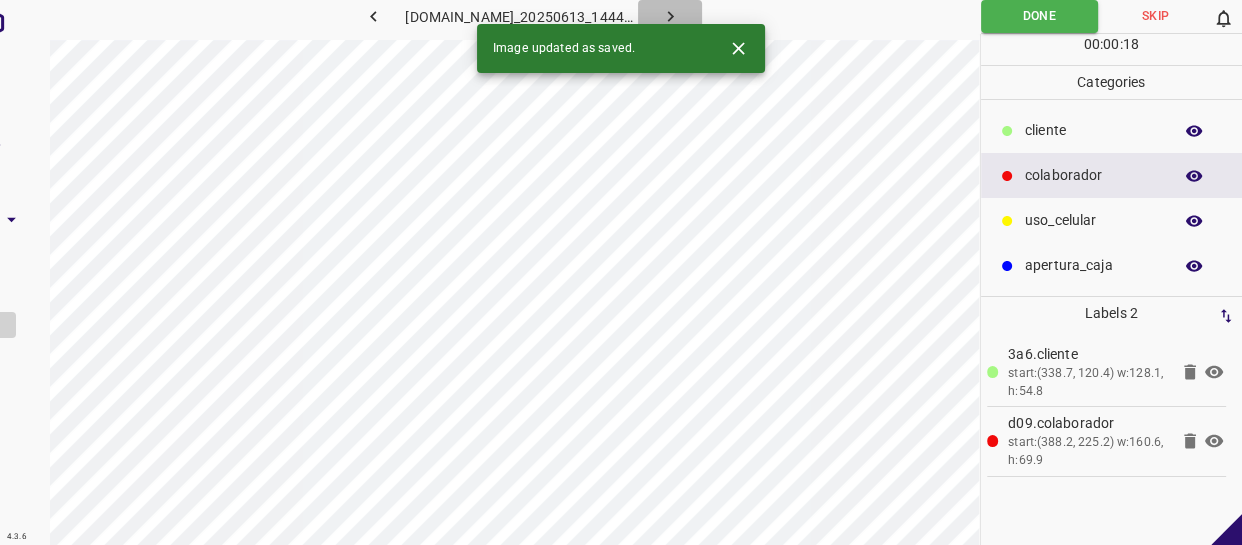 click at bounding box center (670, 16) 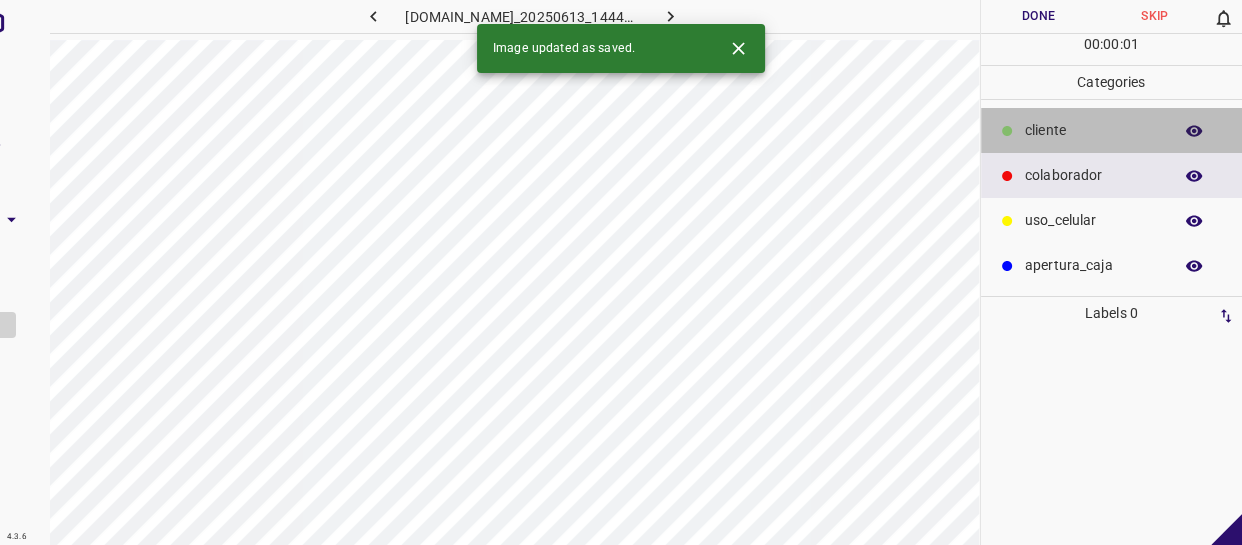 click on "​​cliente" at bounding box center (1093, 130) 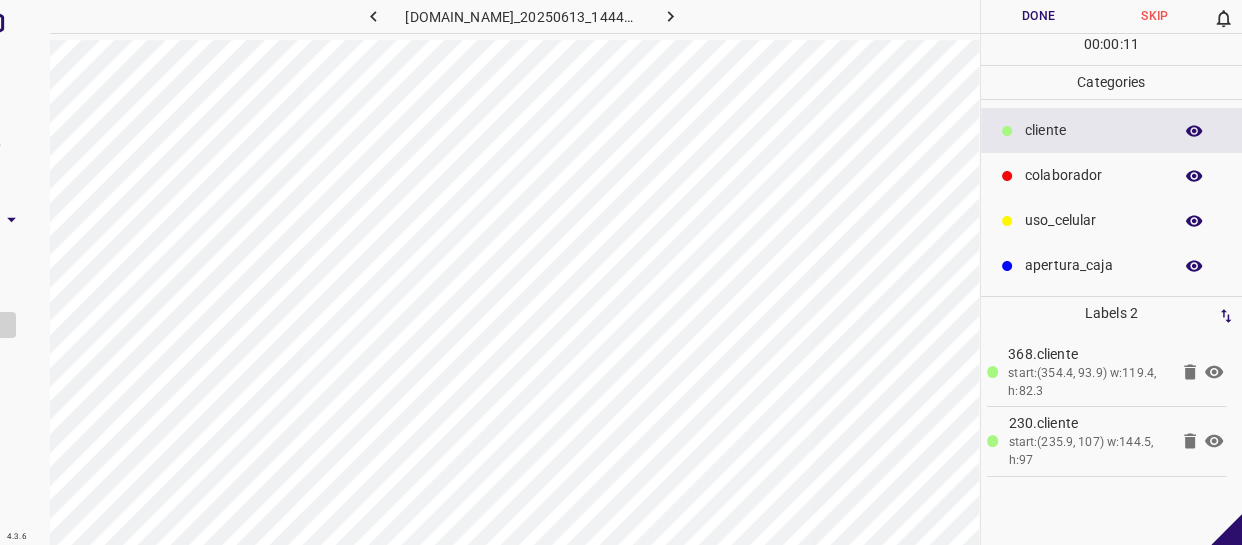 click on "colaborador" at bounding box center (1093, 175) 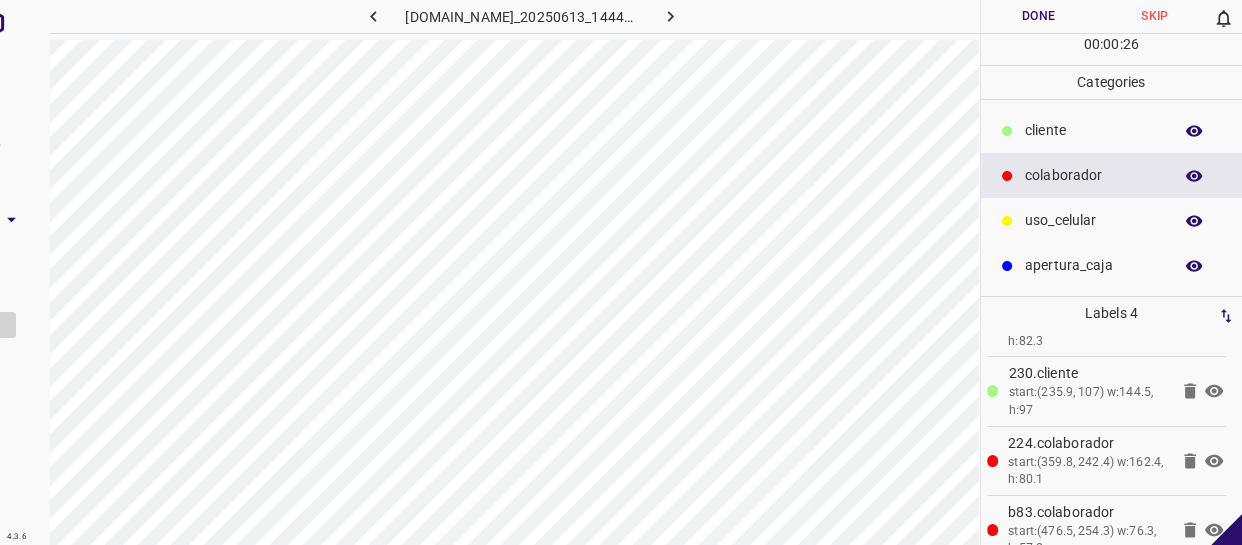 scroll, scrollTop: 77, scrollLeft: 0, axis: vertical 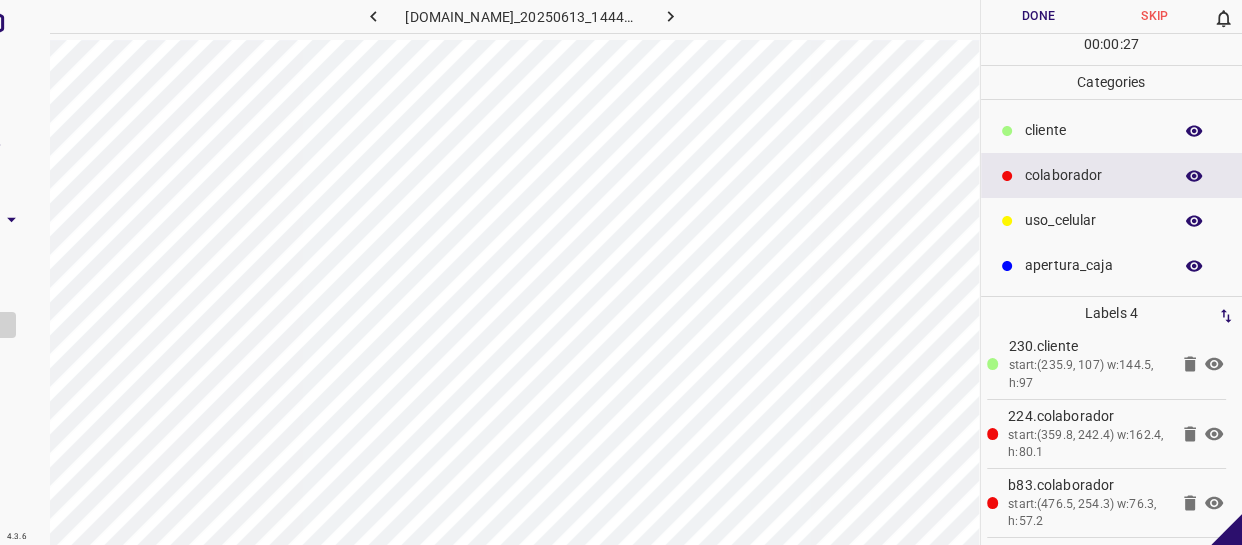 click on "Done" at bounding box center (1039, 16) 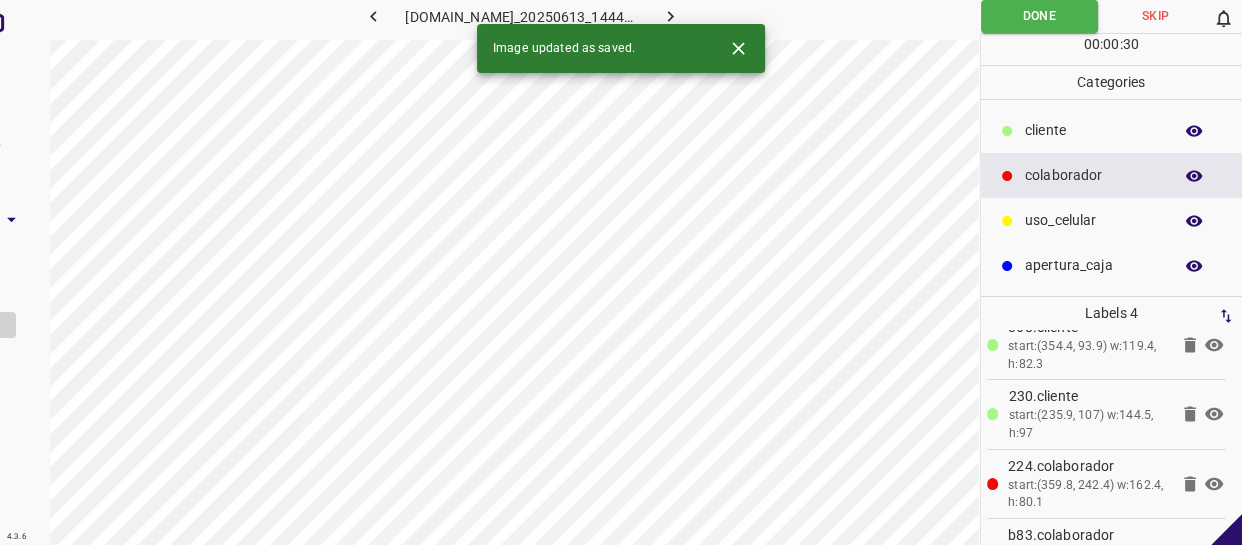 scroll, scrollTop: 0, scrollLeft: 0, axis: both 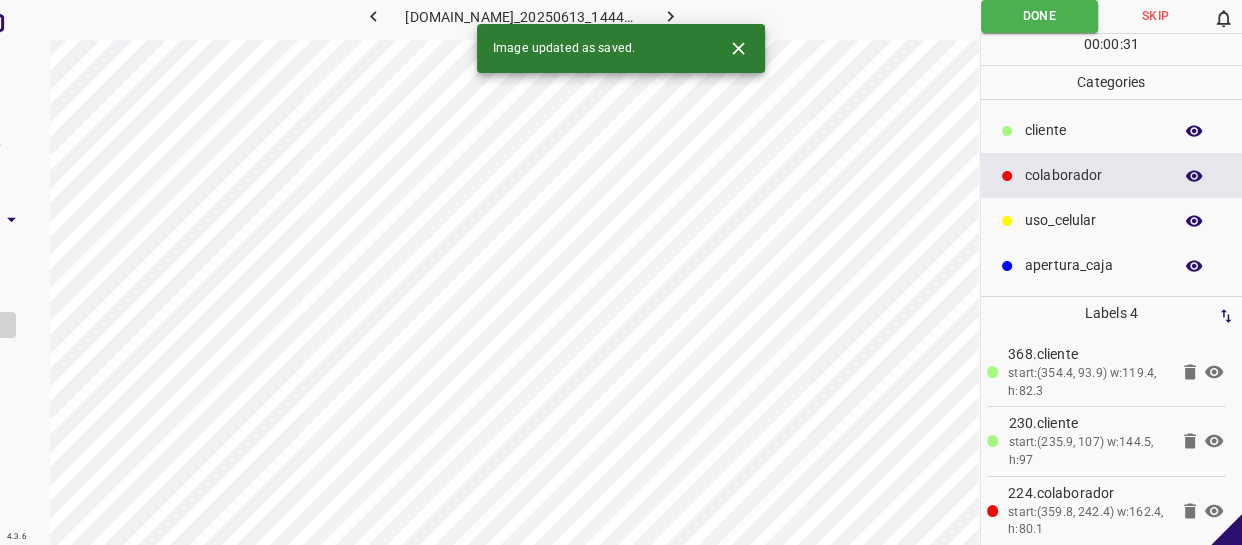click on "Image updated as saved." at bounding box center (621, 48) 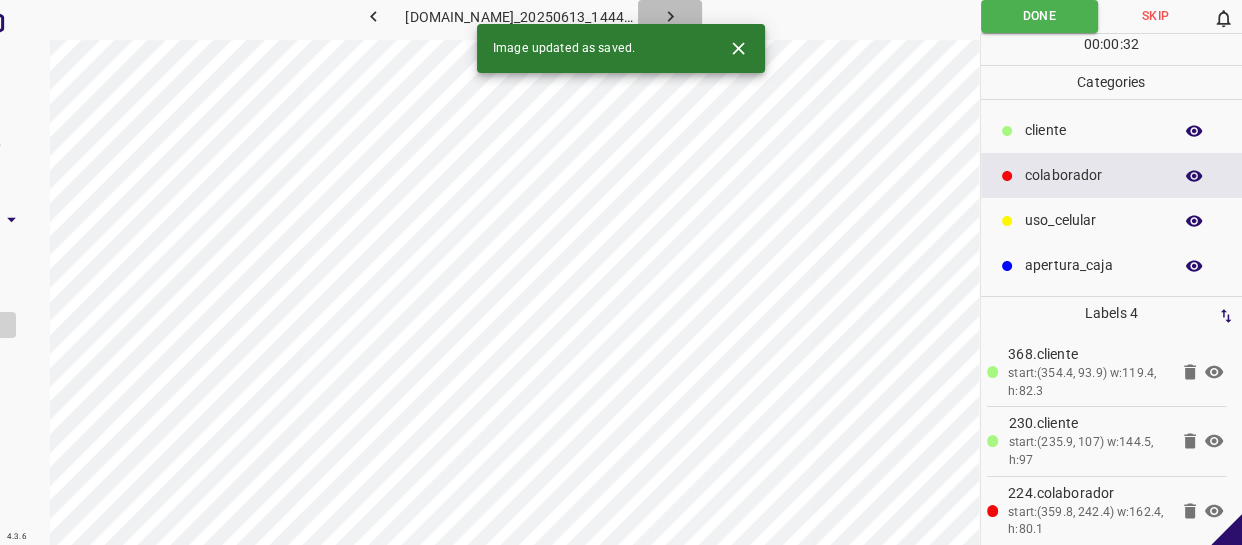 click 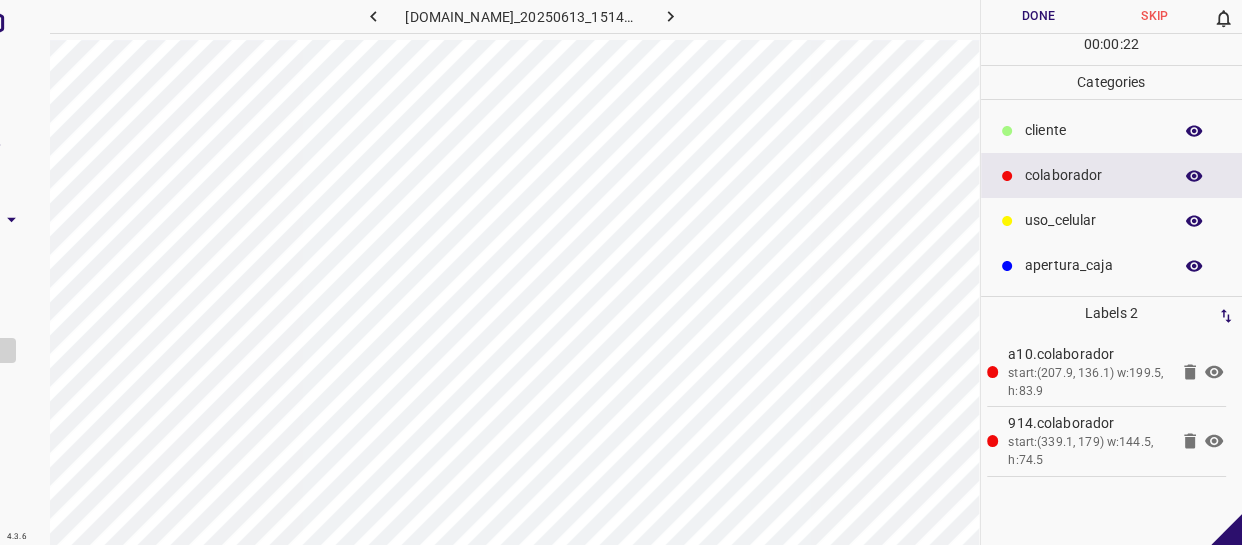 click on "​​cliente" at bounding box center (1112, 130) 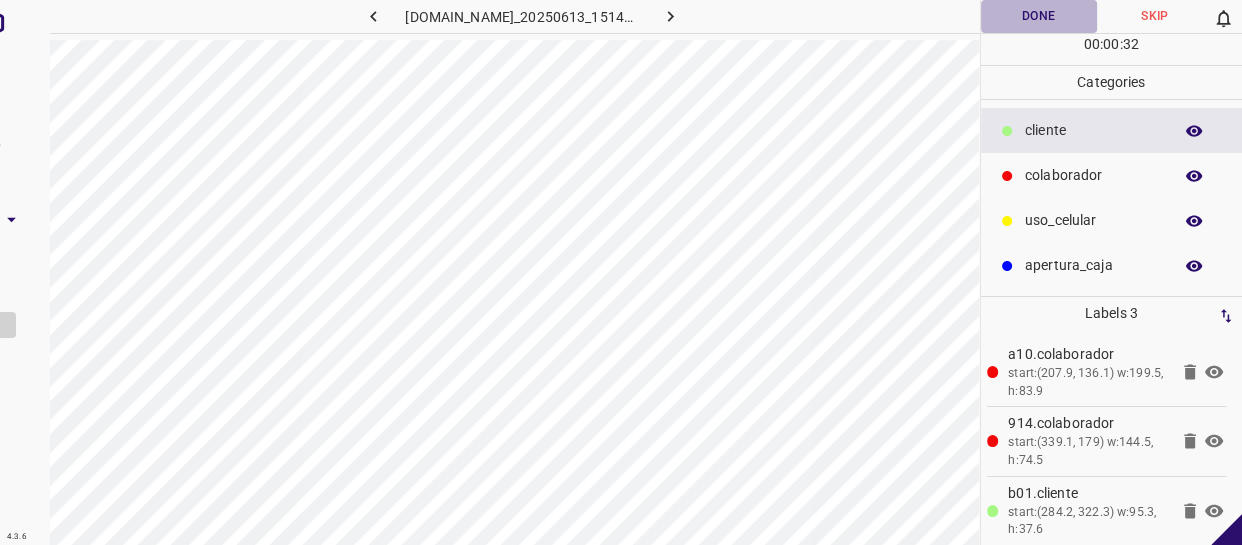 click on "Done" at bounding box center (1039, 16) 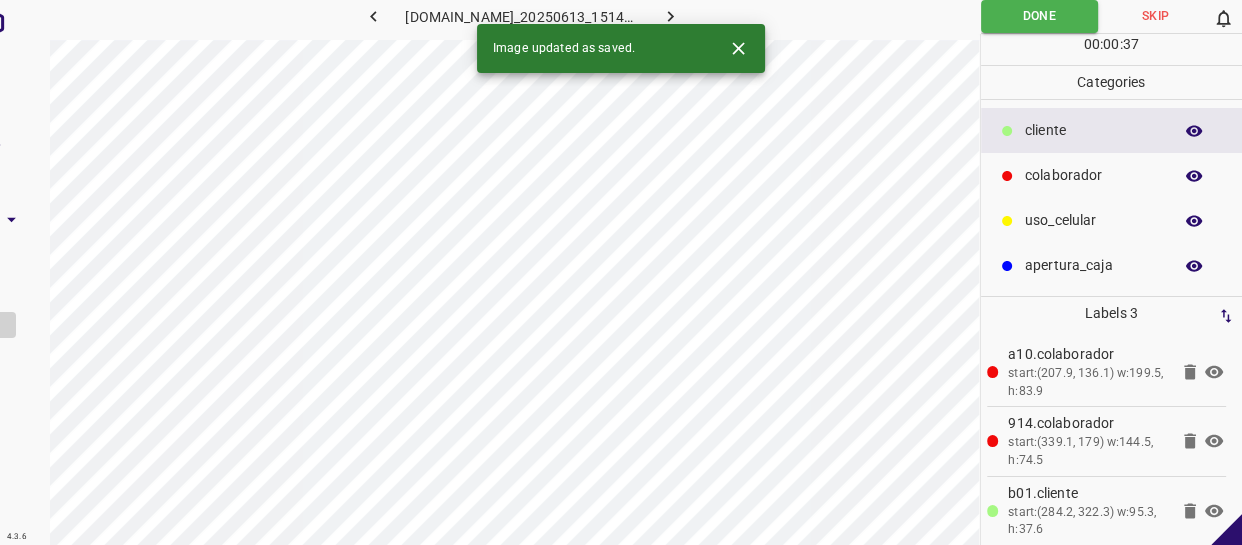 click 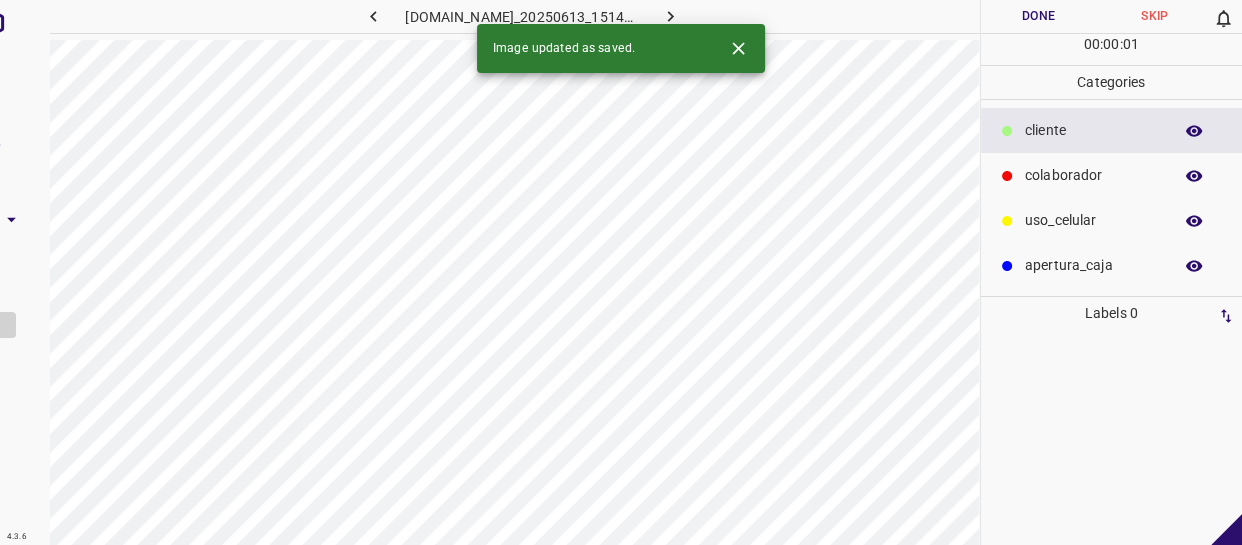 click on "colaborador" at bounding box center [1093, 175] 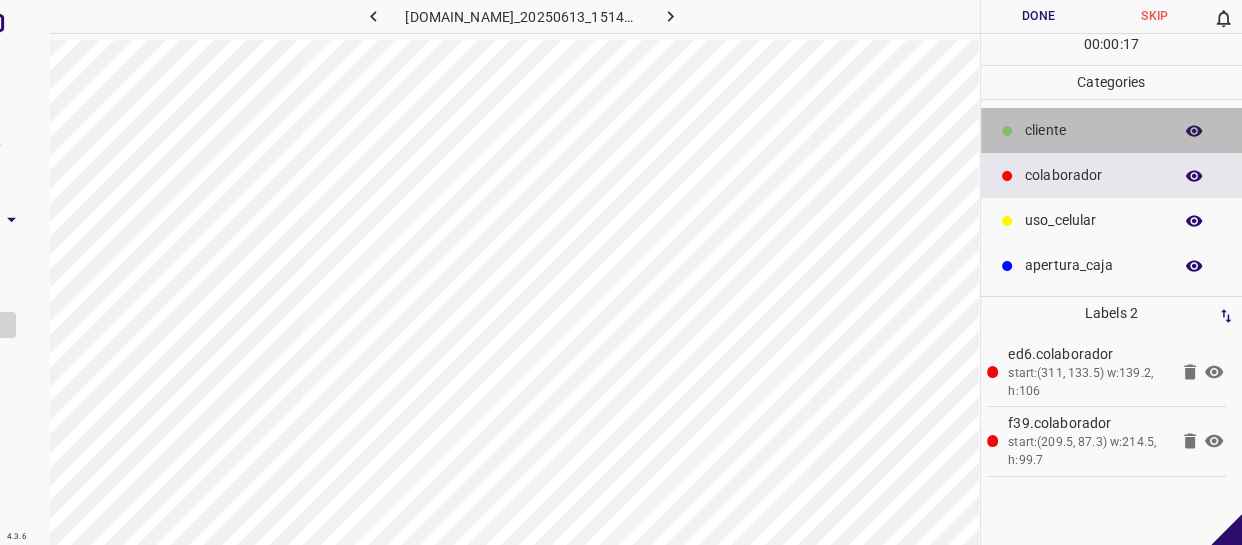 click on "​​cliente" at bounding box center (1112, 130) 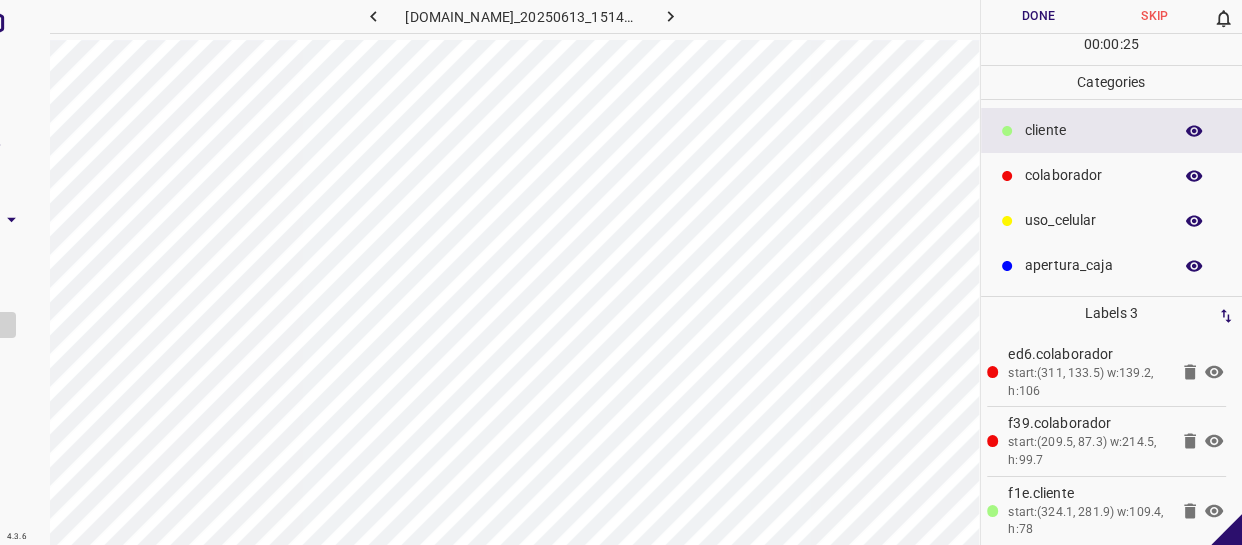 click on "Done" at bounding box center [1039, 16] 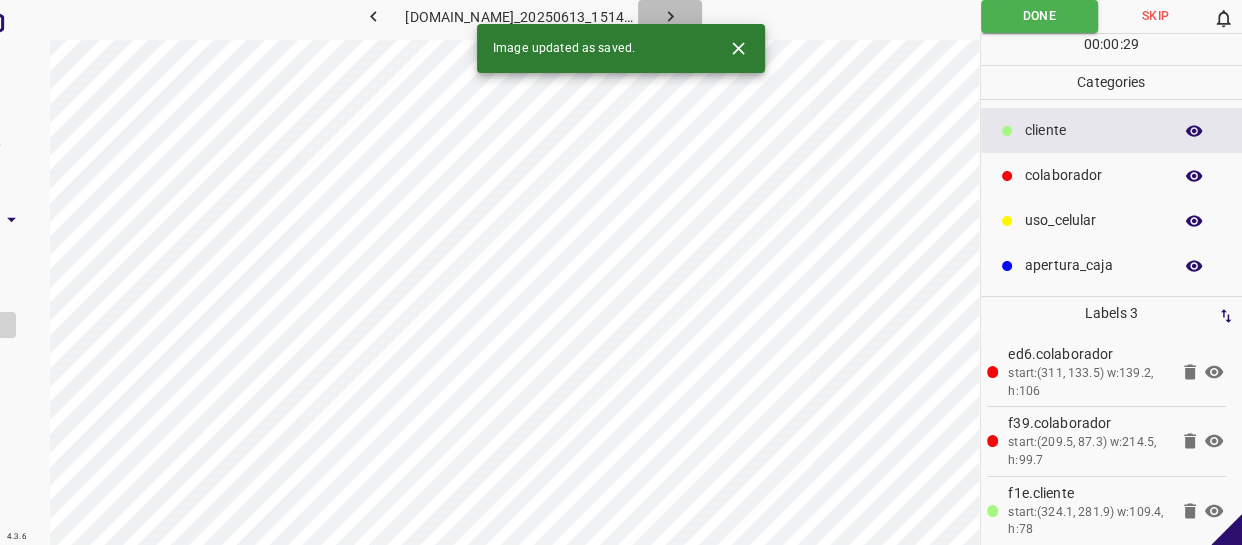 click 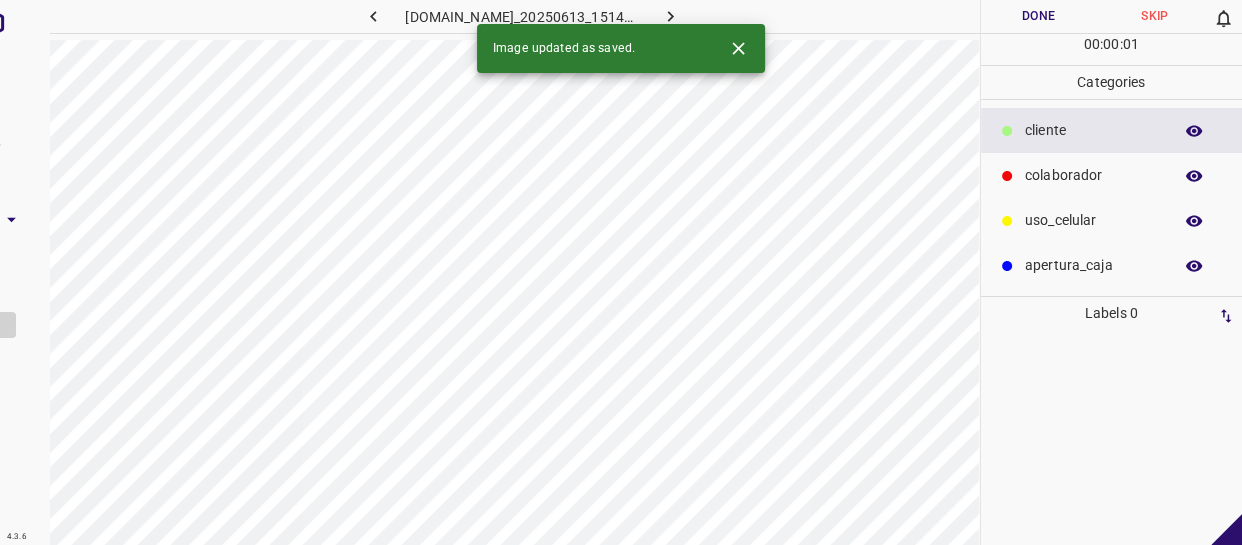 click on "colaborador" at bounding box center [1093, 175] 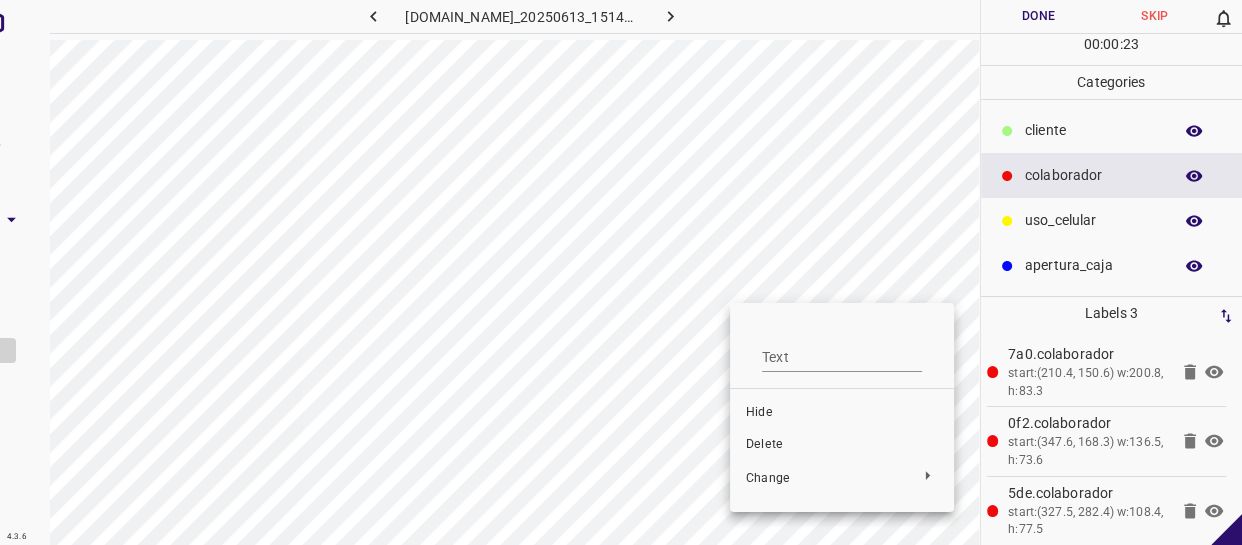 drag, startPoint x: 1041, startPoint y: 165, endPoint x: 780, endPoint y: 379, distance: 337.51593 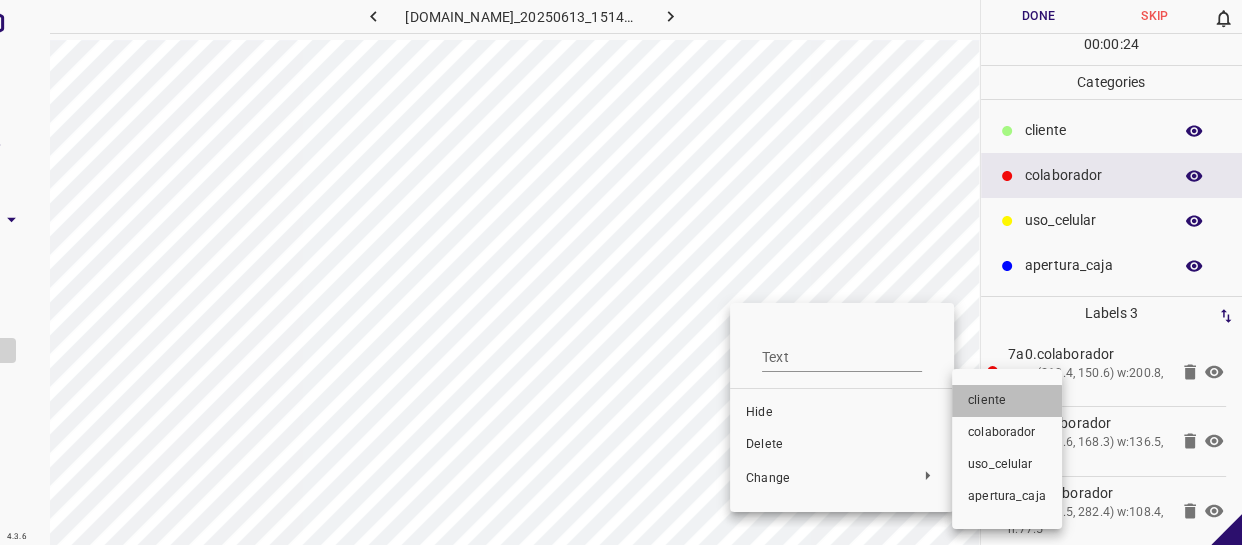 click on "​​cliente" at bounding box center (1007, 401) 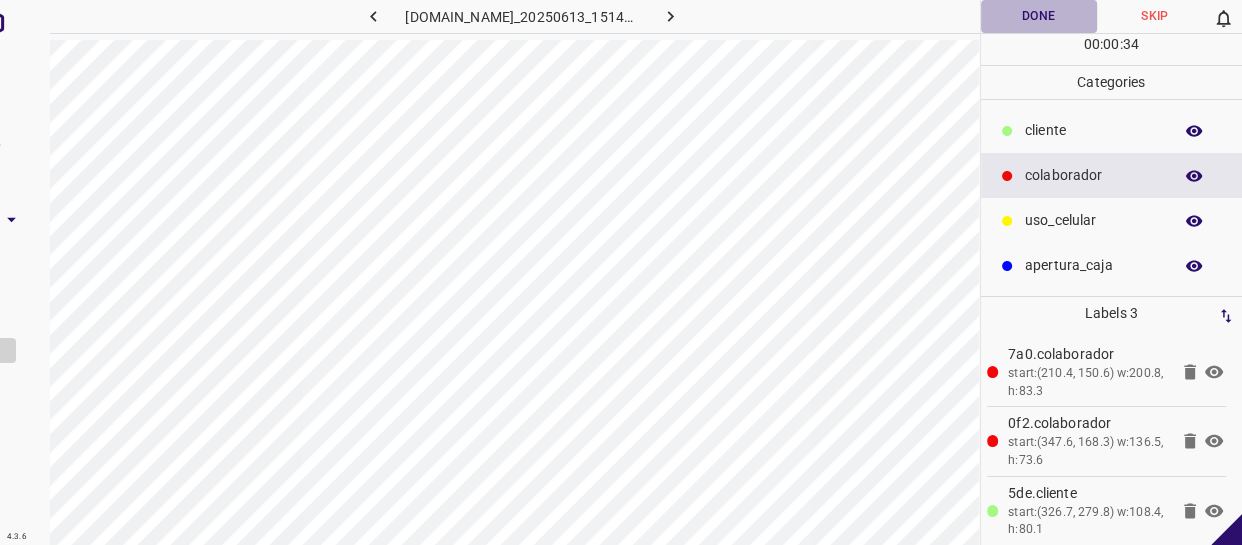 click on "Done" at bounding box center (1039, 16) 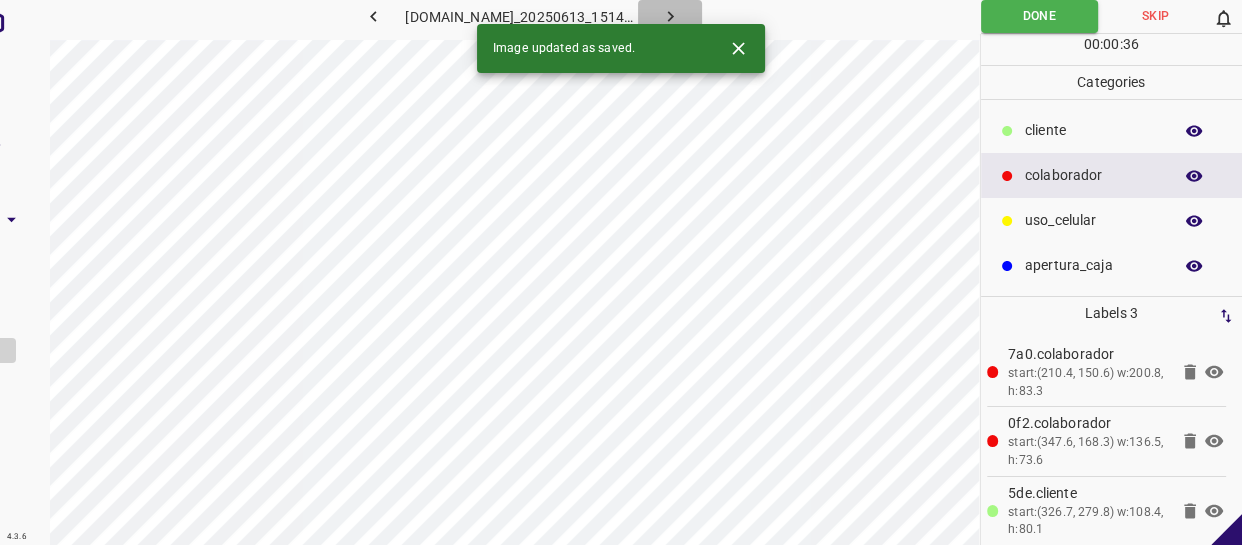 click 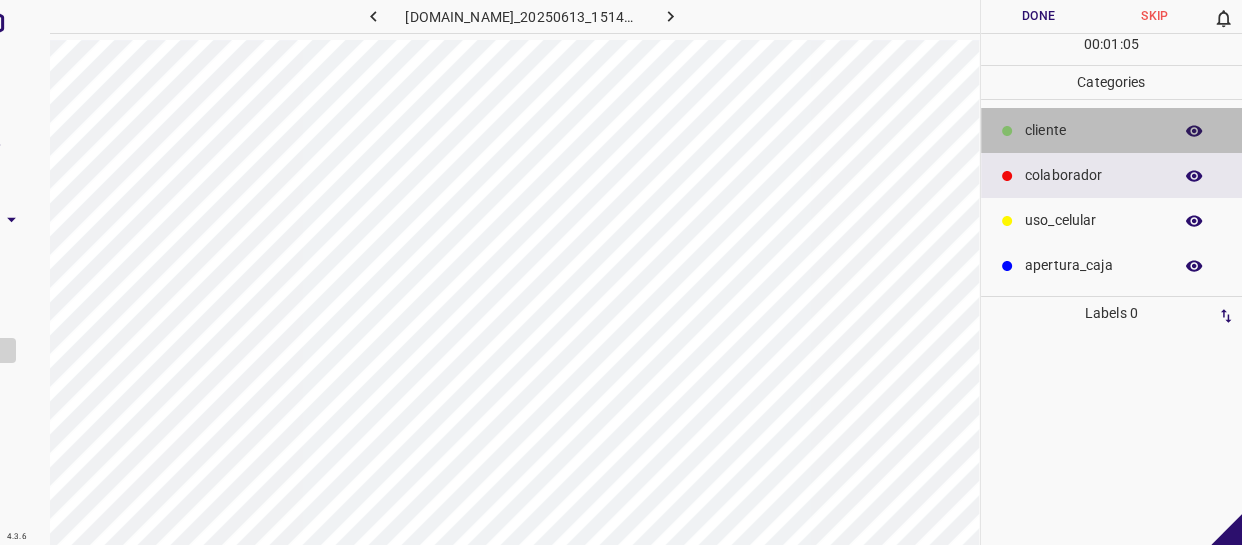 click on "​​cliente" at bounding box center (1093, 130) 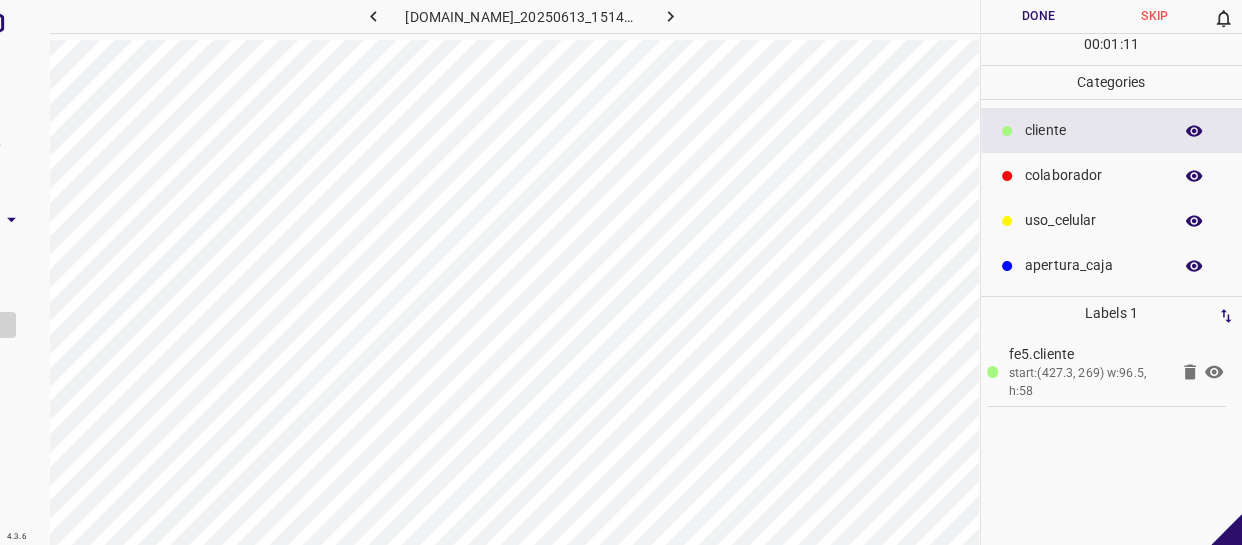 click on "colaborador" at bounding box center [1093, 175] 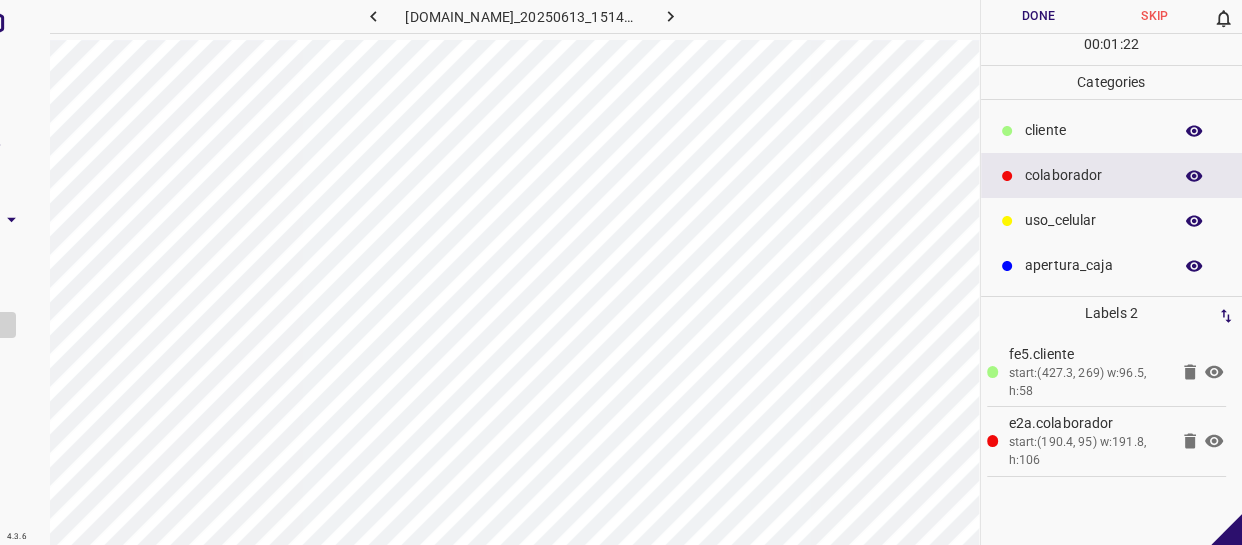 click on "Done" at bounding box center (1039, 16) 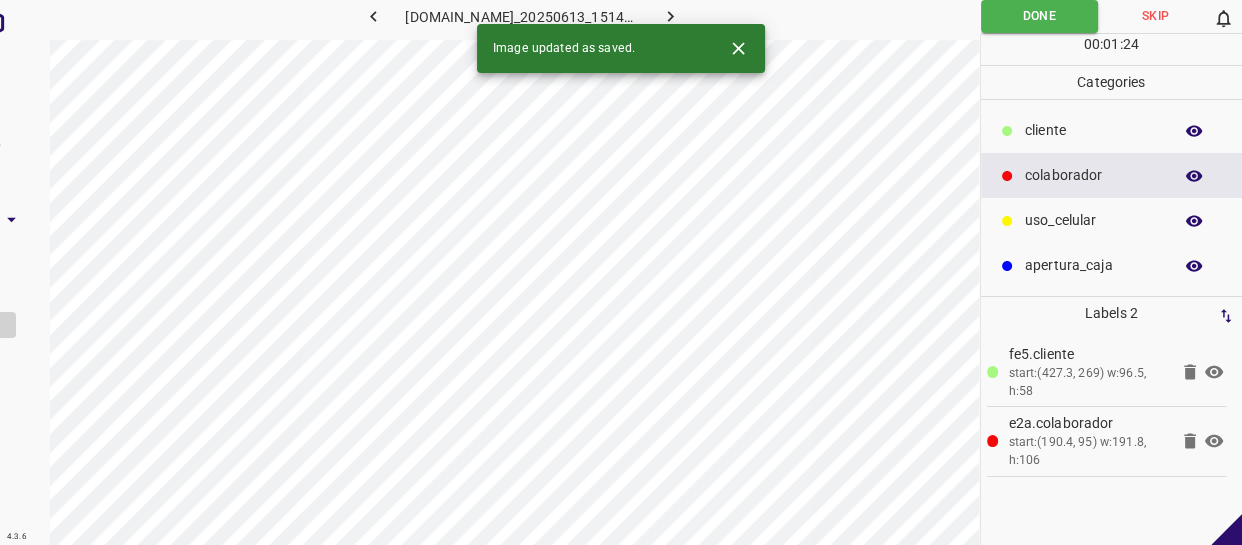 click 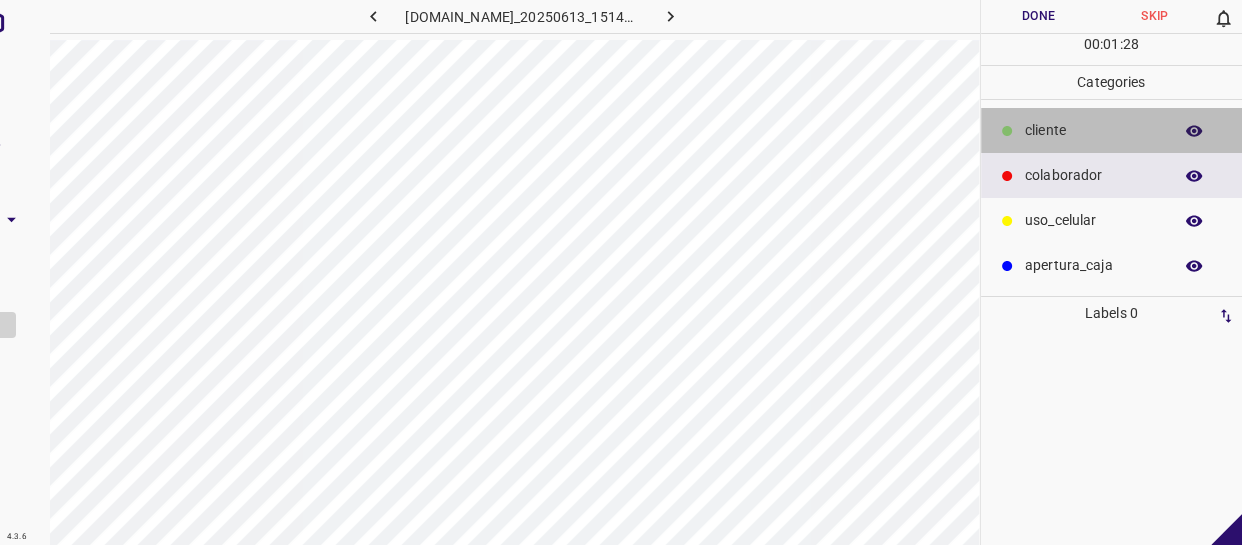 click on "​​cliente" at bounding box center (1093, 130) 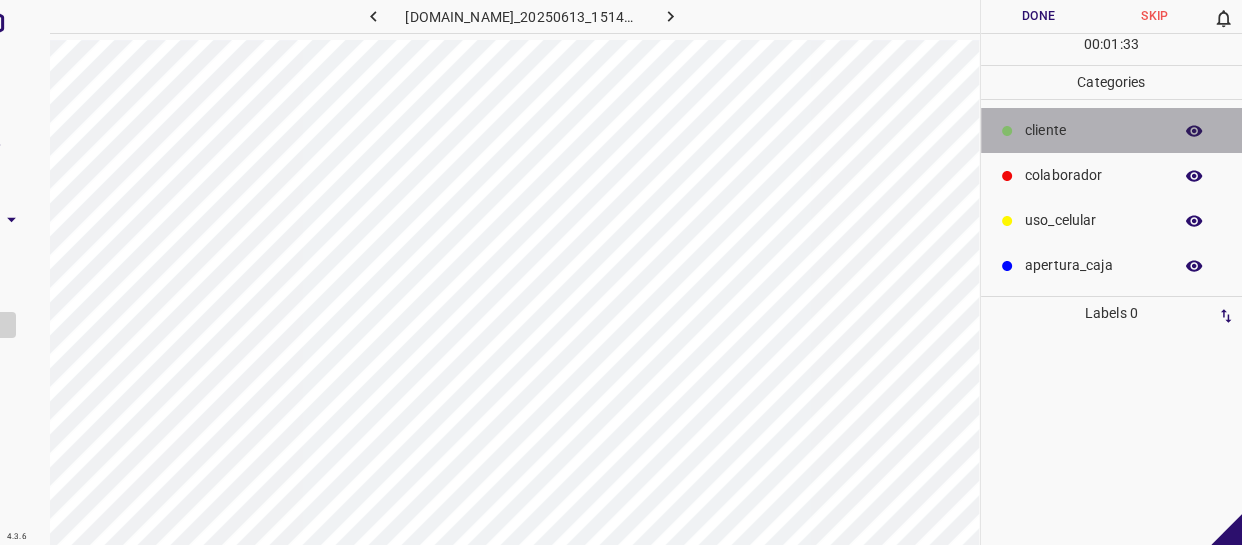drag, startPoint x: 1071, startPoint y: 136, endPoint x: 1030, endPoint y: 172, distance: 54.56189 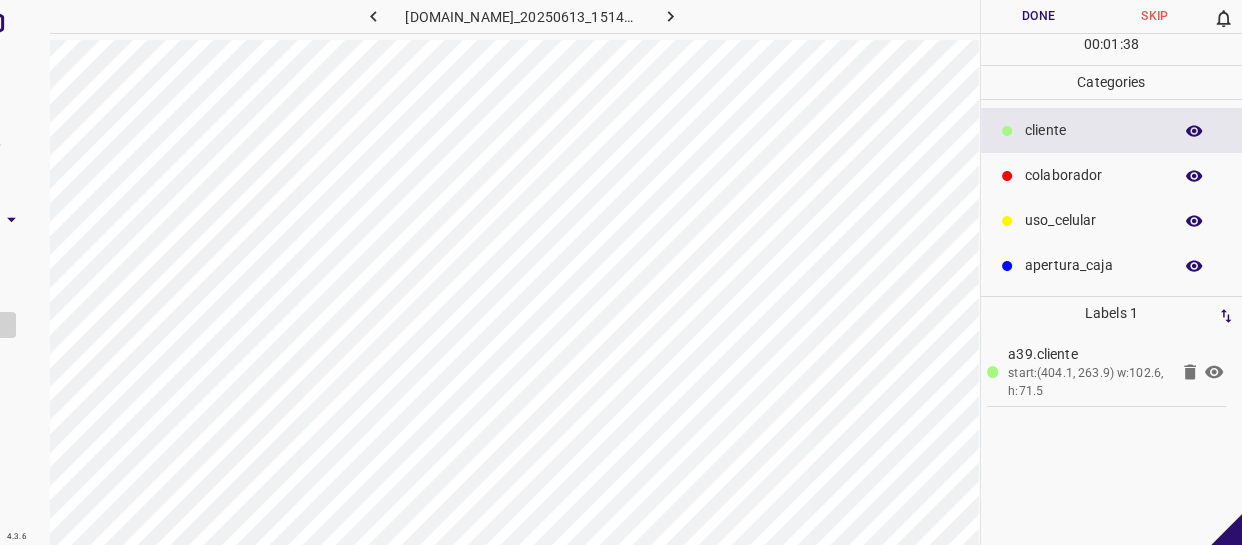 drag, startPoint x: 1112, startPoint y: 190, endPoint x: 984, endPoint y: 191, distance: 128.0039 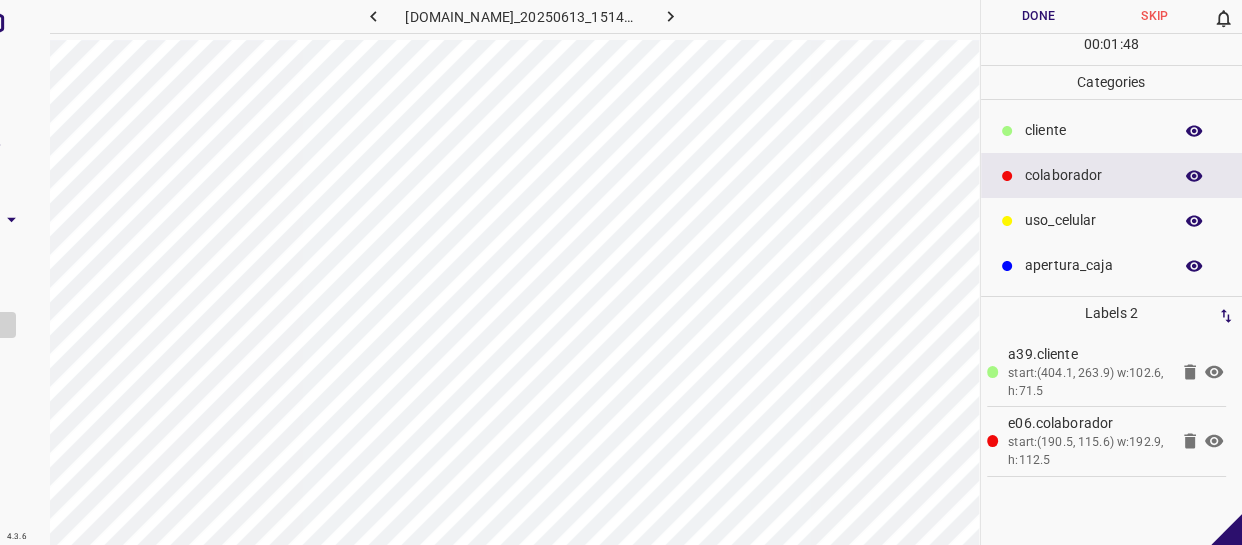 click on "Done" at bounding box center (1039, 16) 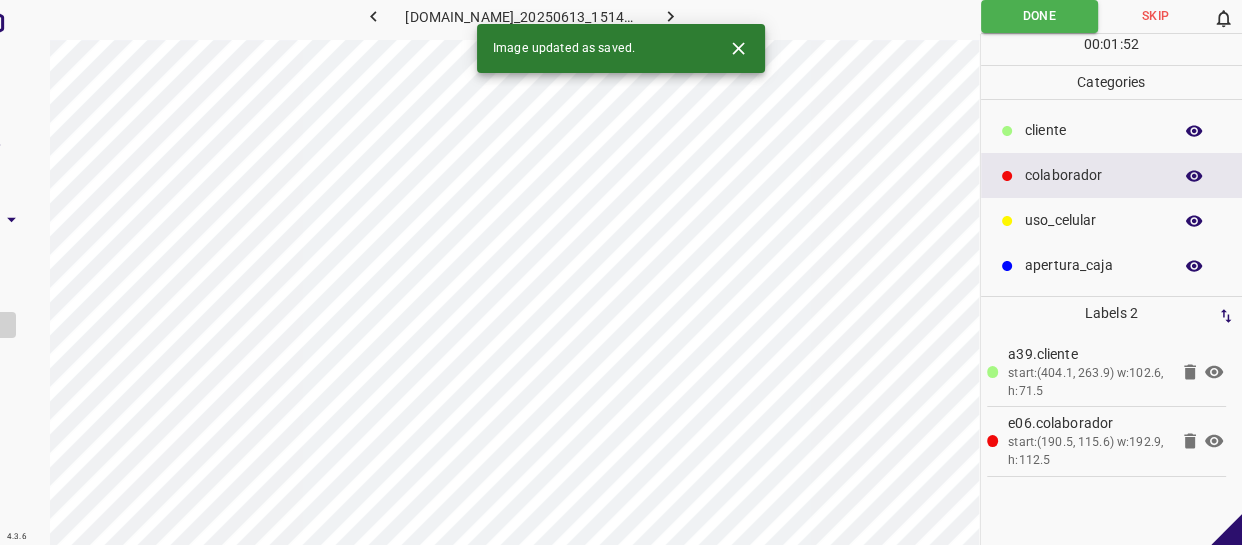 click 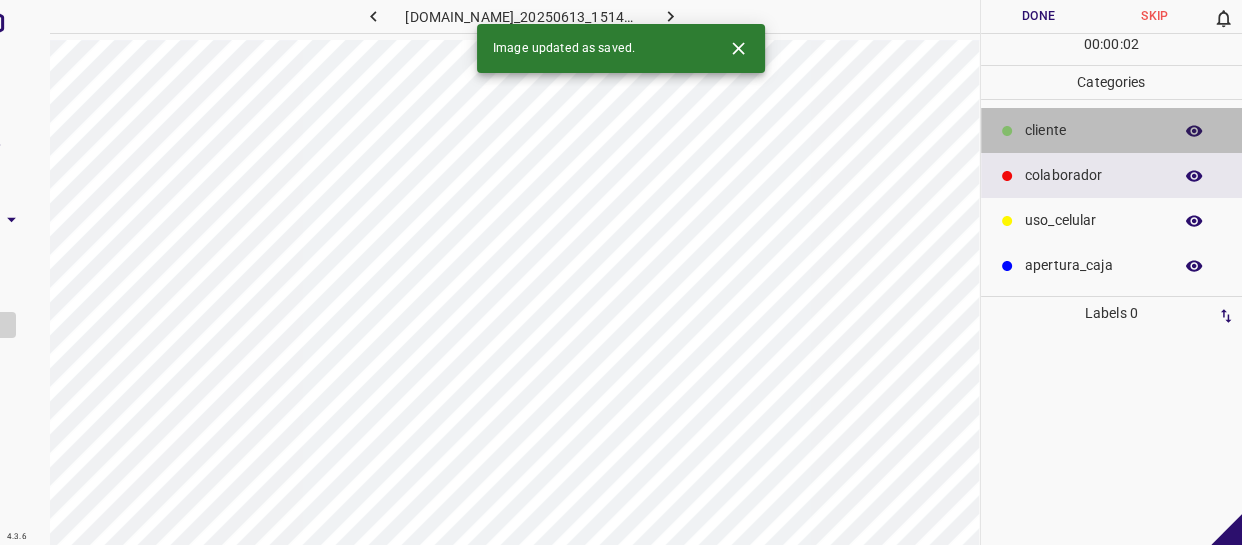 click on "​​cliente" at bounding box center (1093, 130) 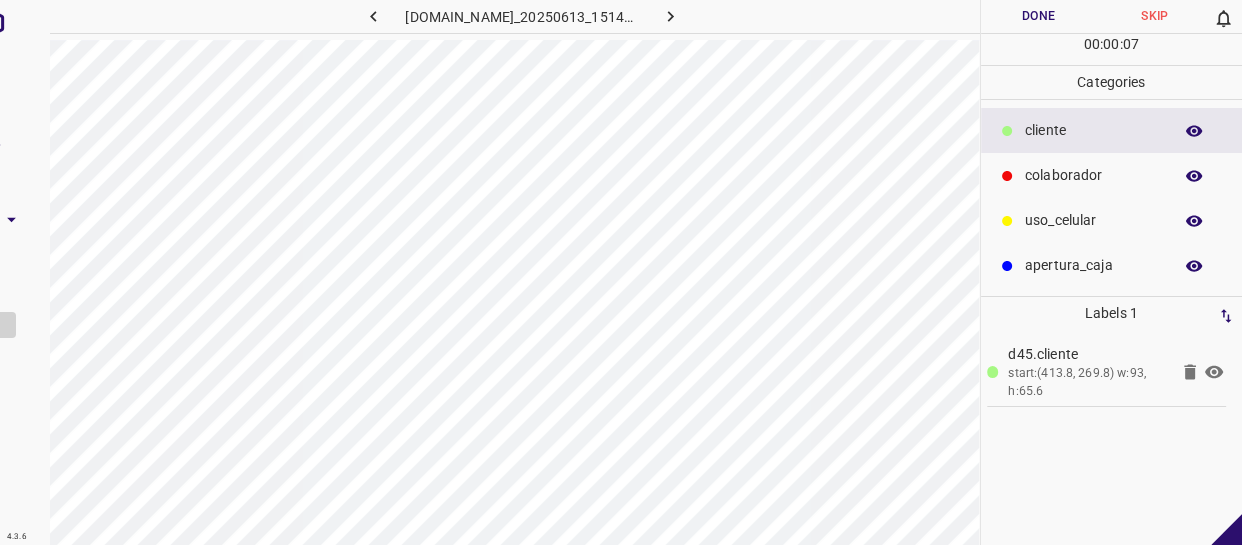 click on "colaborador" at bounding box center (1093, 175) 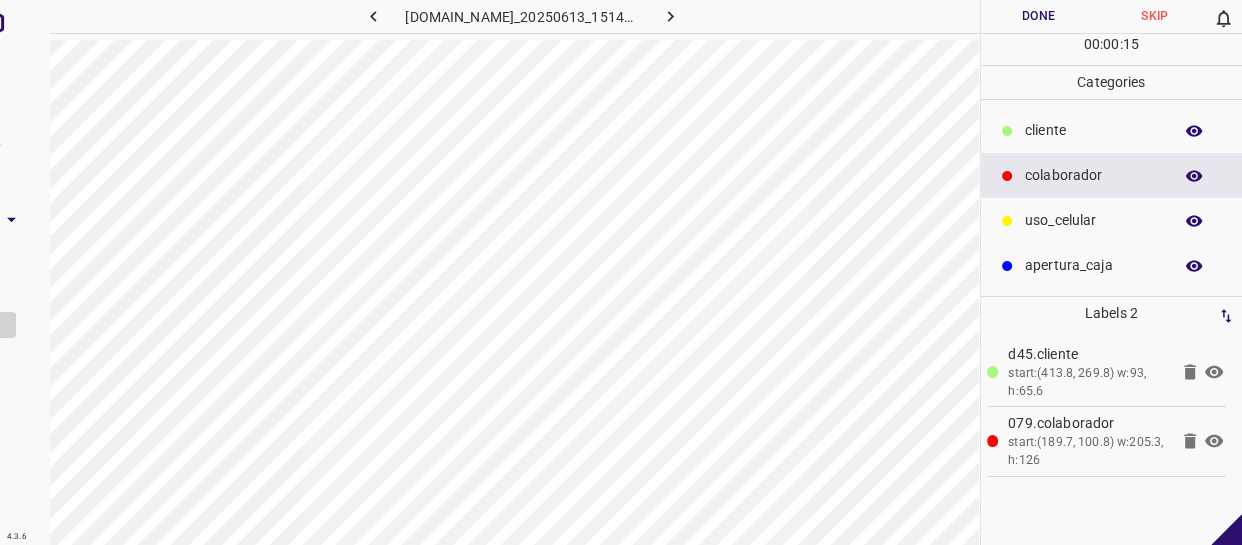 click on "Done" at bounding box center (1039, 16) 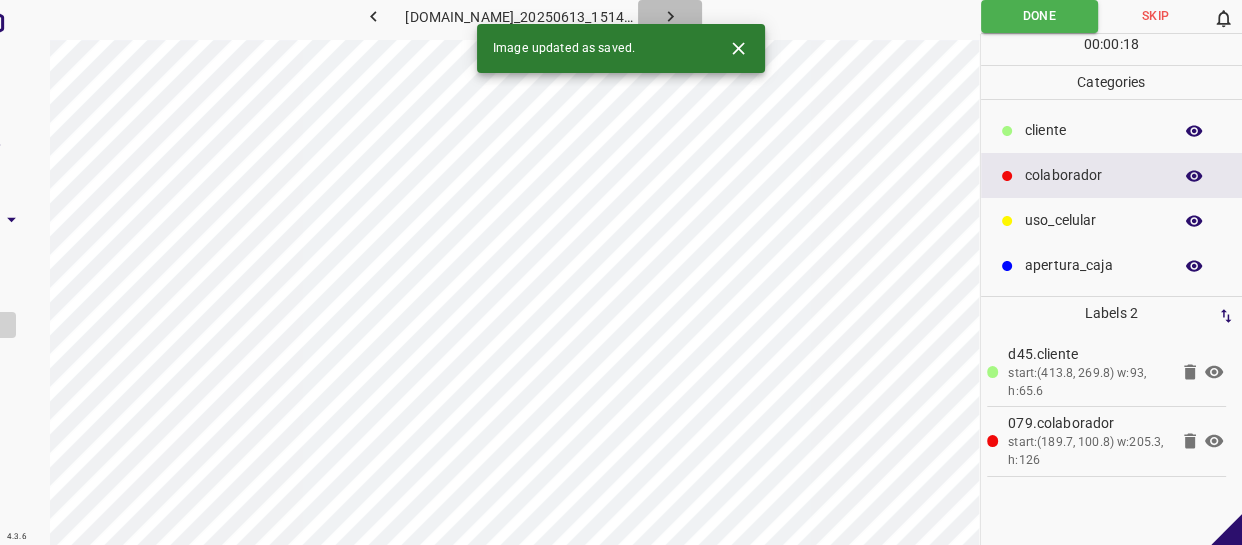 click at bounding box center (670, 16) 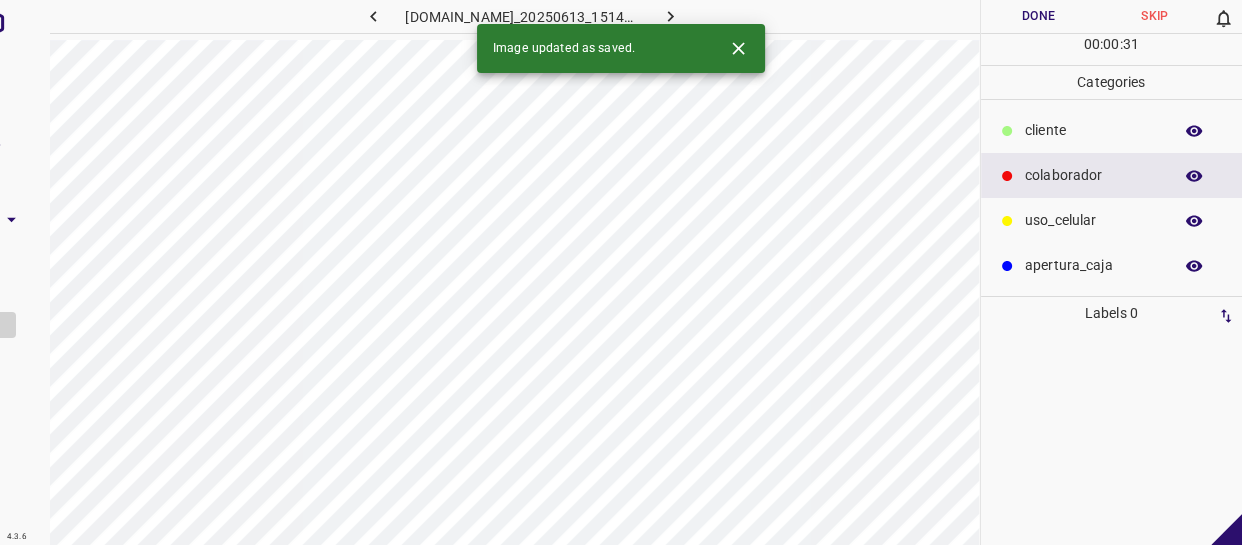 click on "​​cliente" at bounding box center (1093, 130) 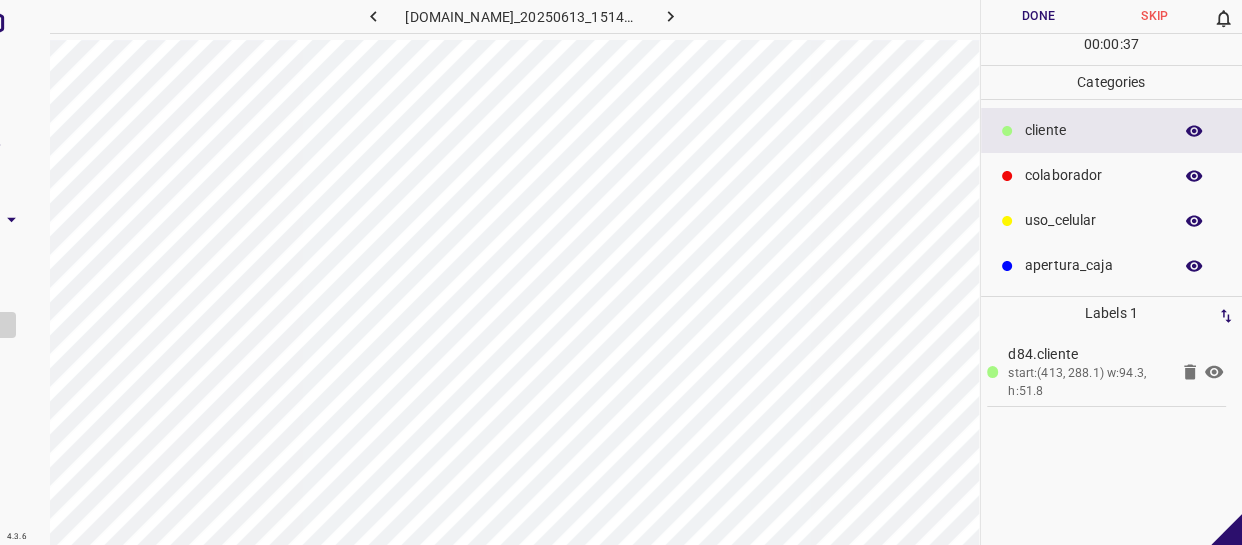 drag, startPoint x: 1128, startPoint y: 177, endPoint x: 1060, endPoint y: 209, distance: 75.153175 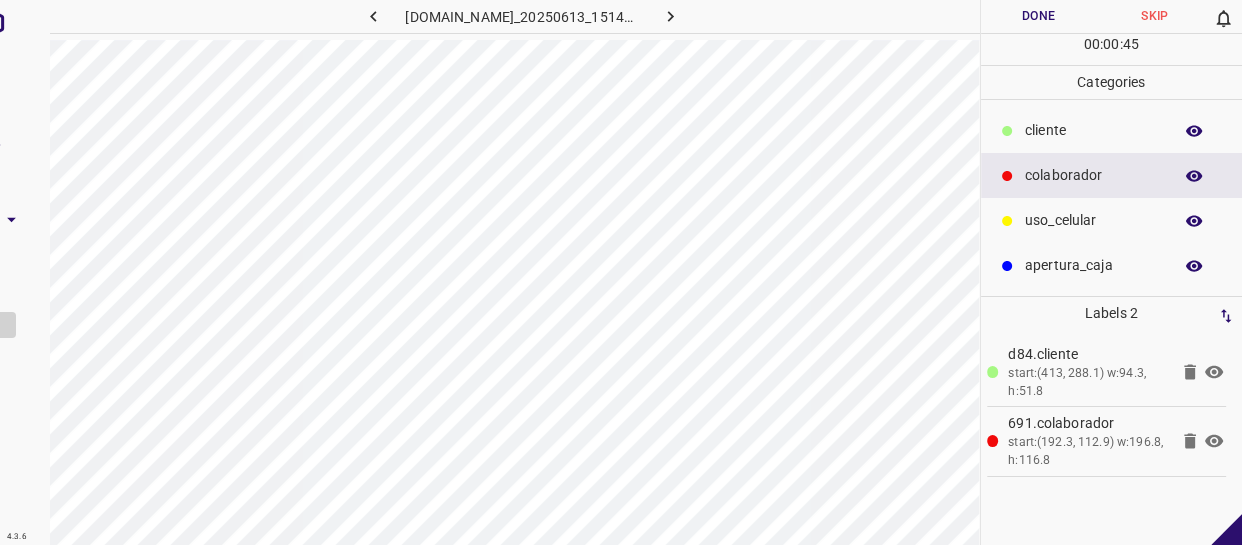 click on "Done" at bounding box center [1039, 16] 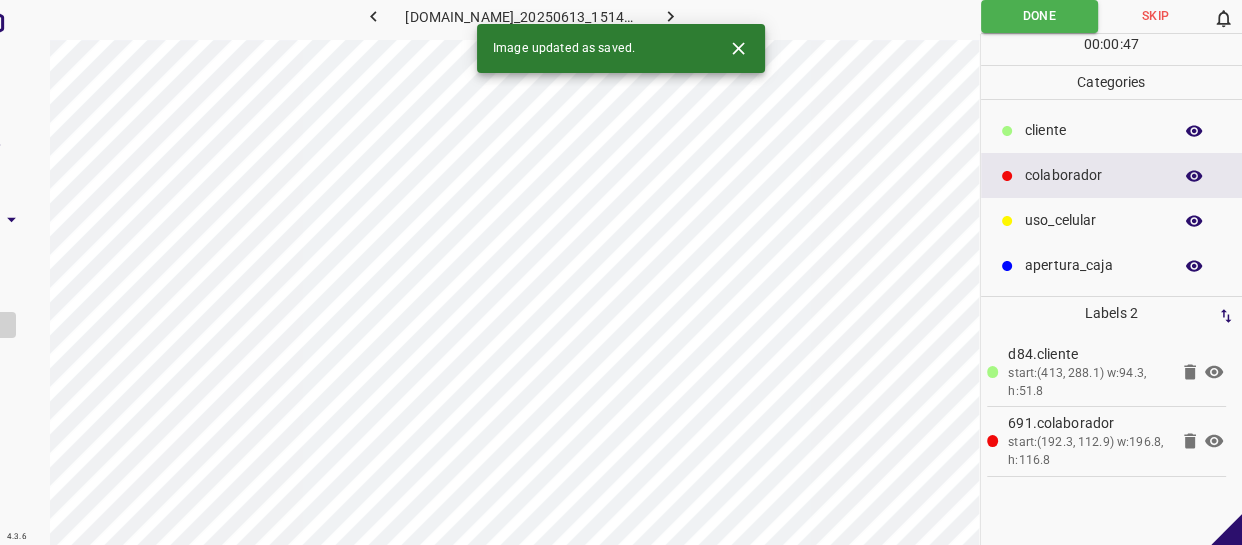 click 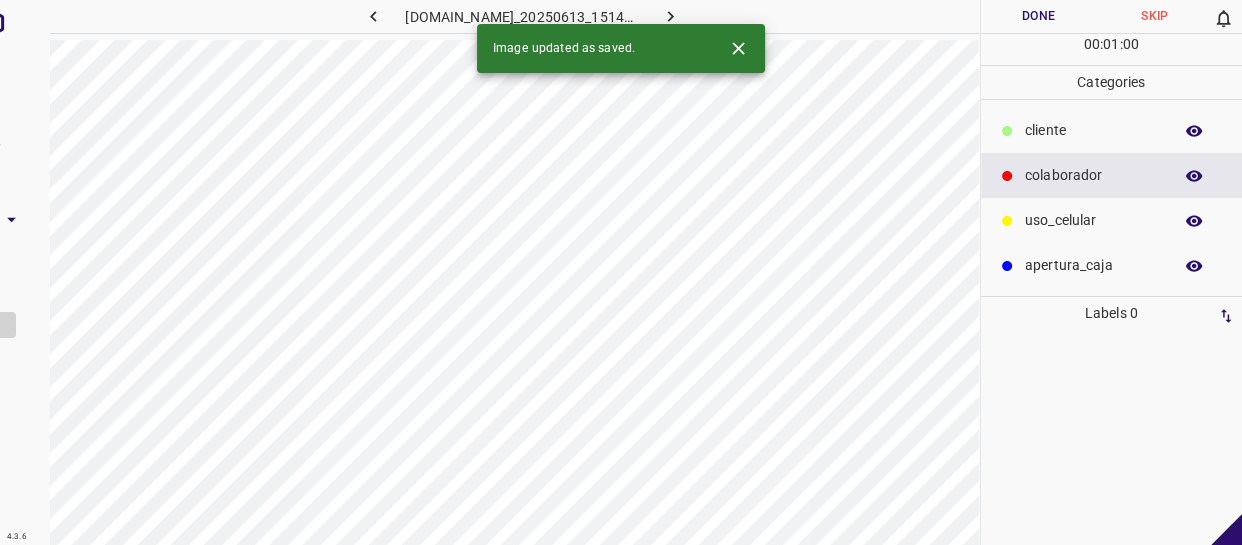 click on "colaborador" at bounding box center (1093, 175) 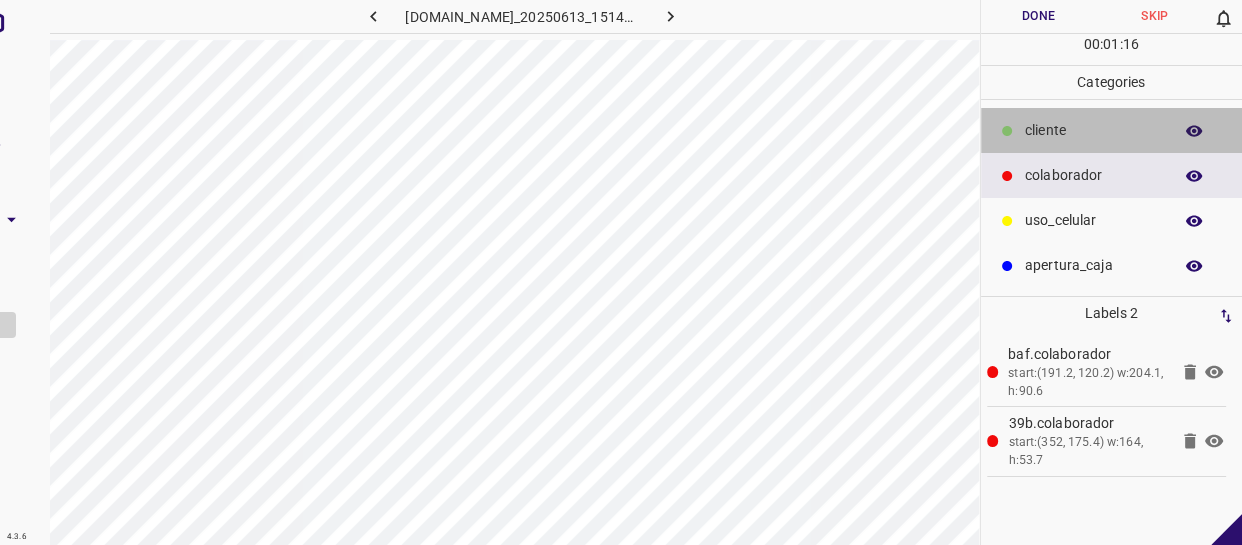 click on "​​cliente" at bounding box center (1112, 130) 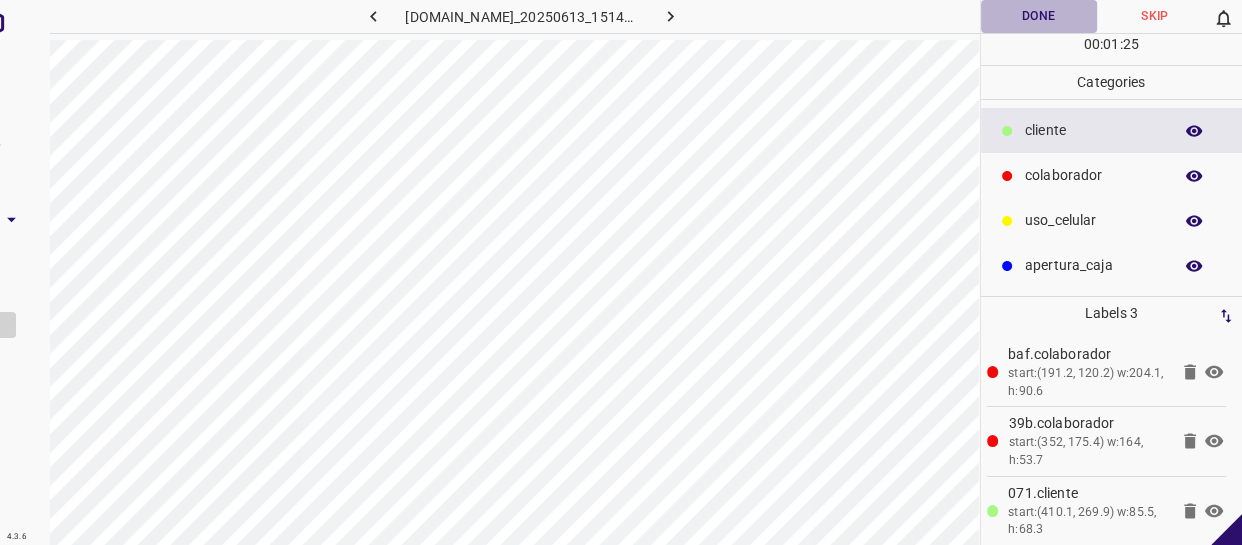 click on "Done" at bounding box center [1039, 16] 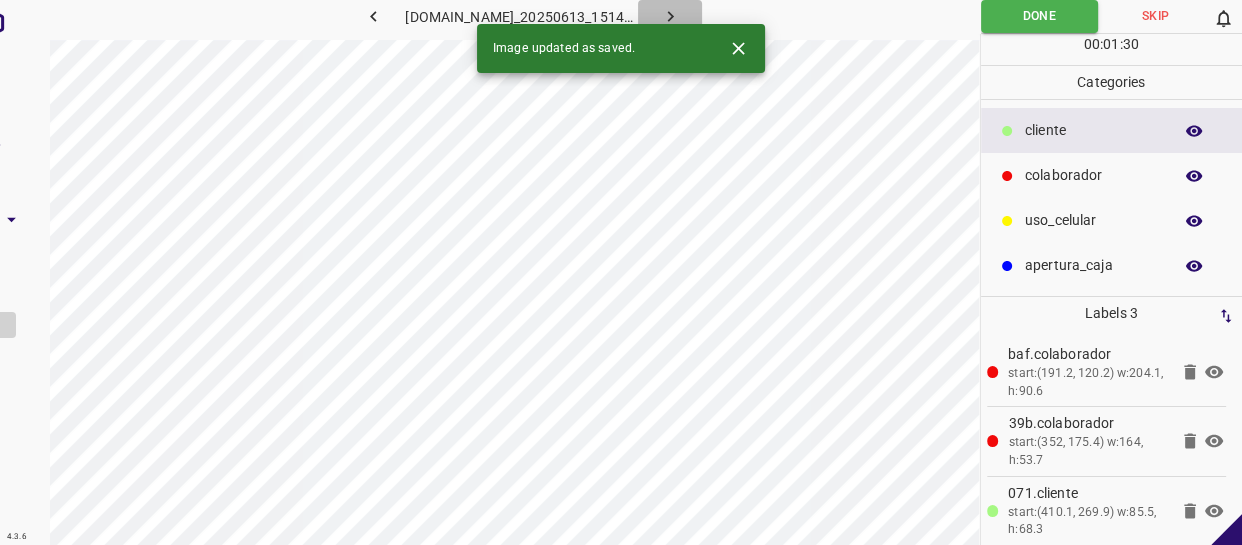 click at bounding box center (670, 16) 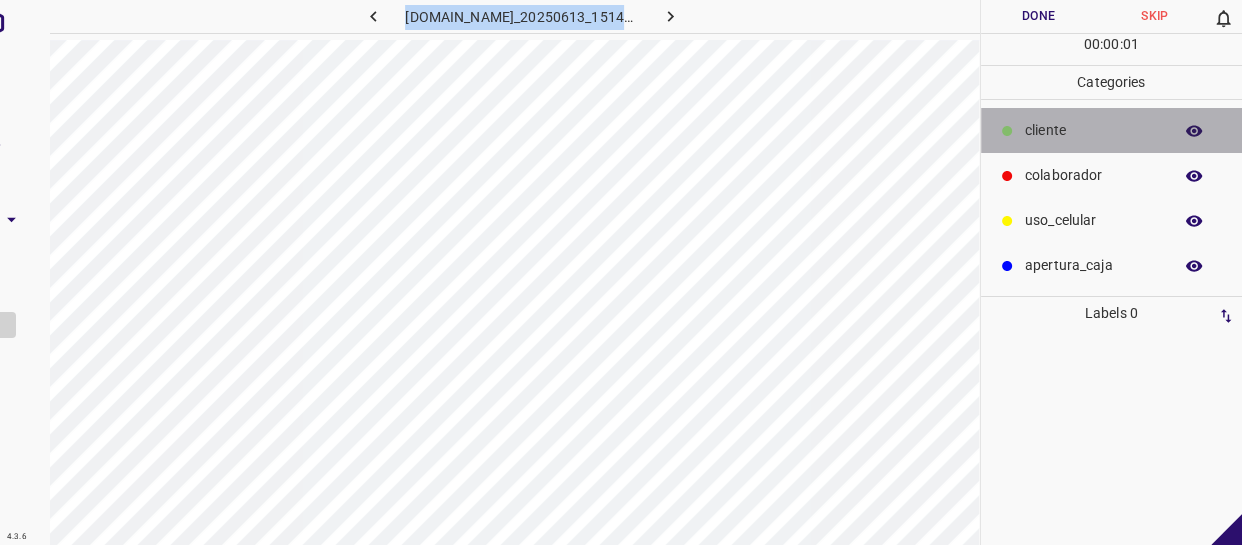 click on "​​cliente" at bounding box center [1112, 130] 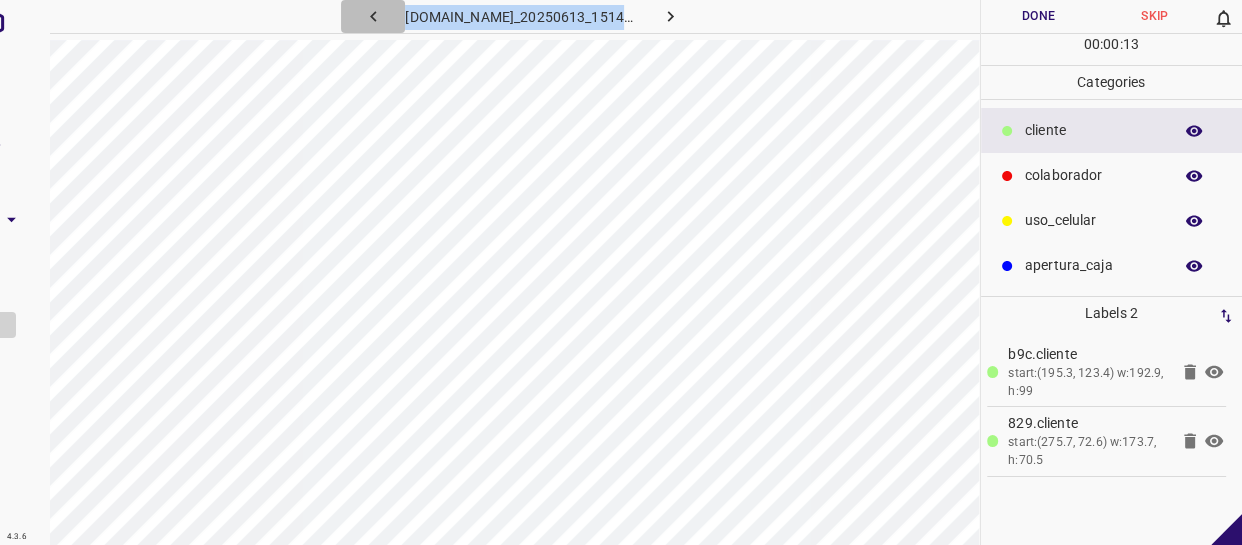 click 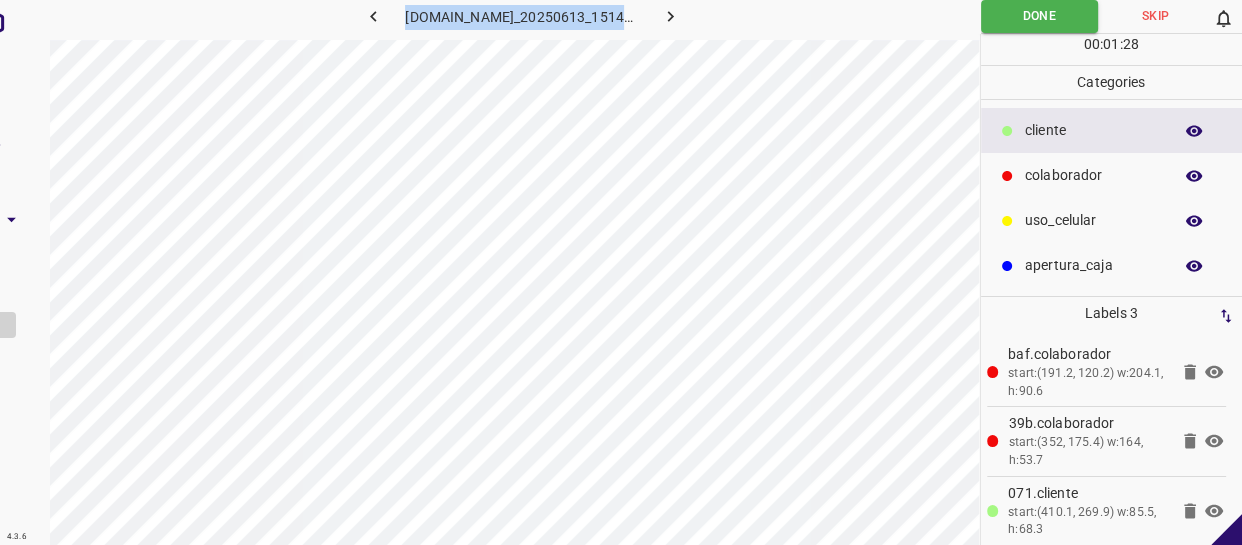 click 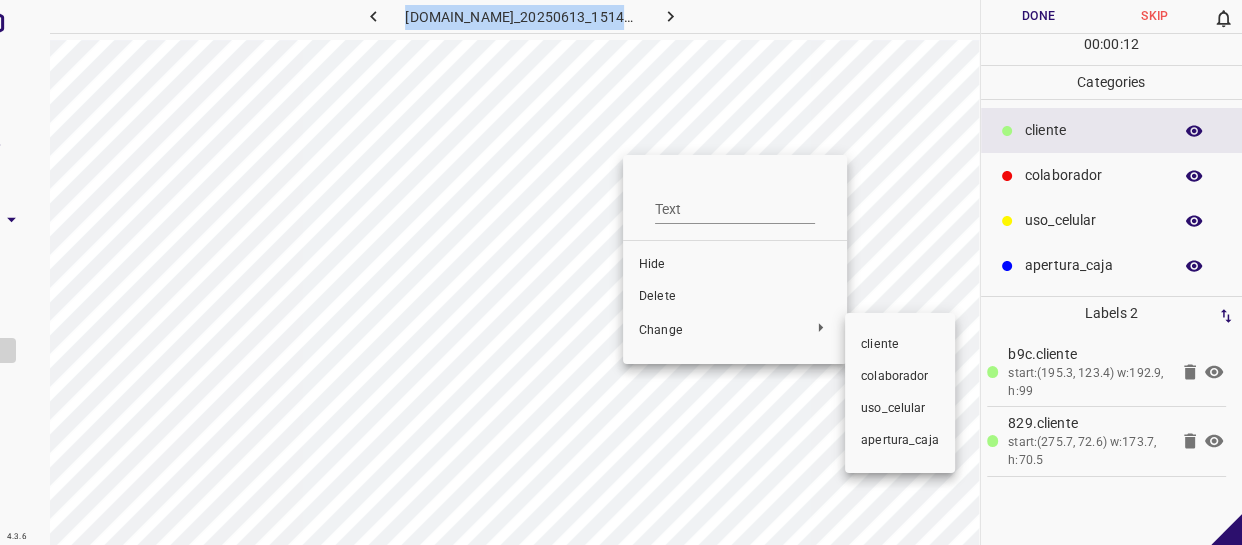 click on "colaborador" at bounding box center (900, 377) 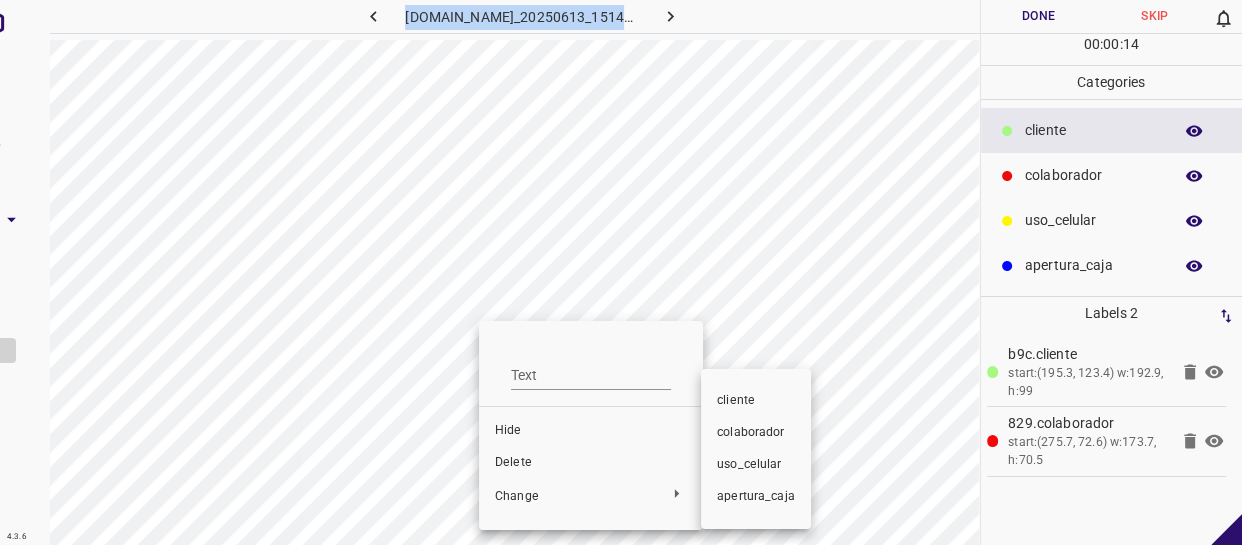 click on "colaborador" at bounding box center [756, 433] 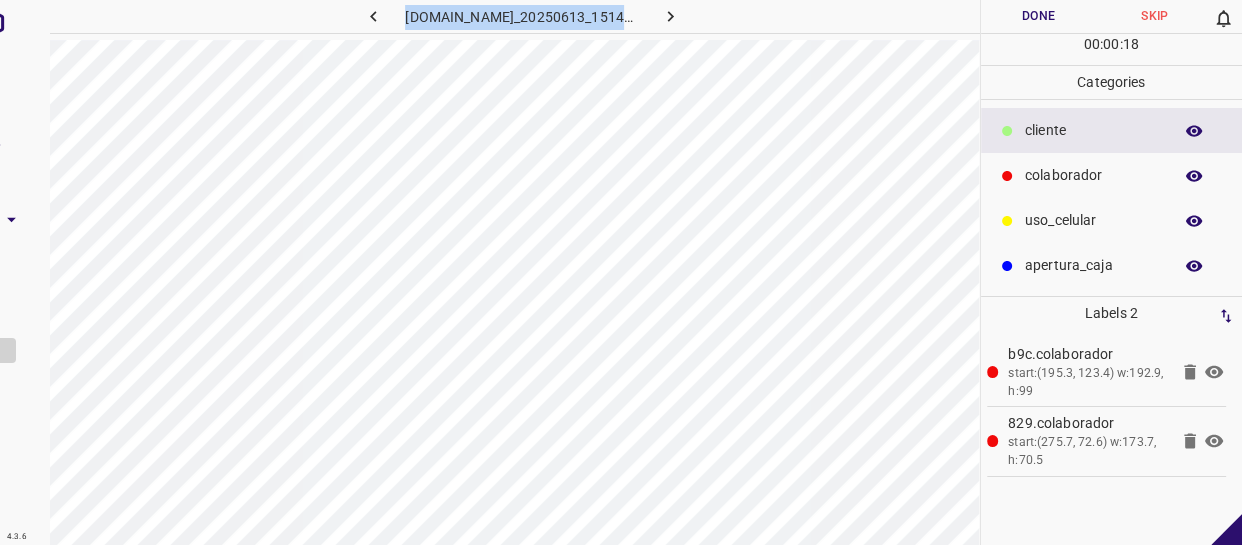 click on "Done" at bounding box center [1039, 16] 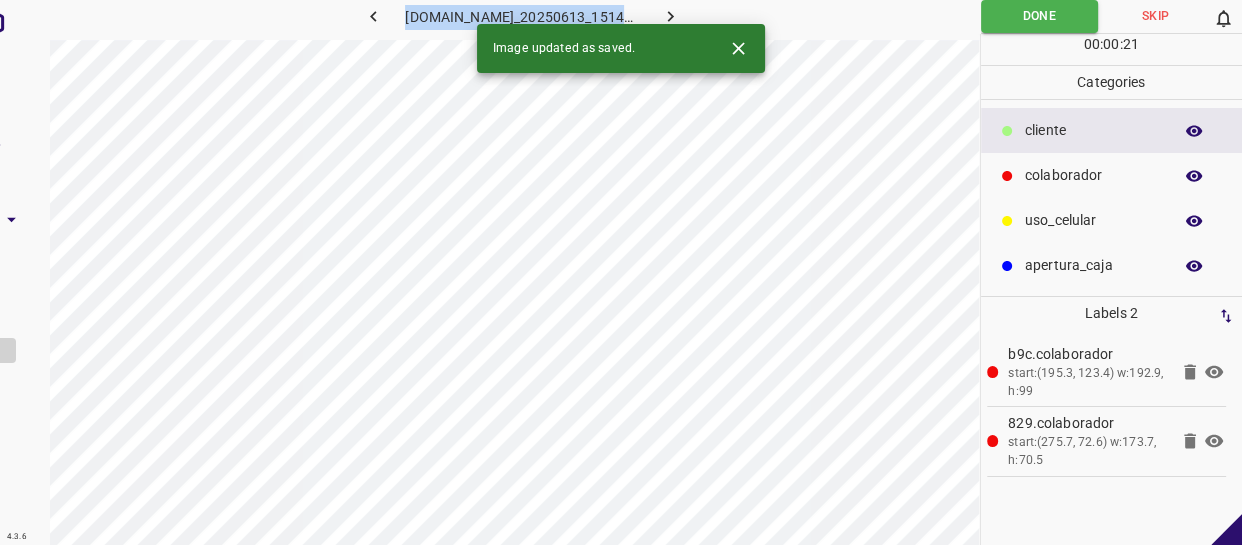click 